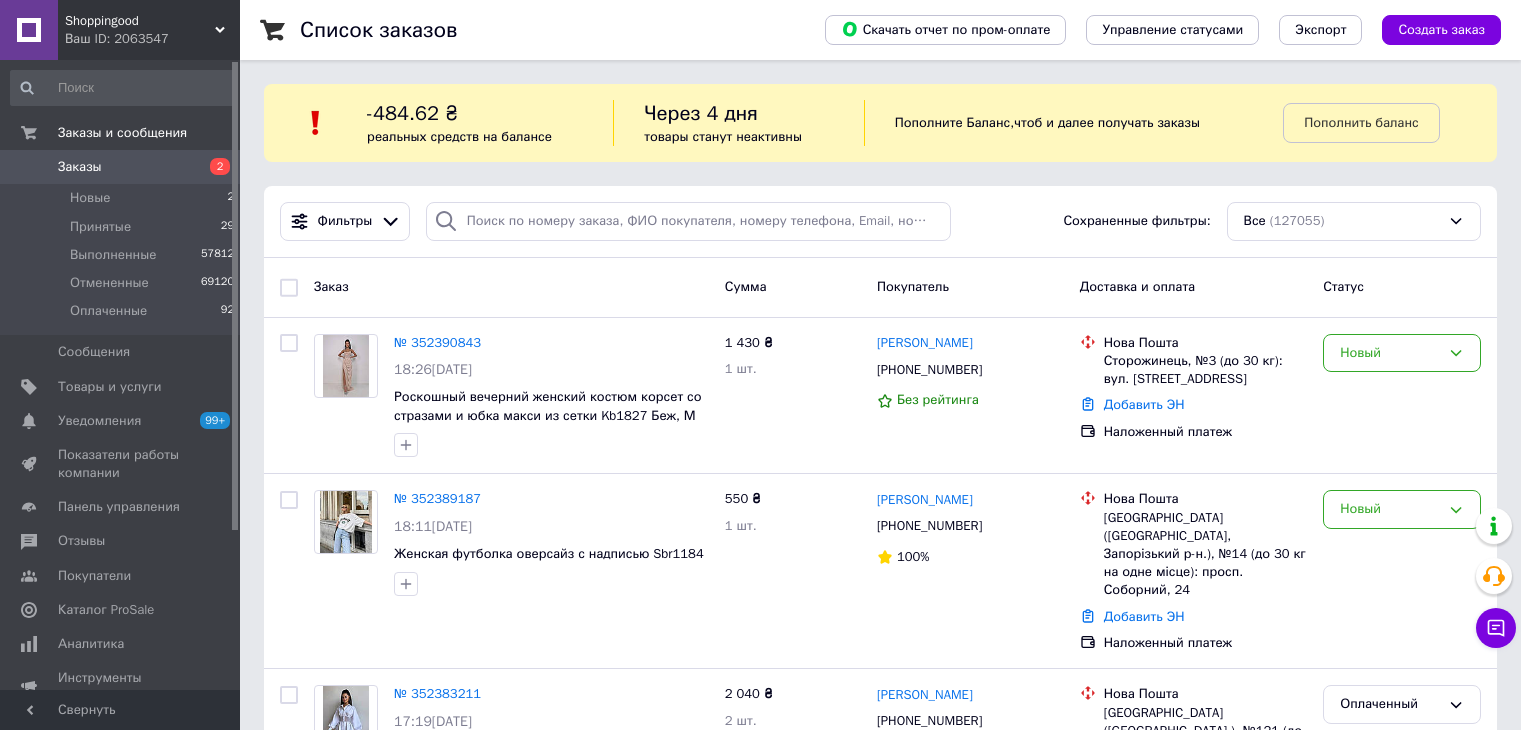 scroll, scrollTop: 0, scrollLeft: 0, axis: both 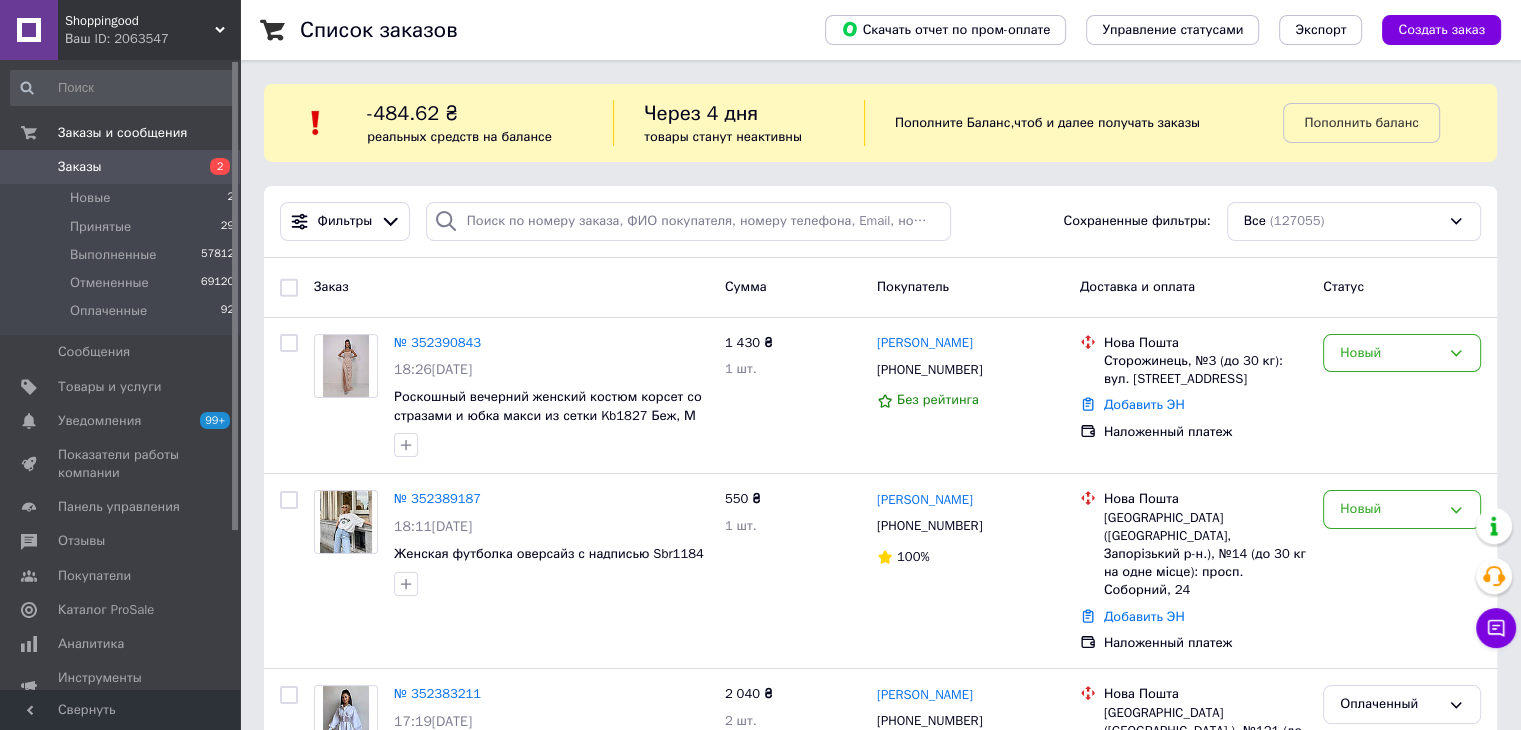 click on "Заказы" at bounding box center (121, 167) 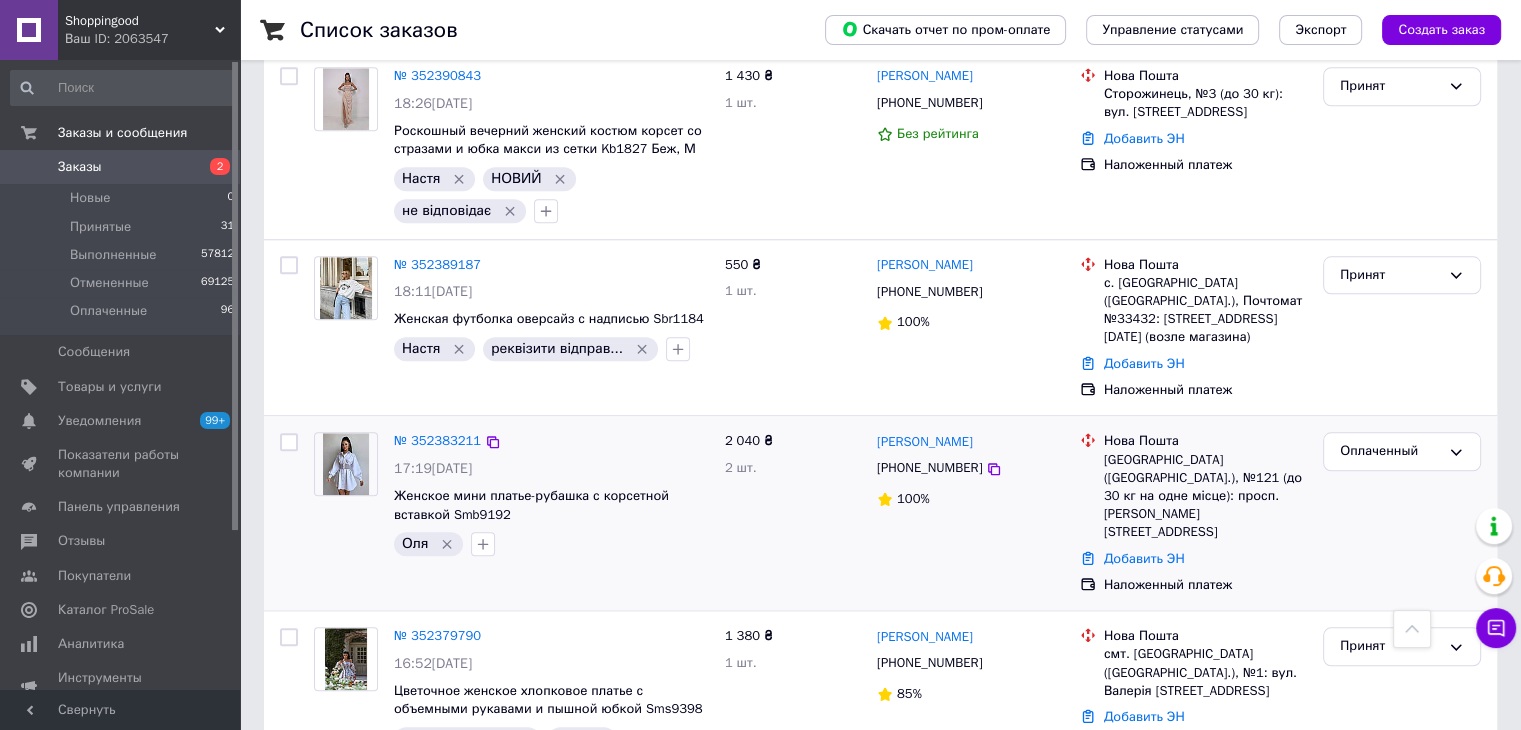 scroll, scrollTop: 1900, scrollLeft: 0, axis: vertical 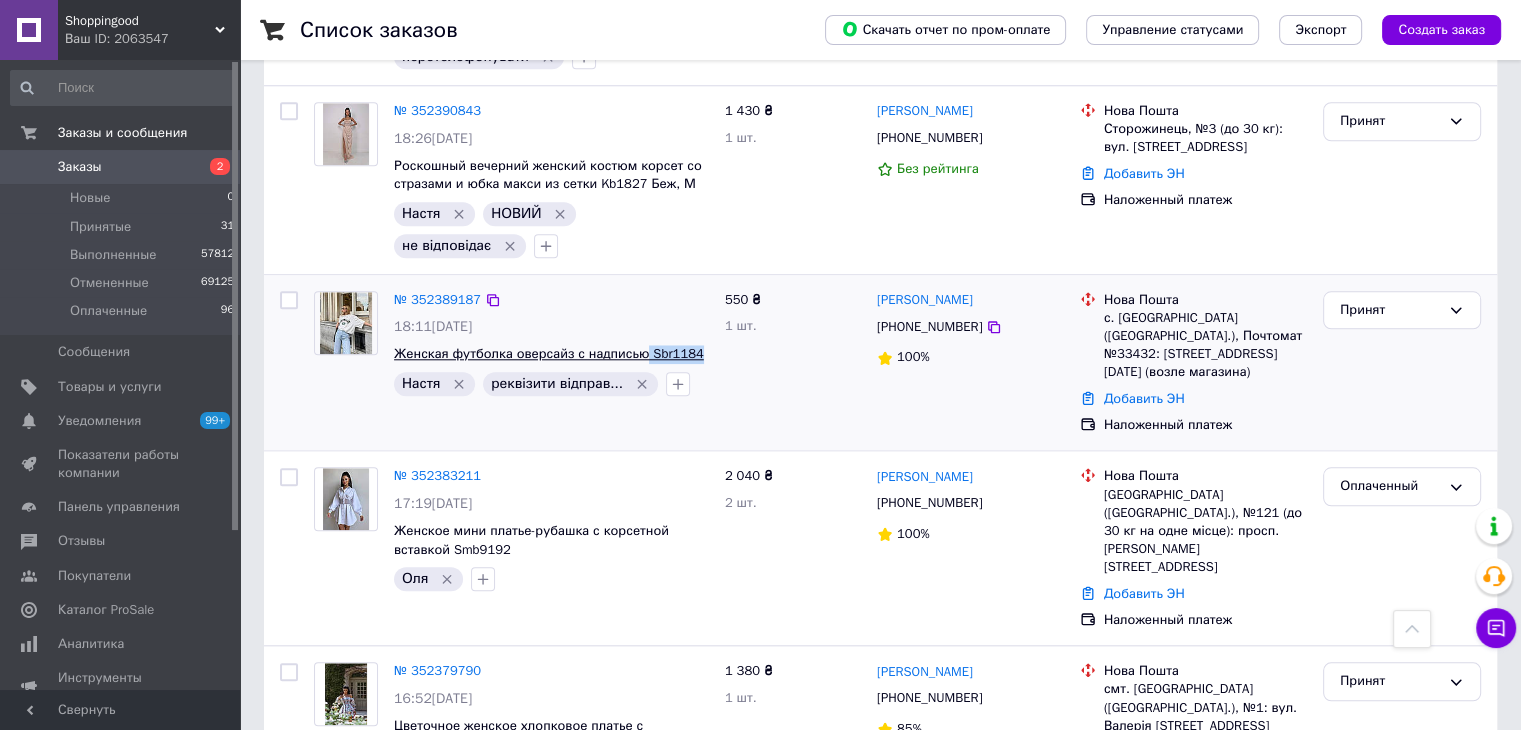 copy on "Sbr1184" 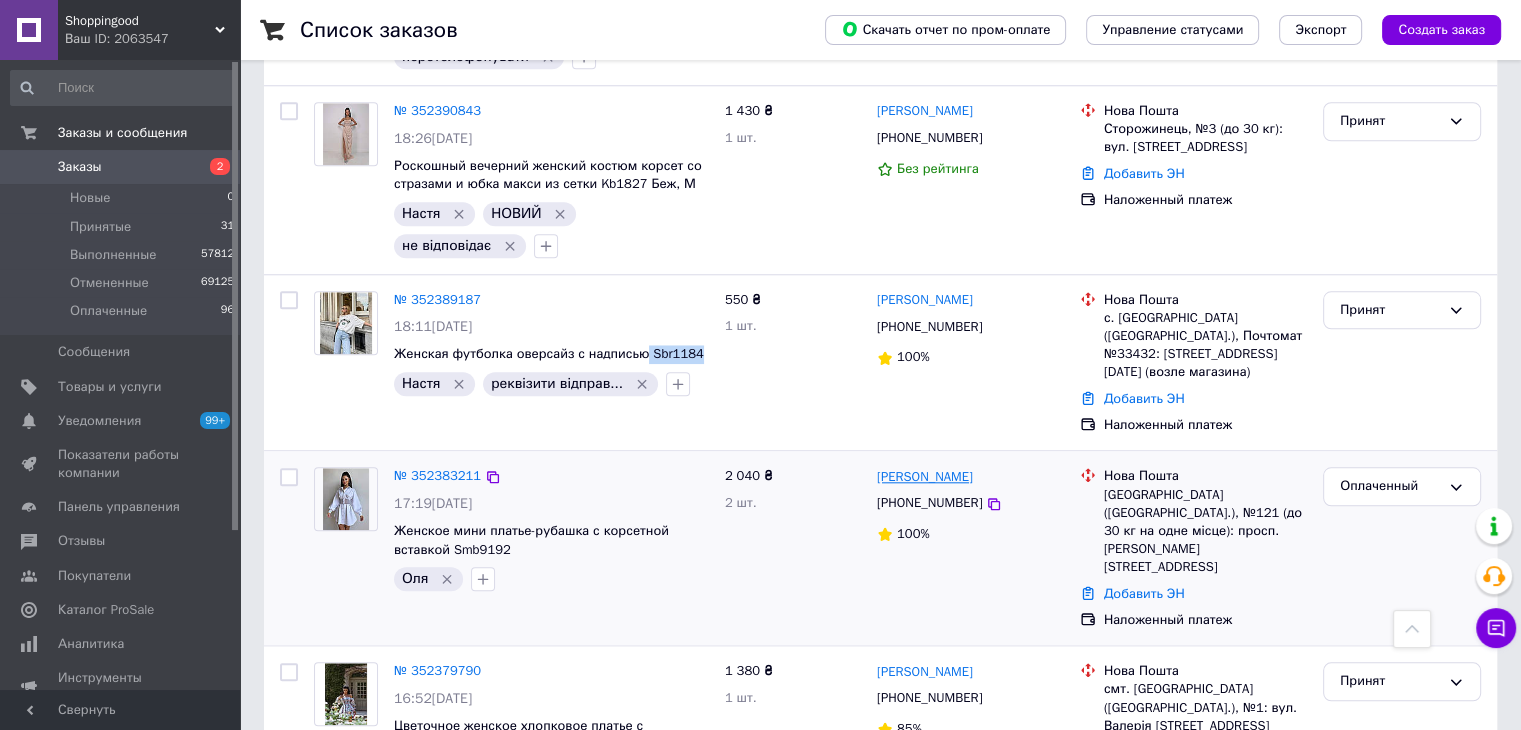 copy on "Sbr1184" 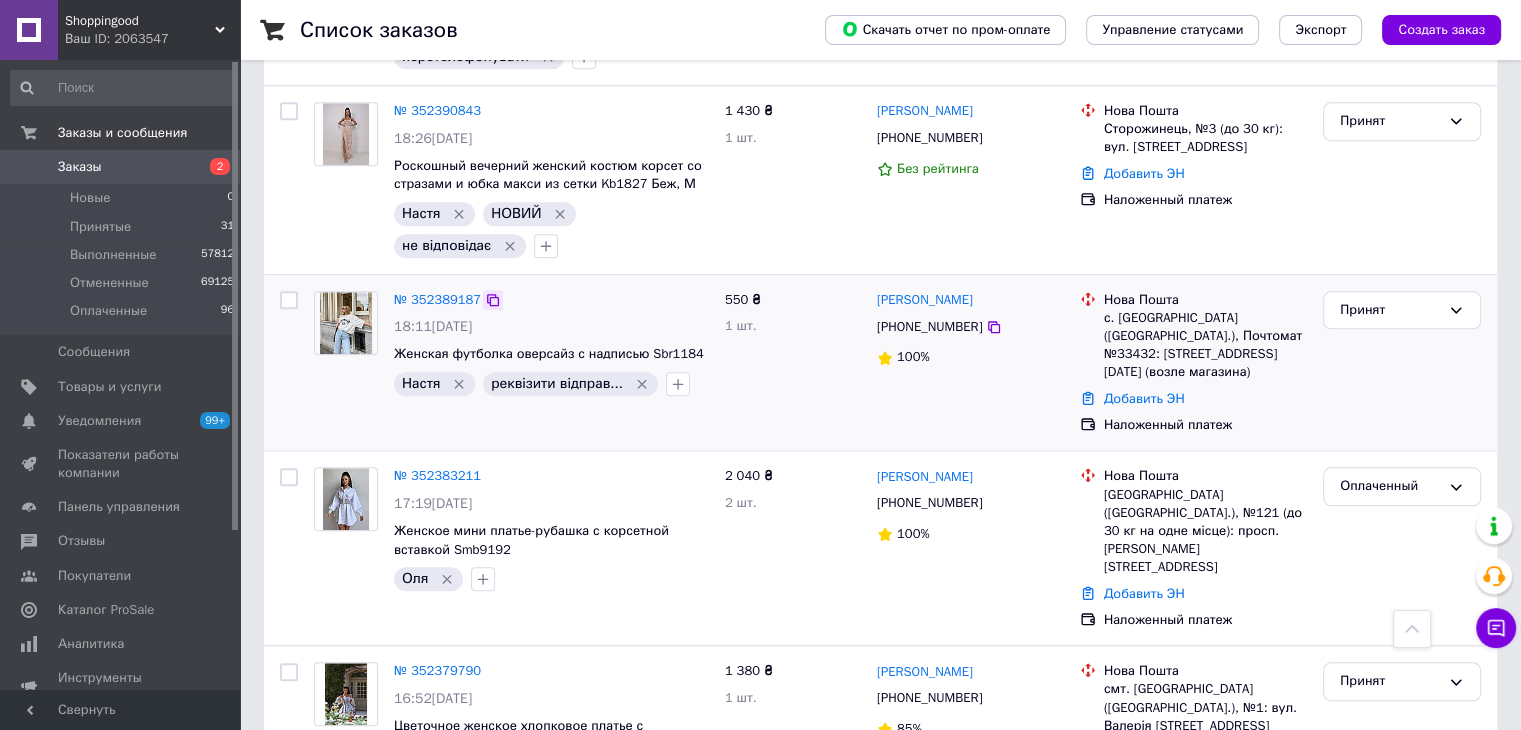 click 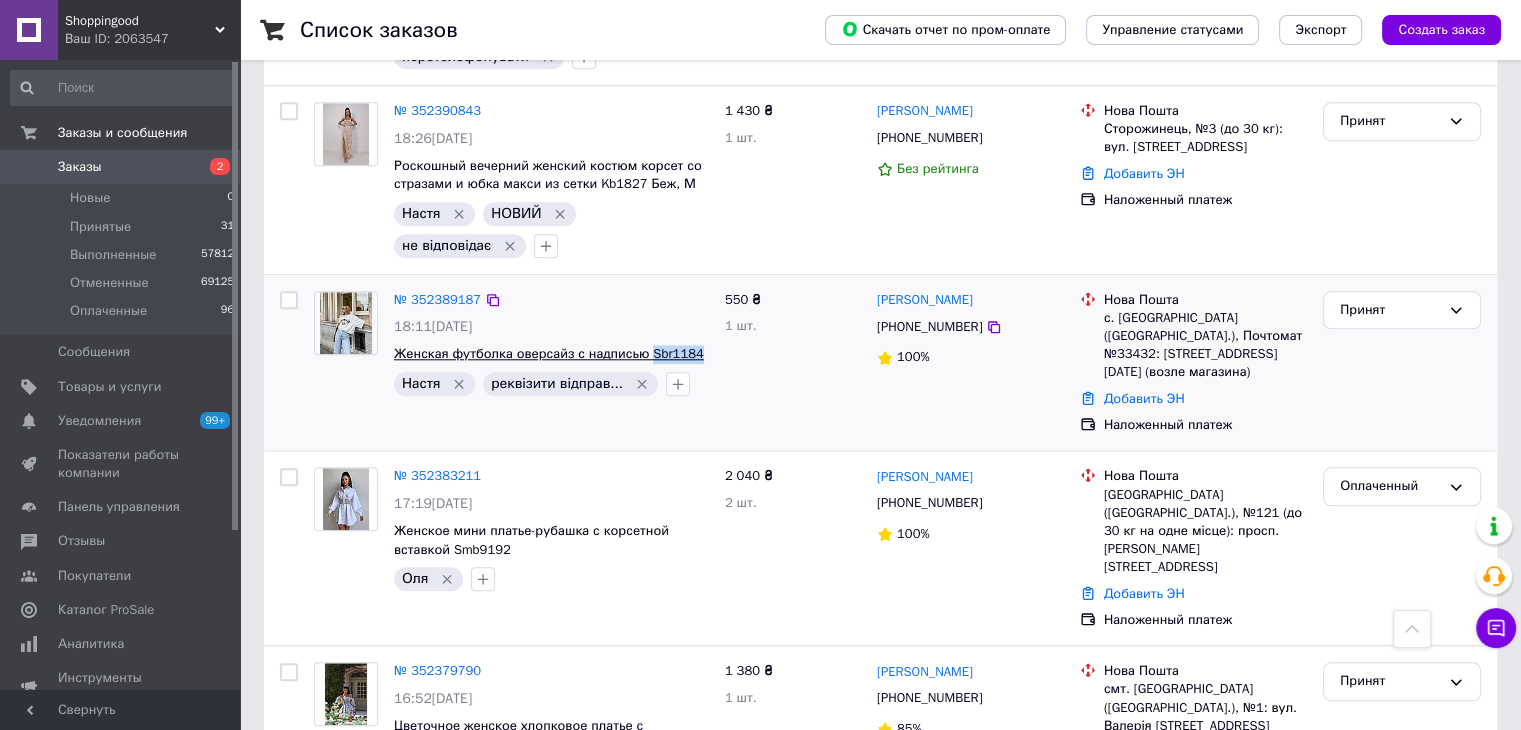 copy on "Sbr1184" 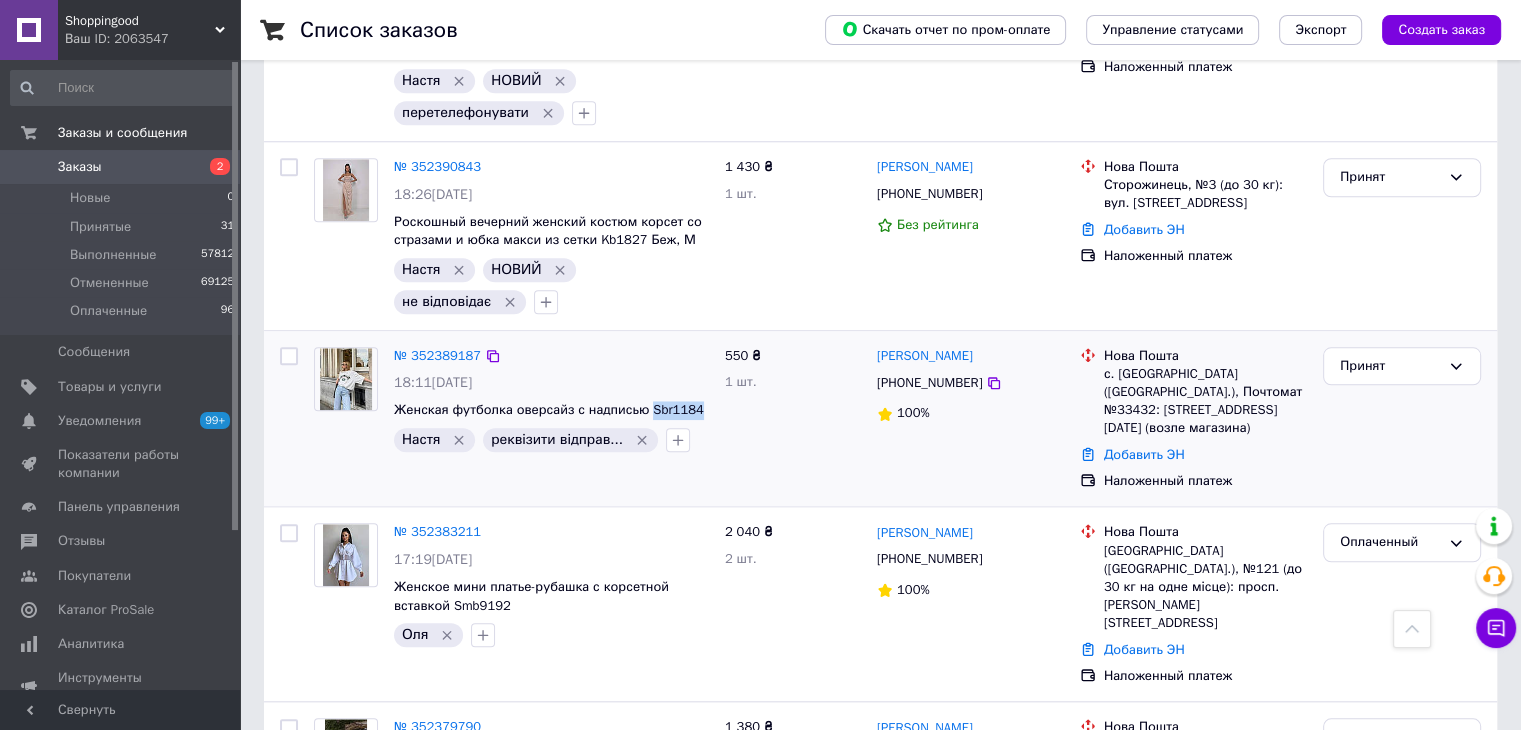 scroll, scrollTop: 1800, scrollLeft: 0, axis: vertical 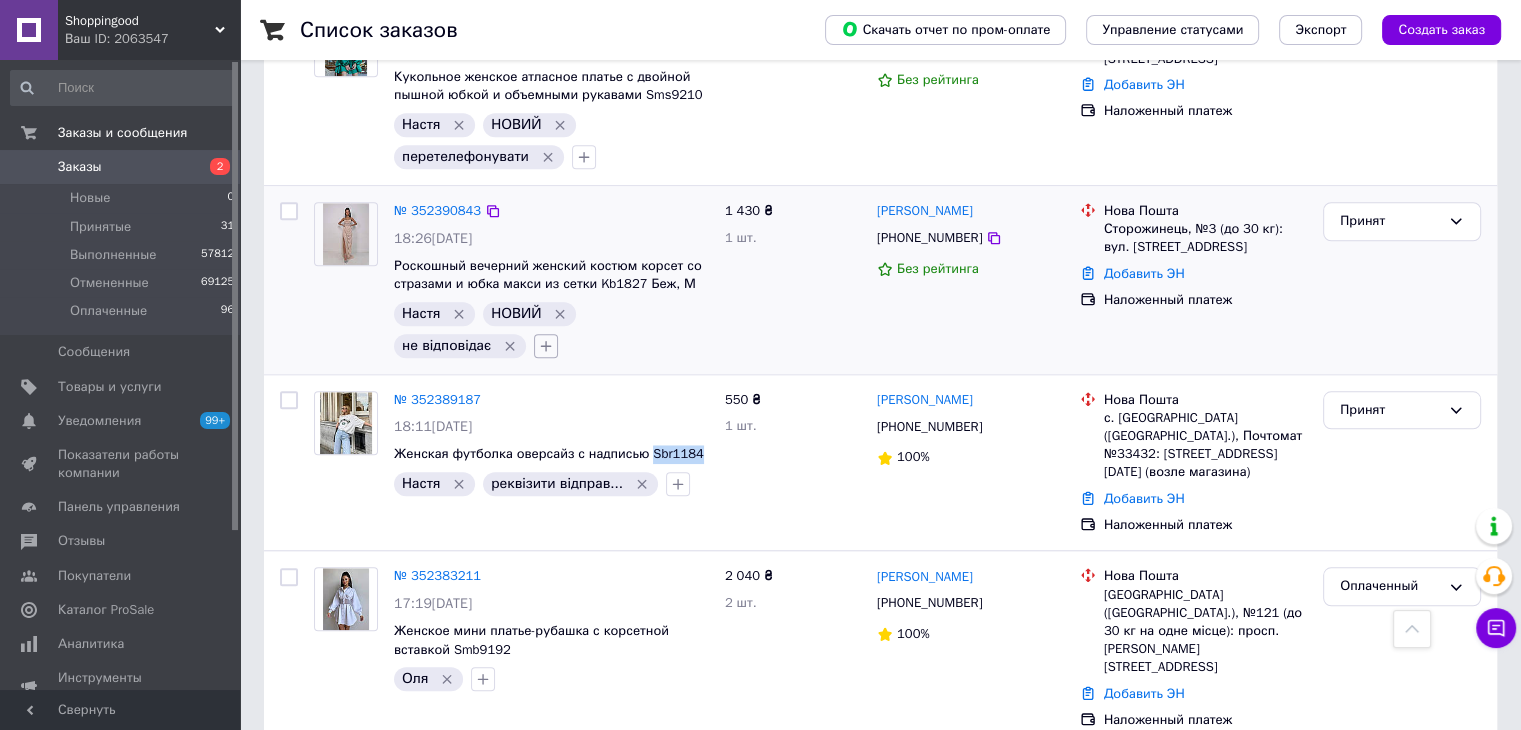 click 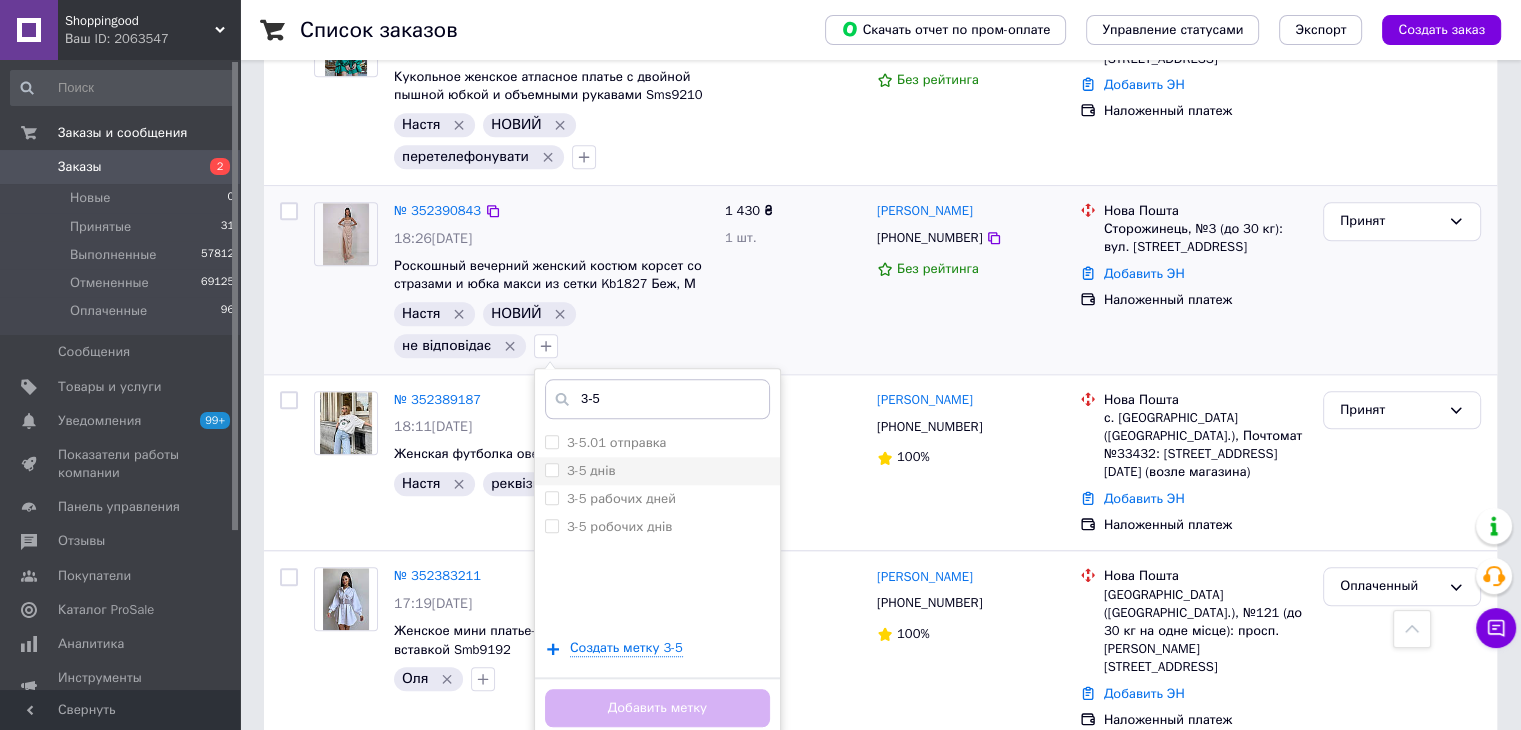 type on "3-5" 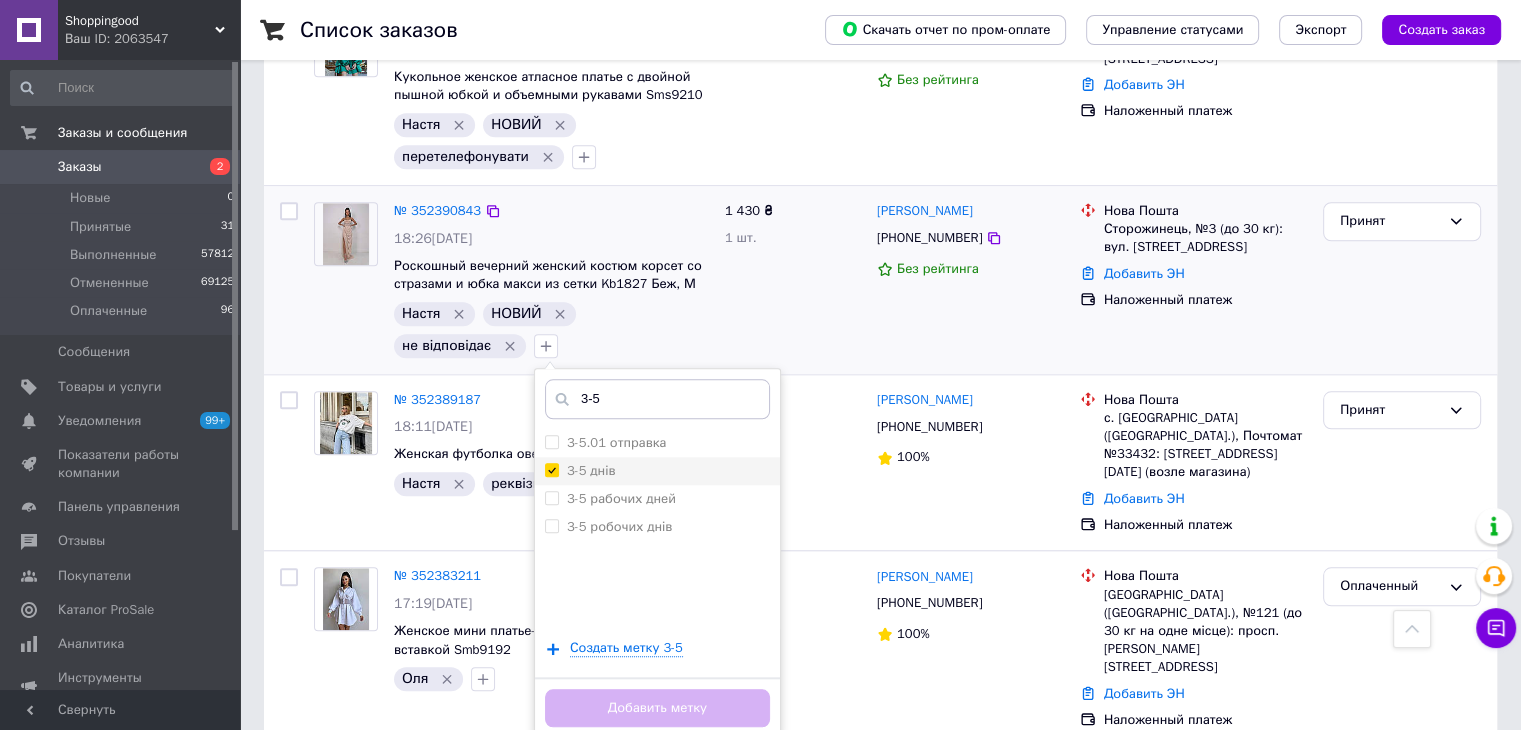 checkbox on "true" 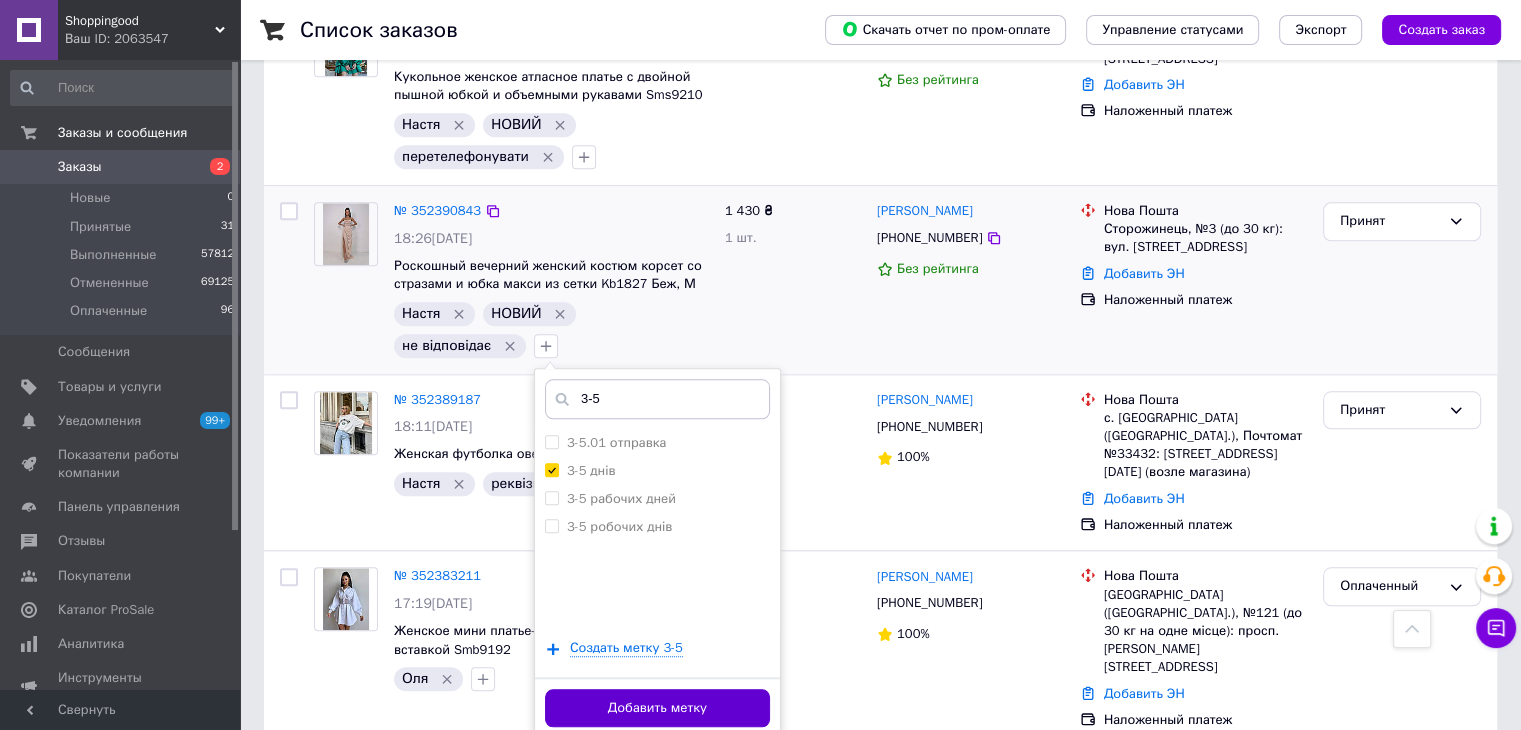 click on "Добавить метку" at bounding box center [657, 708] 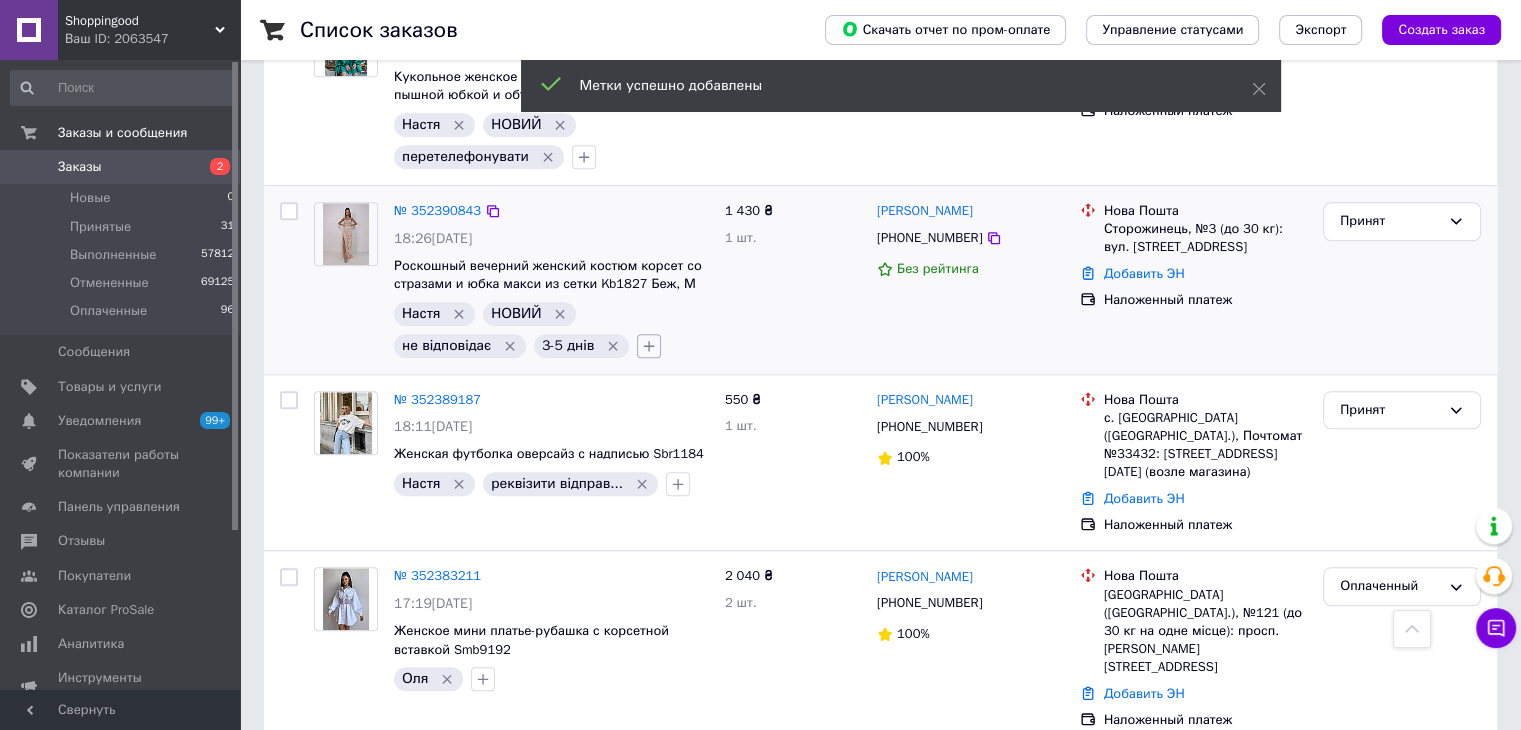 click 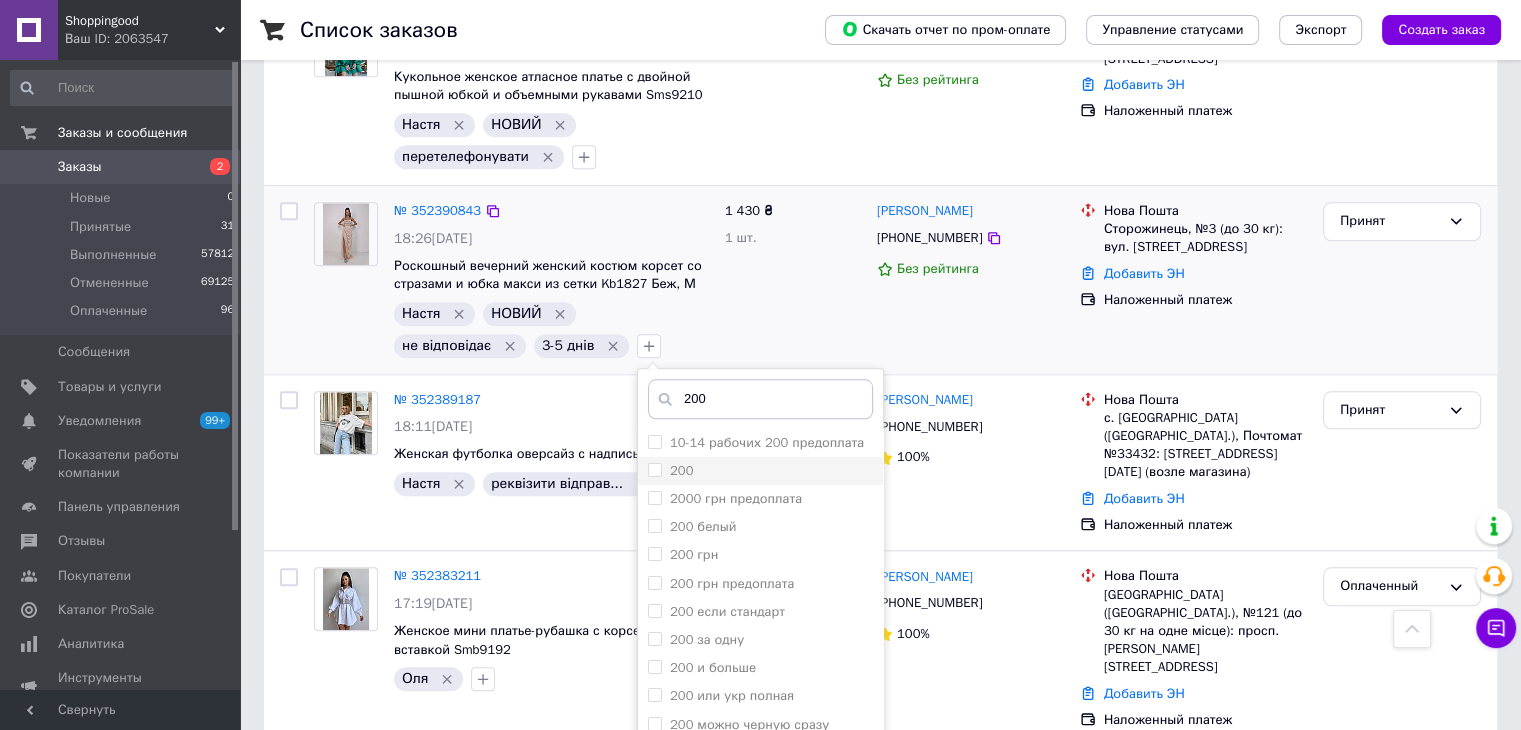 type on "200" 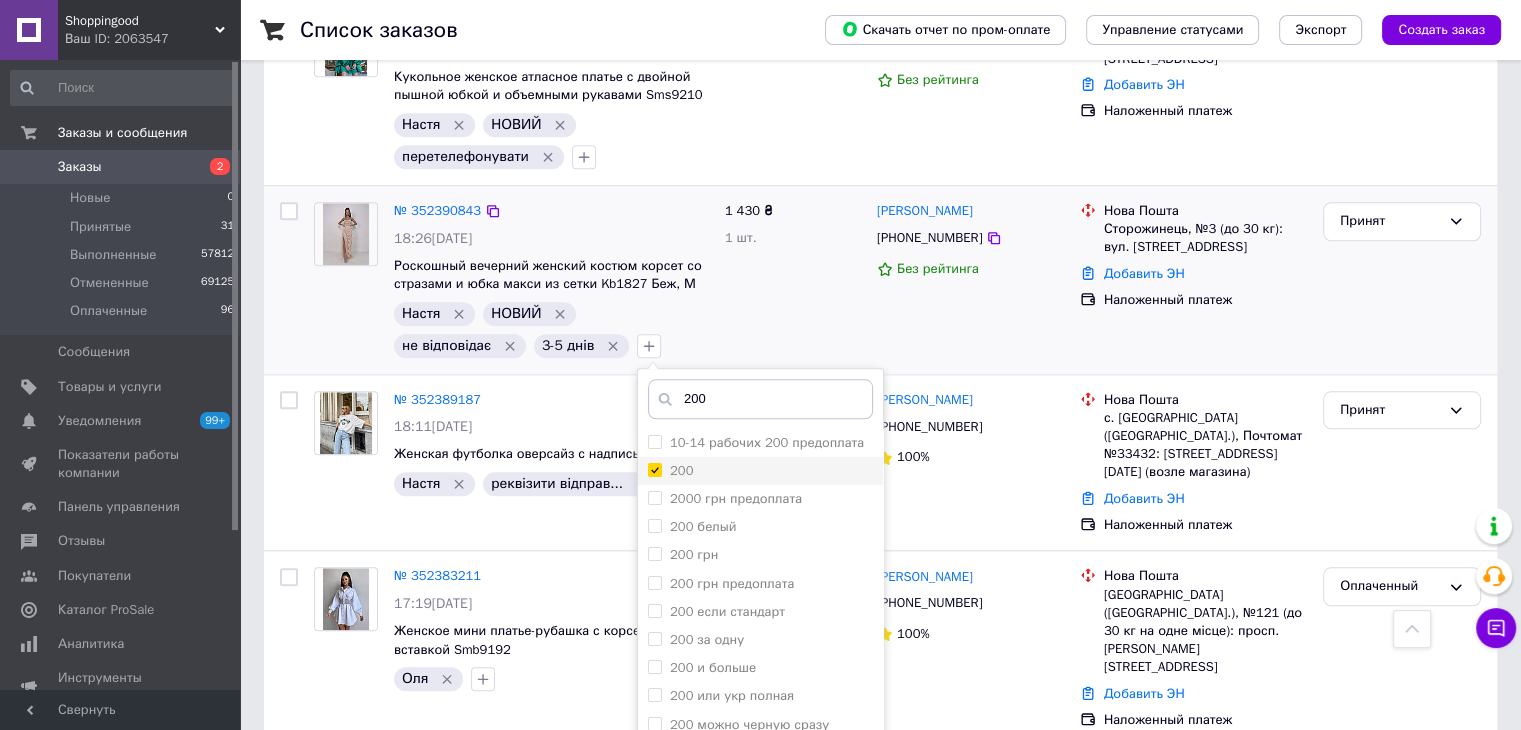 checkbox on "true" 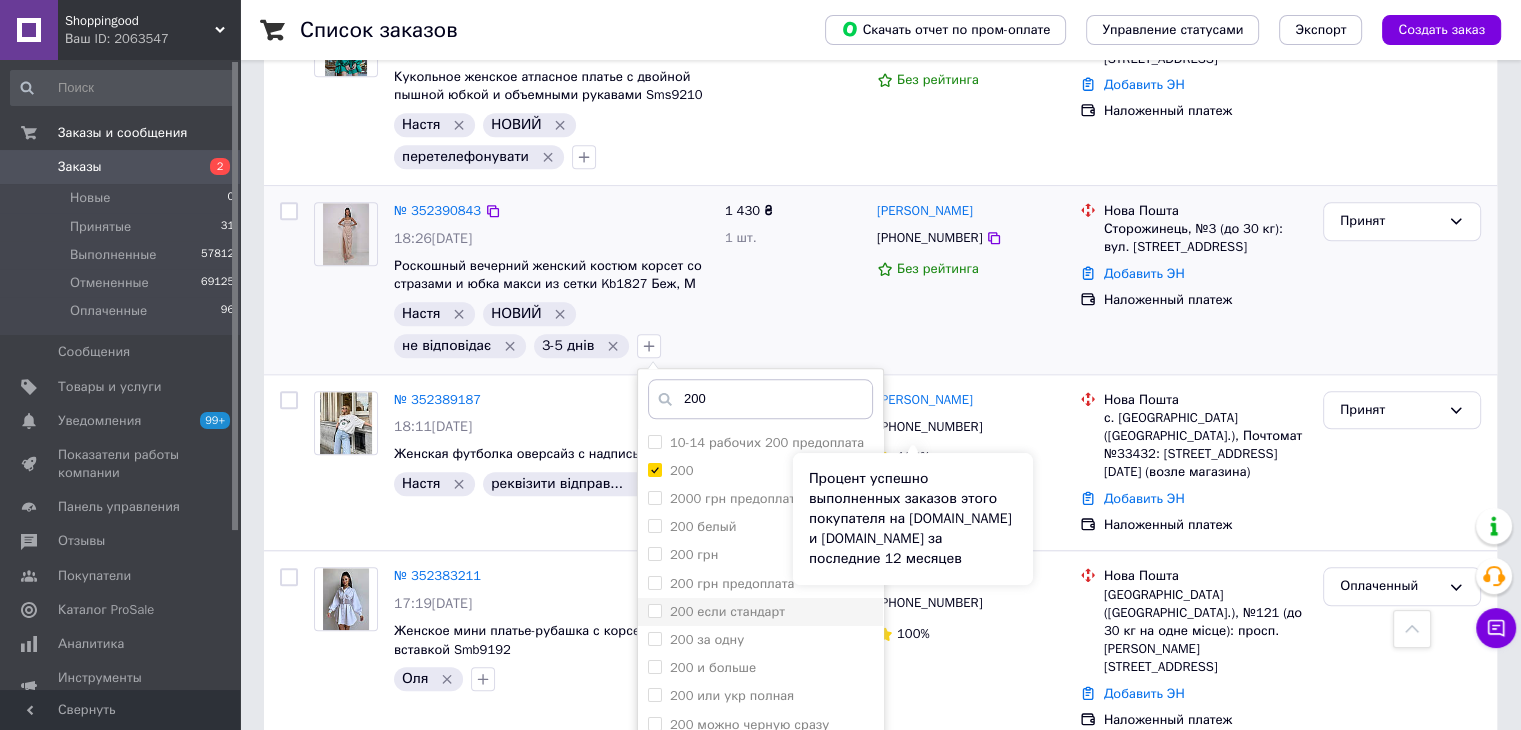 scroll, scrollTop: 1900, scrollLeft: 0, axis: vertical 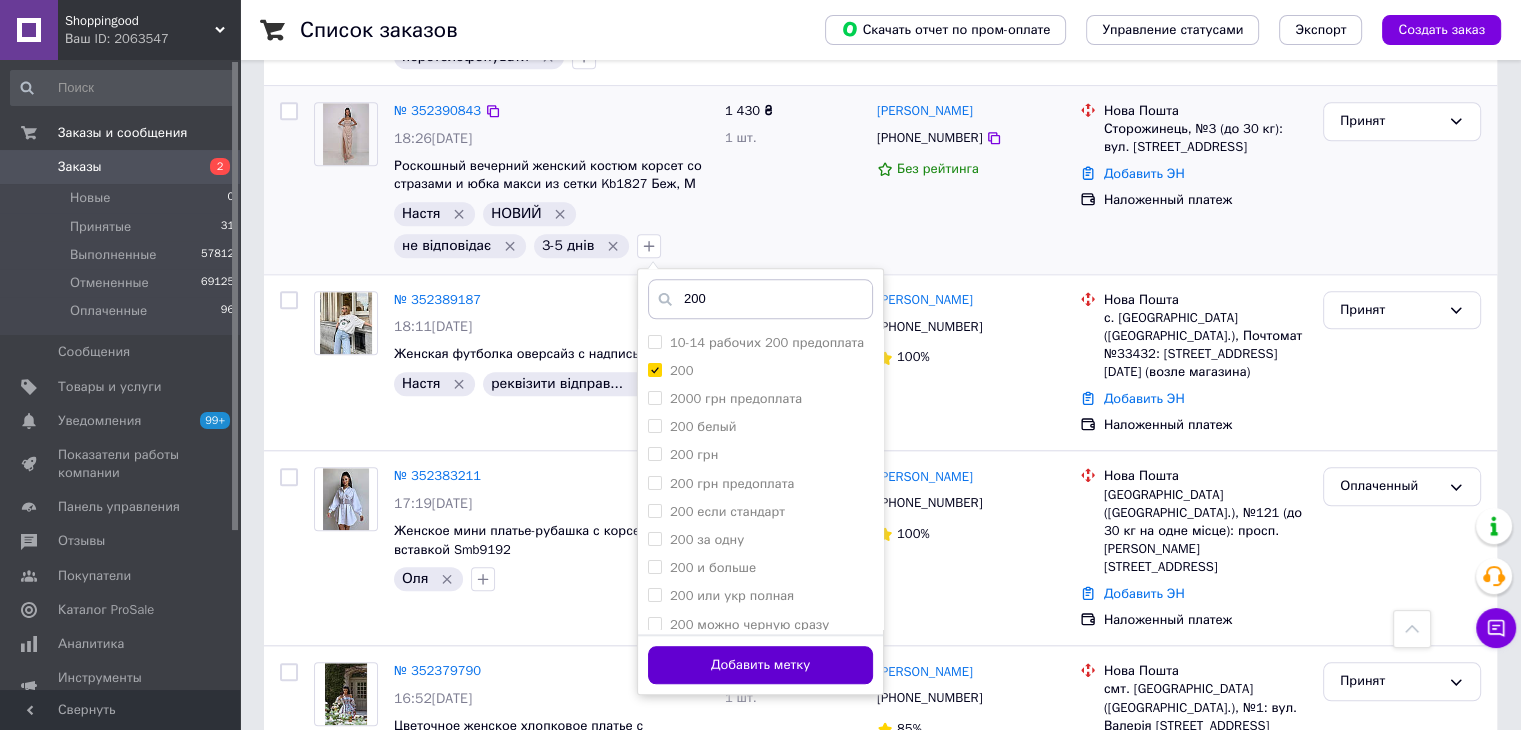 click on "Добавить метку" at bounding box center (760, 665) 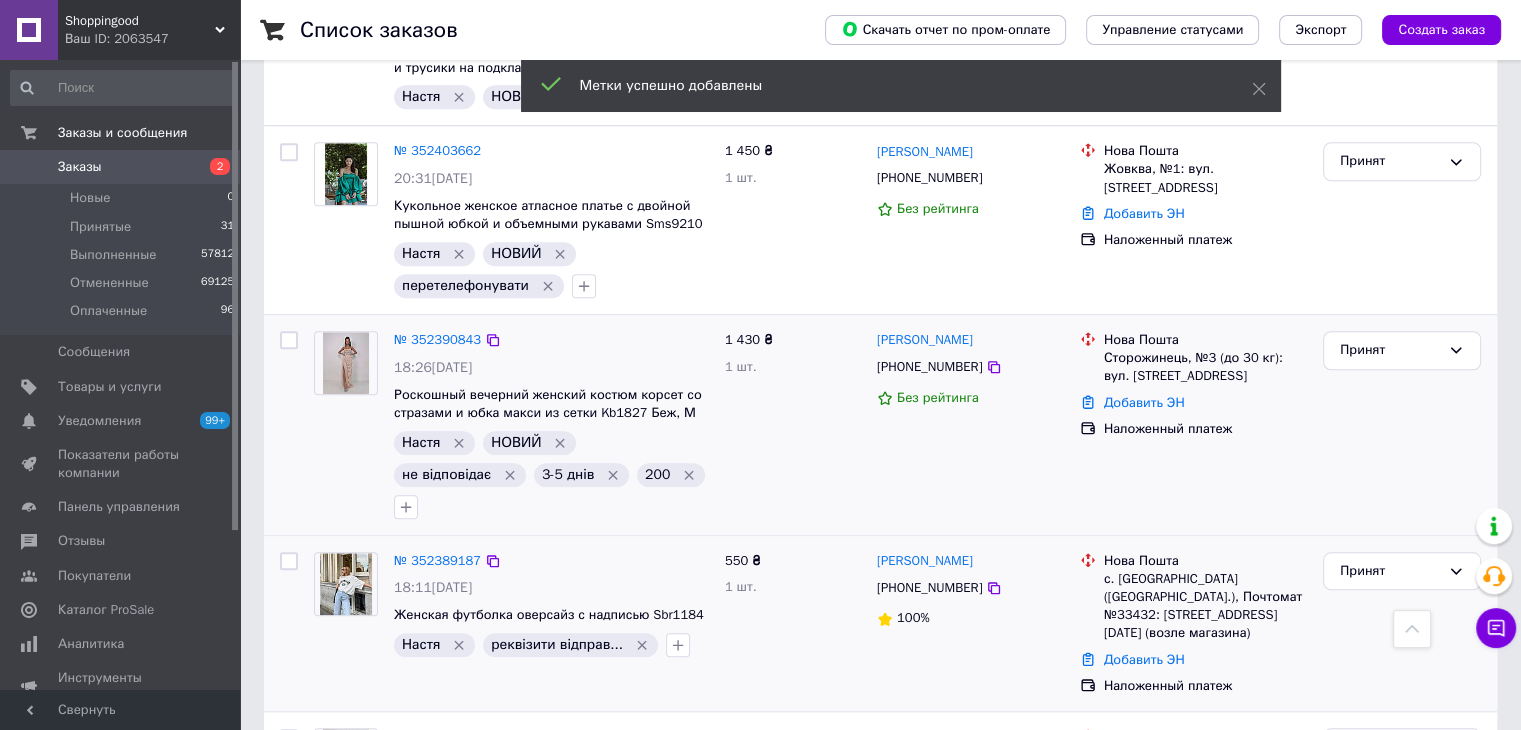 scroll, scrollTop: 1600, scrollLeft: 0, axis: vertical 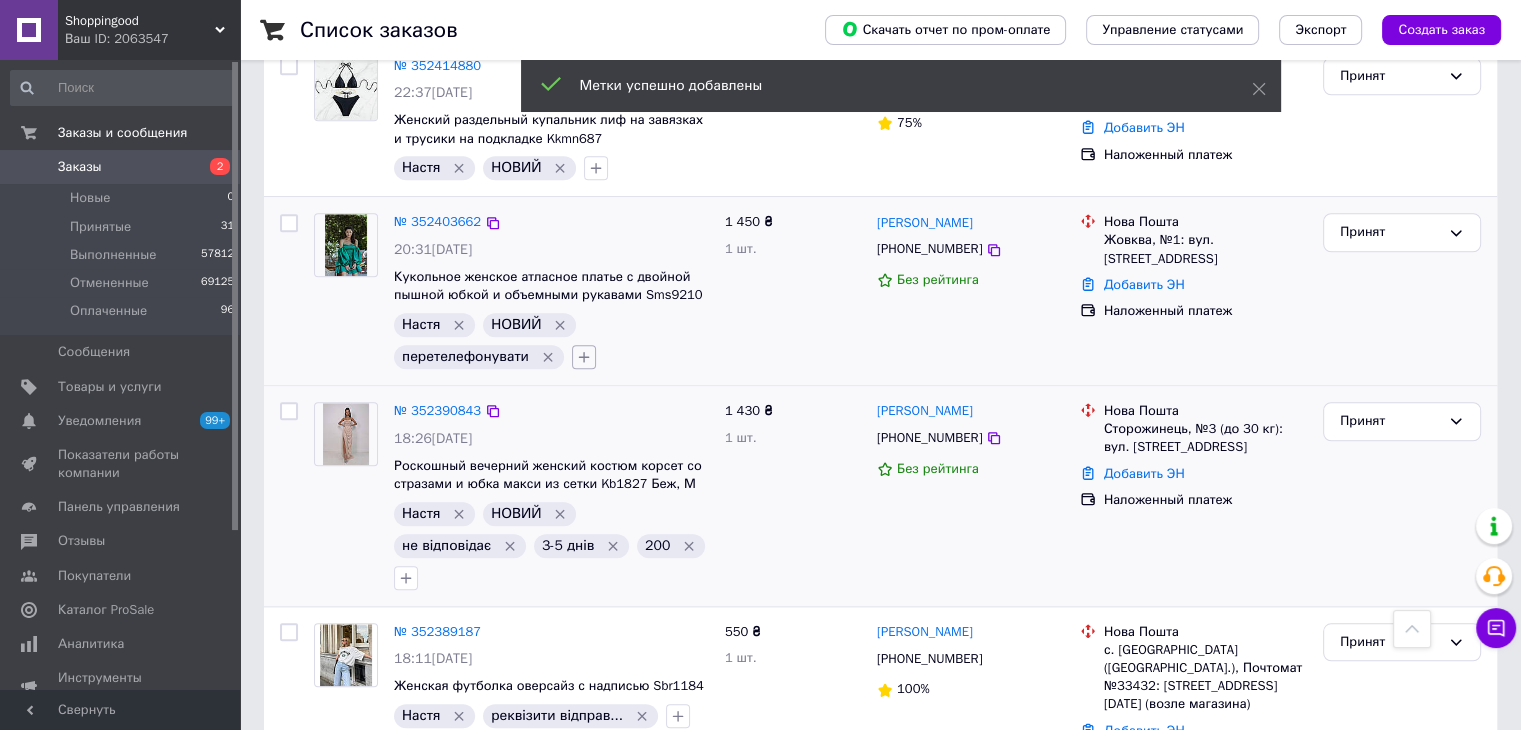 click 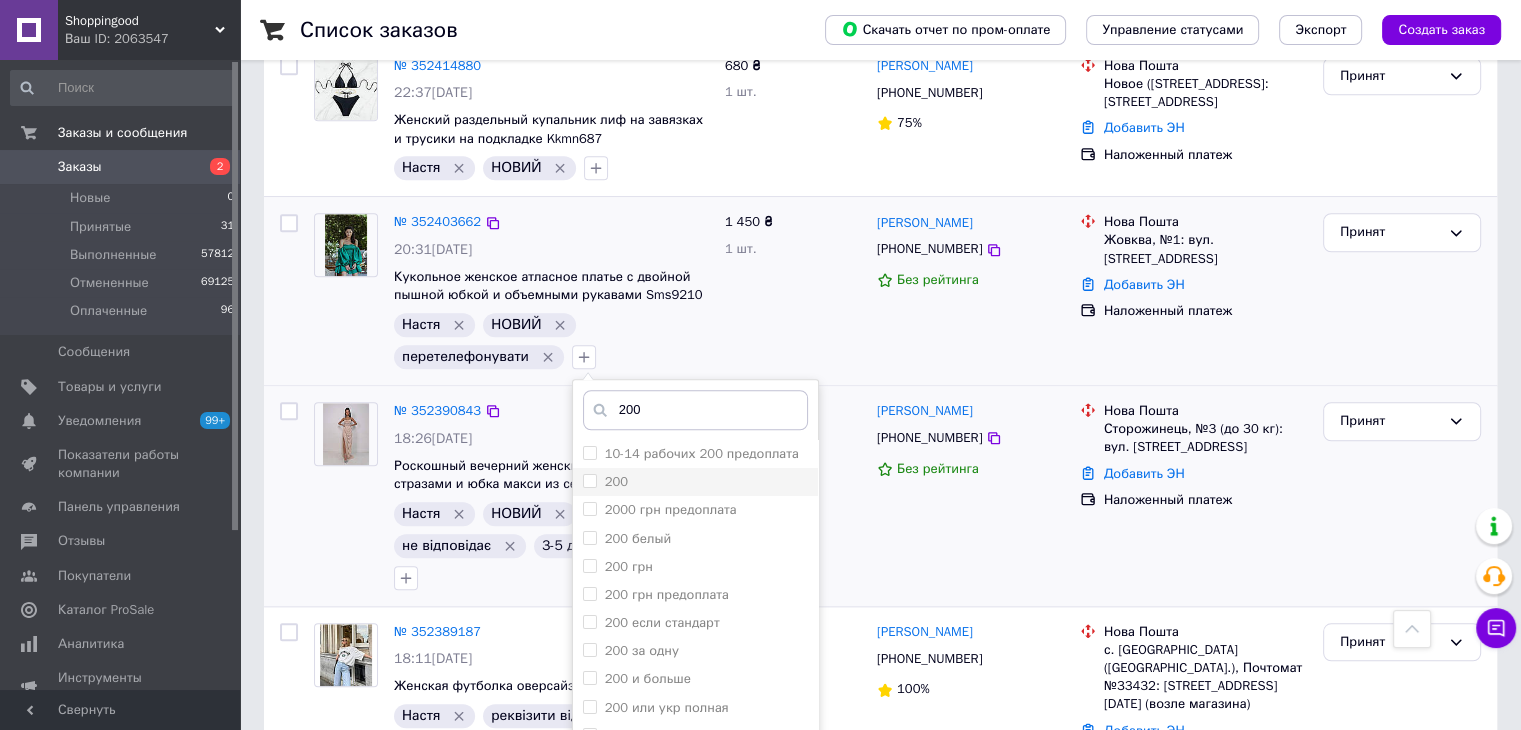type on "200" 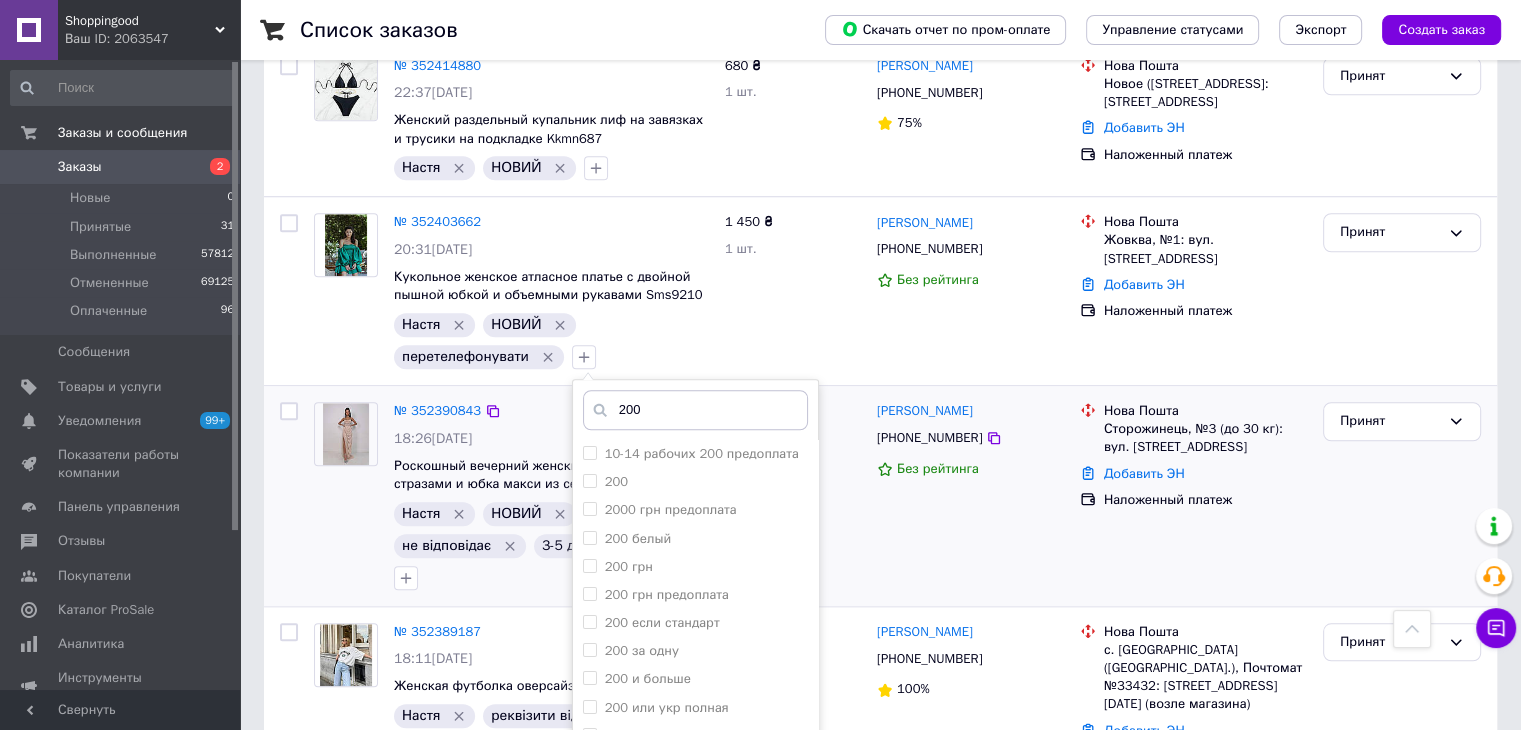 drag, startPoint x: 582, startPoint y: 449, endPoint x: 879, endPoint y: 465, distance: 297.43066 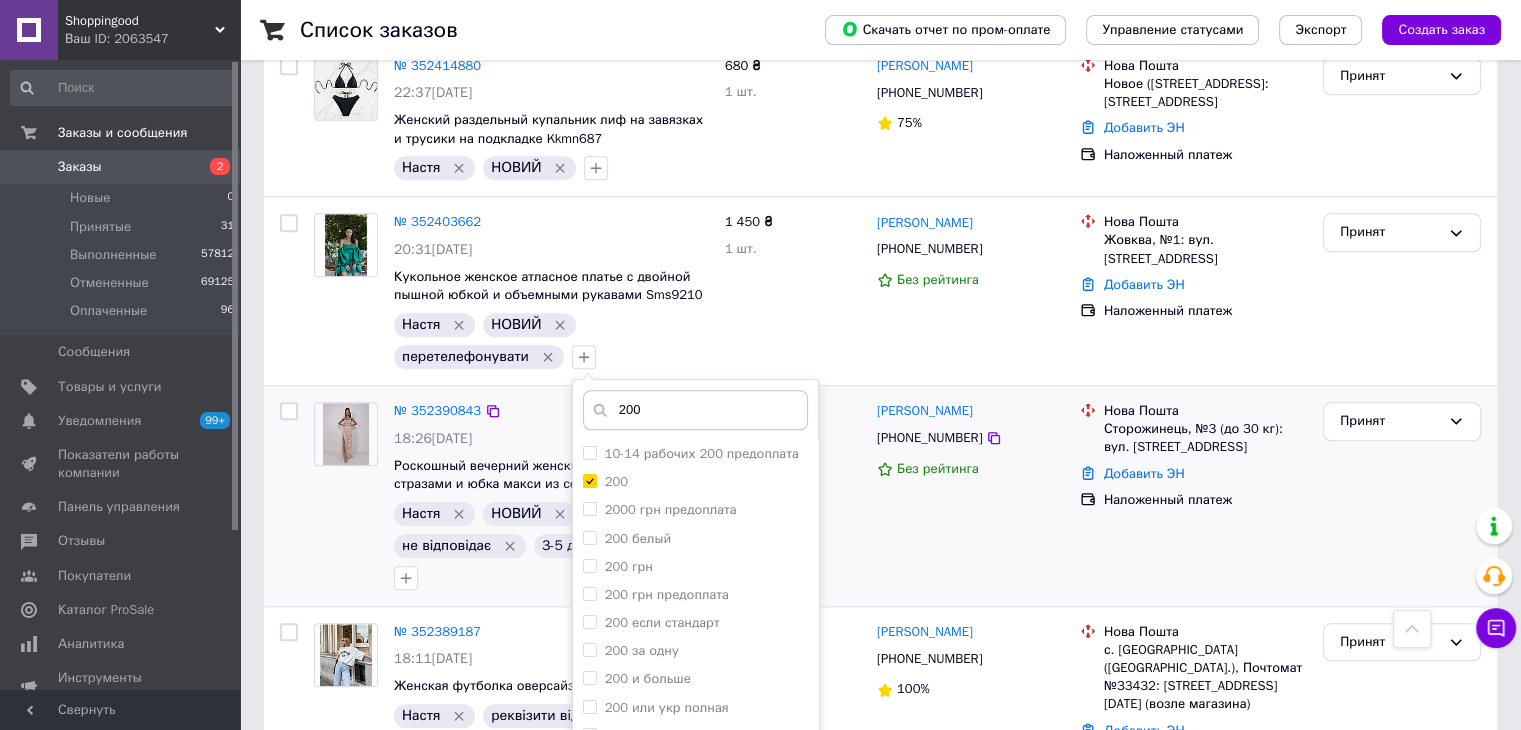 checkbox on "true" 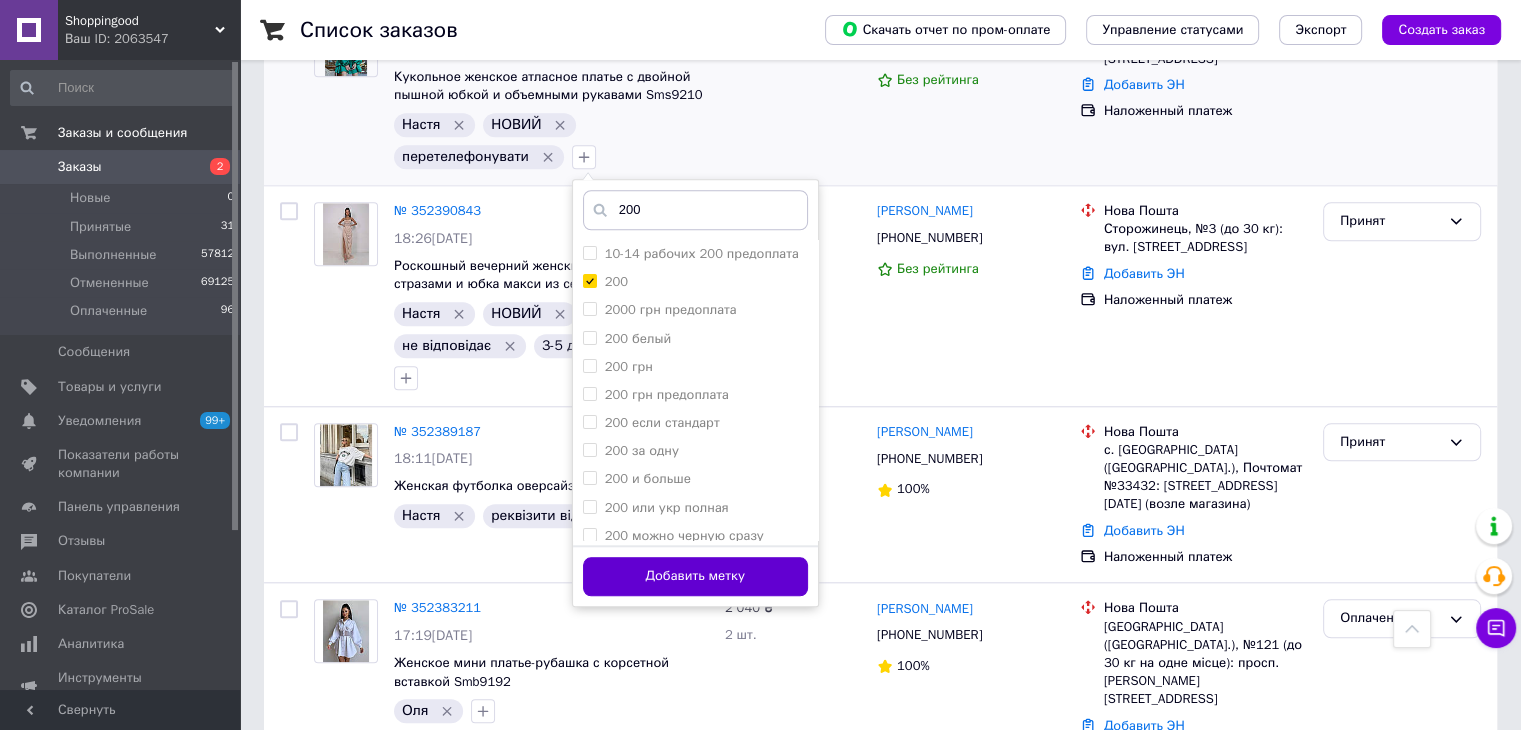 click on "Добавить метку" at bounding box center [695, 576] 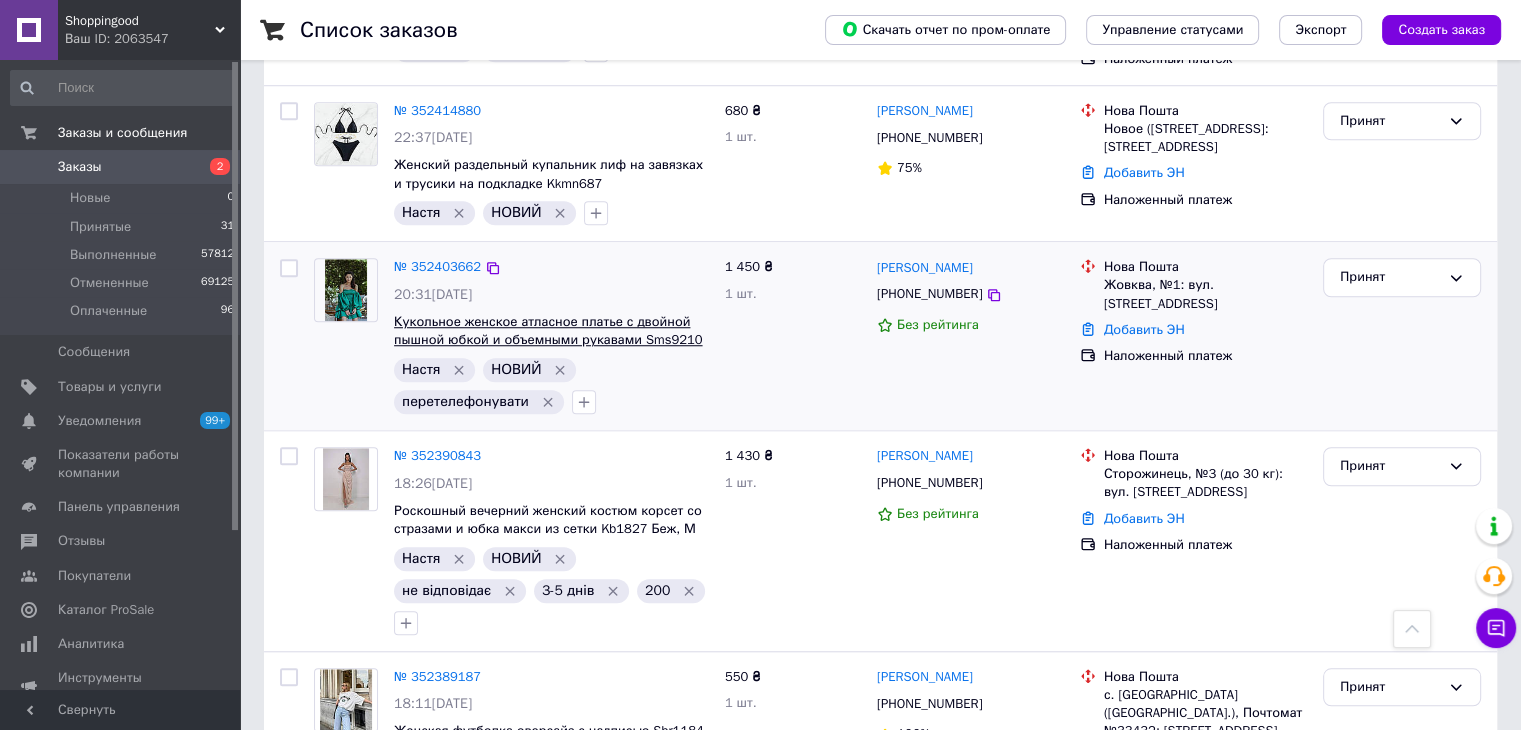 scroll, scrollTop: 1500, scrollLeft: 0, axis: vertical 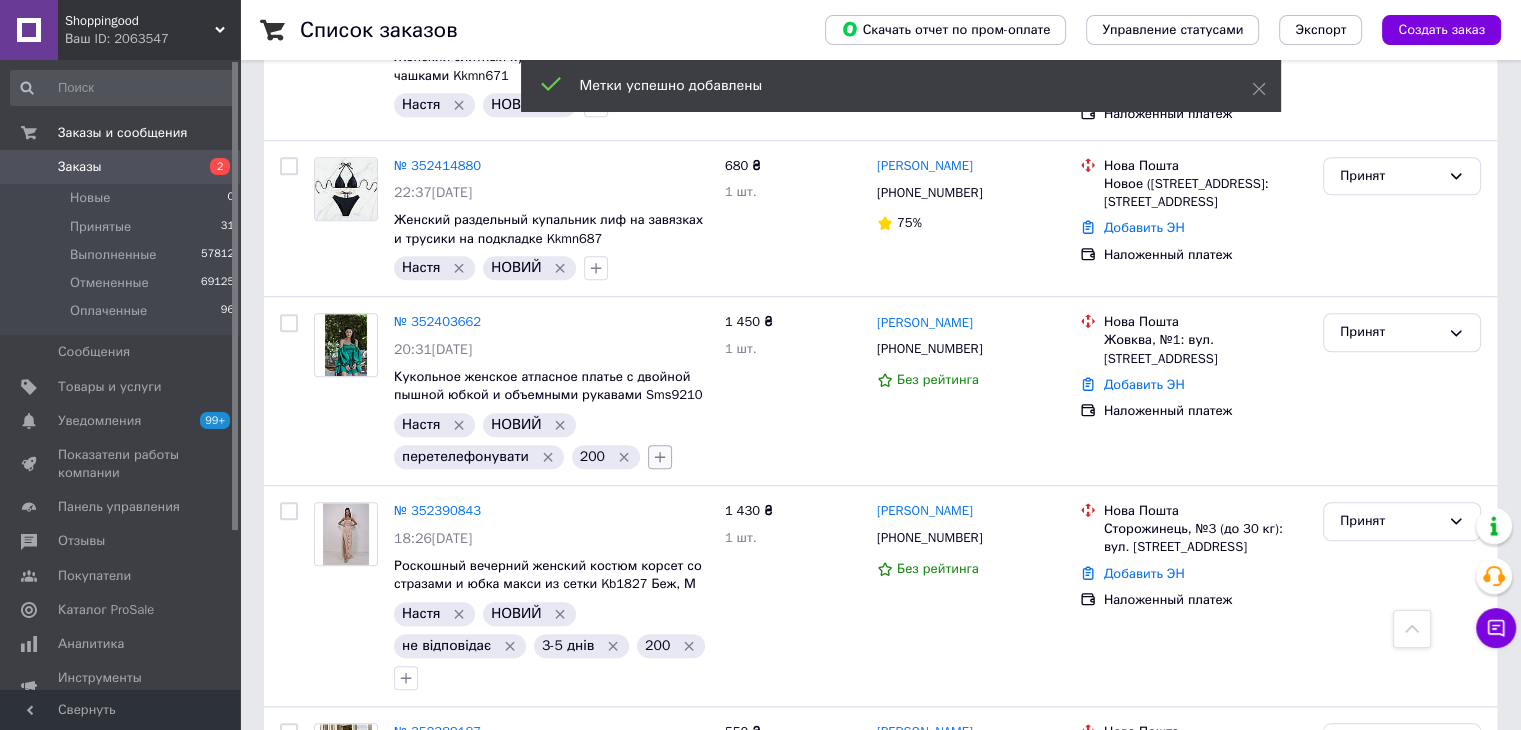 click 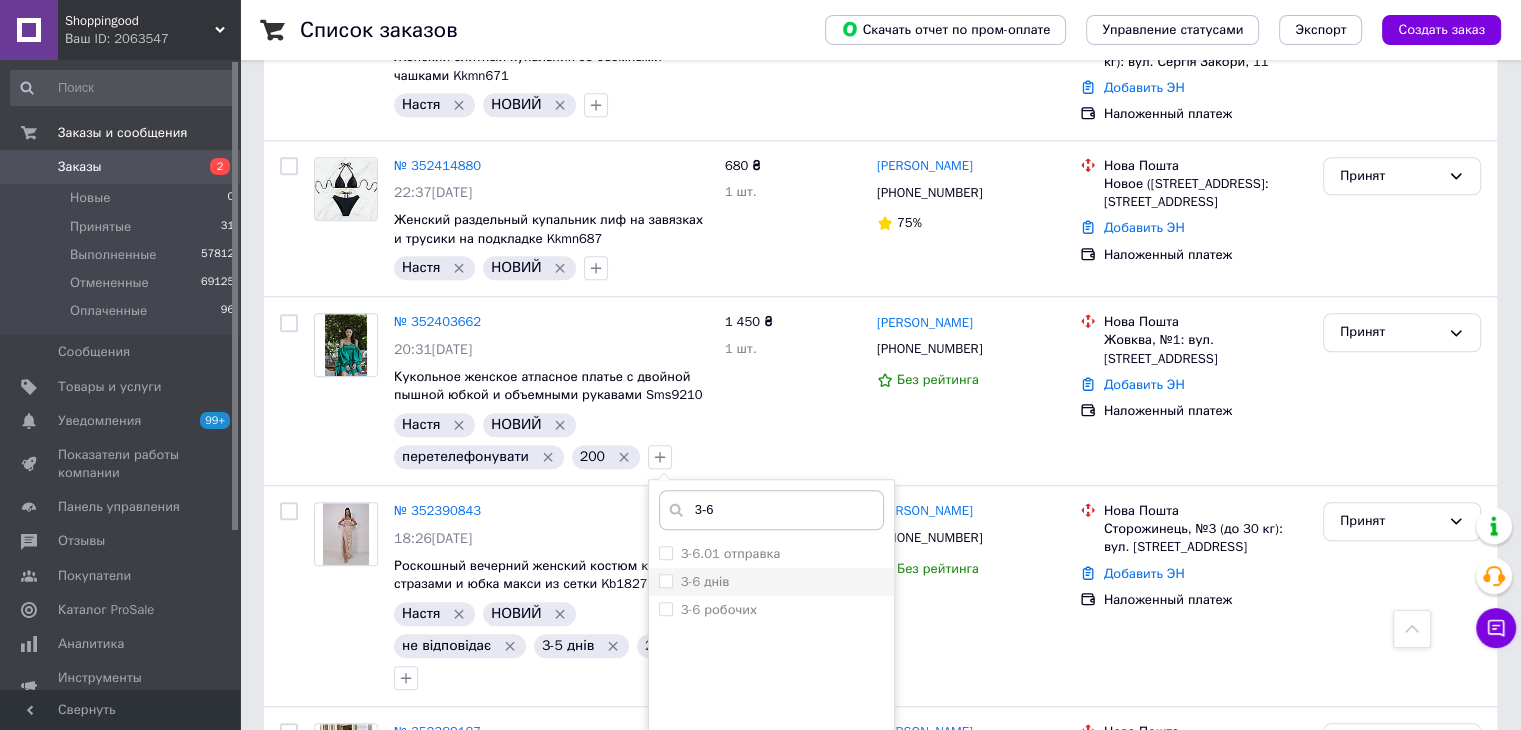 type on "3-6" 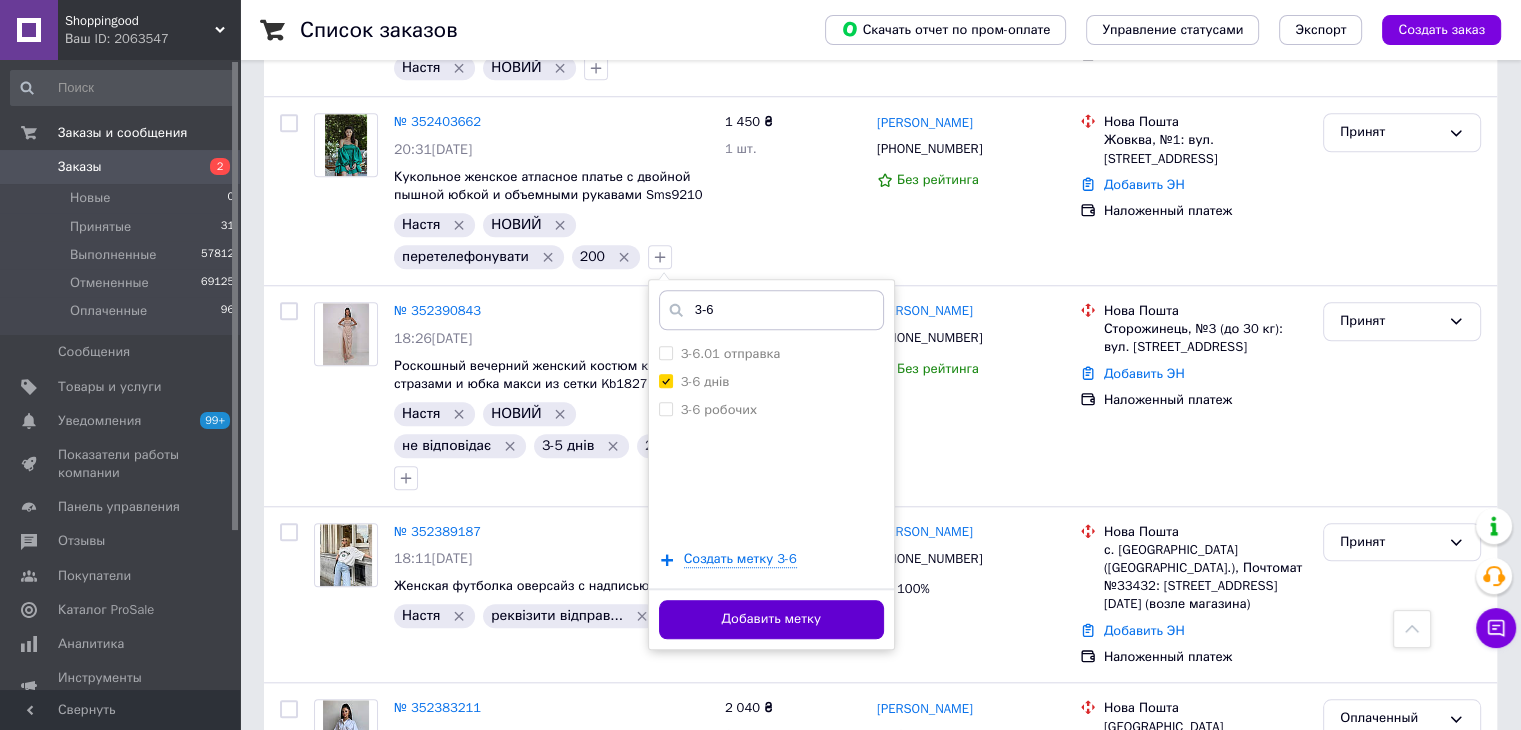 click on "Добавить метку" at bounding box center (771, 619) 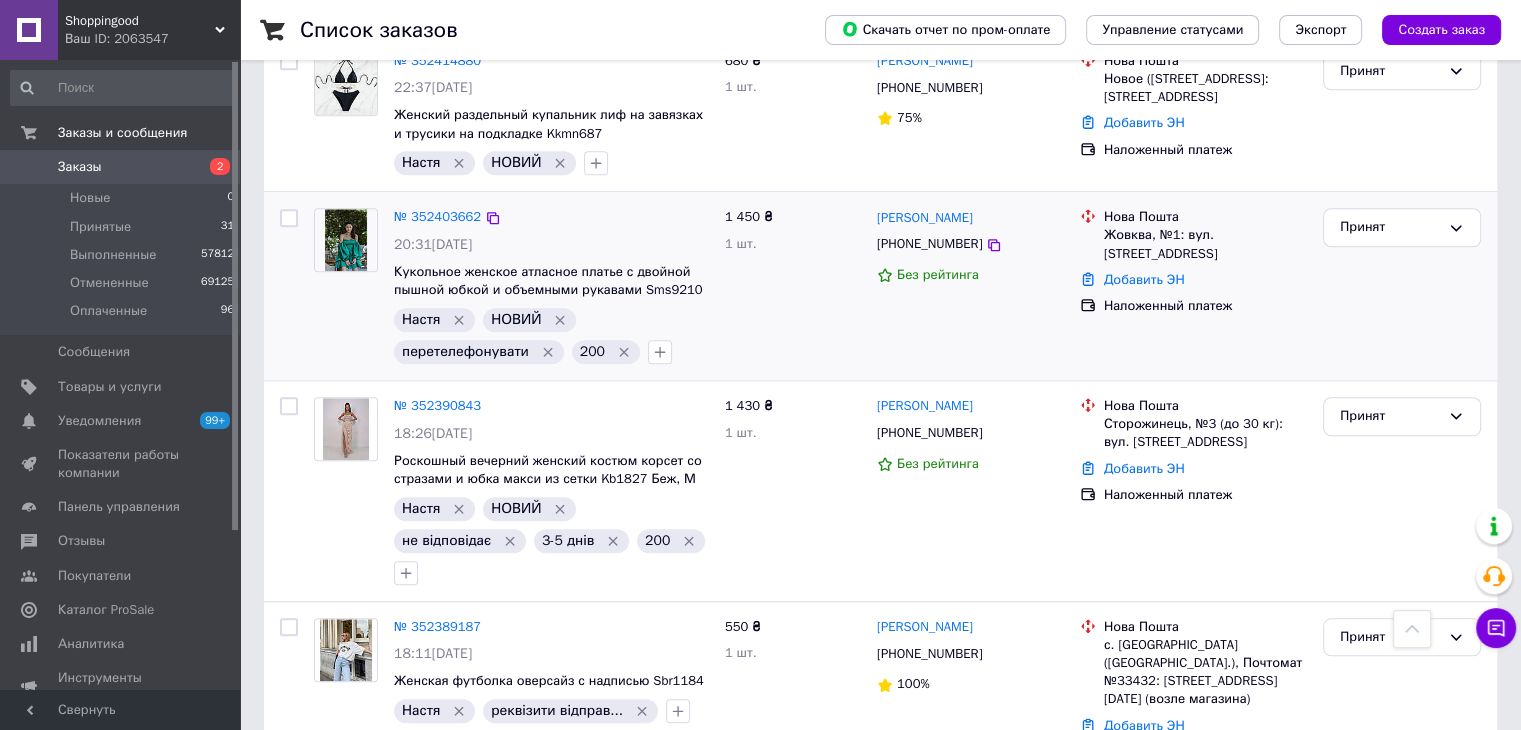 scroll, scrollTop: 1400, scrollLeft: 0, axis: vertical 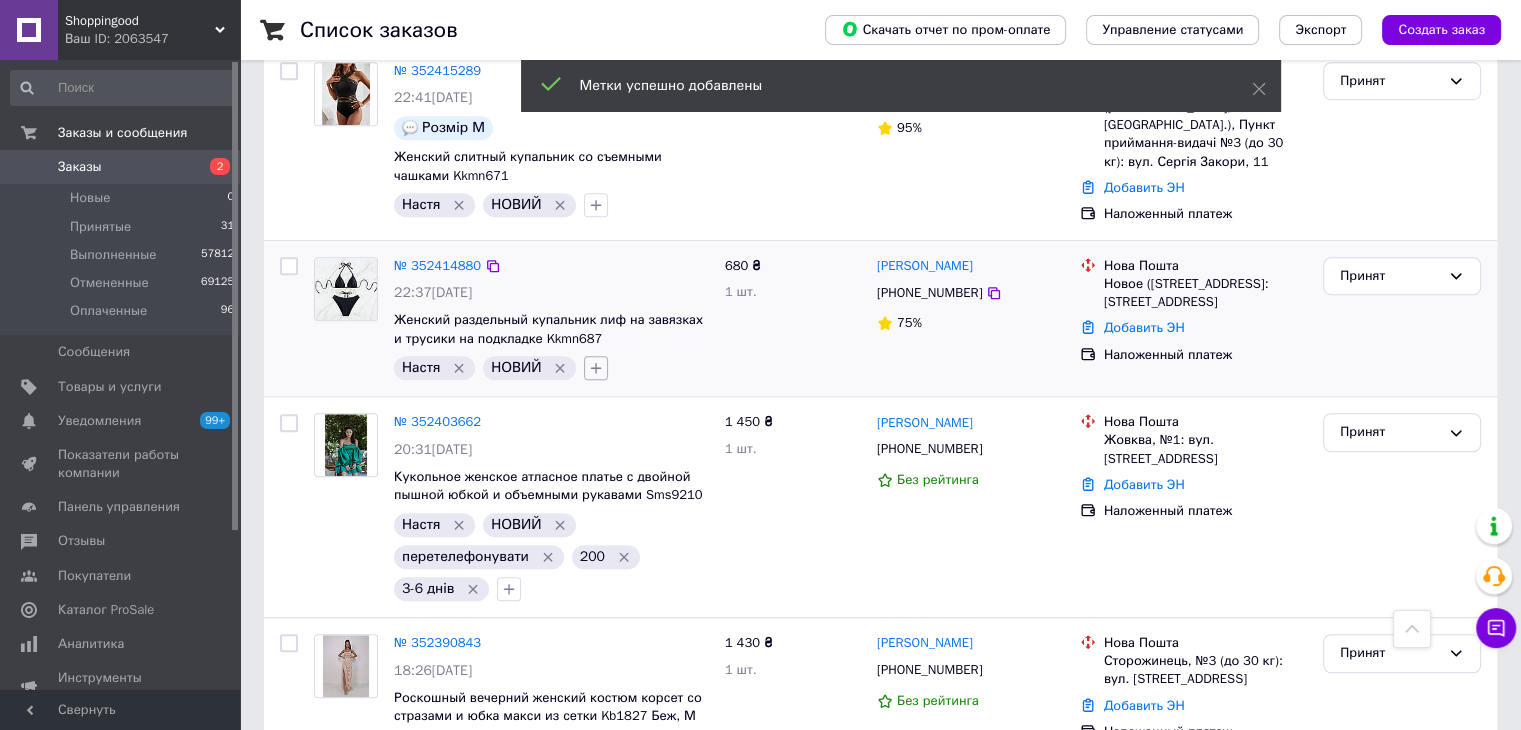 click 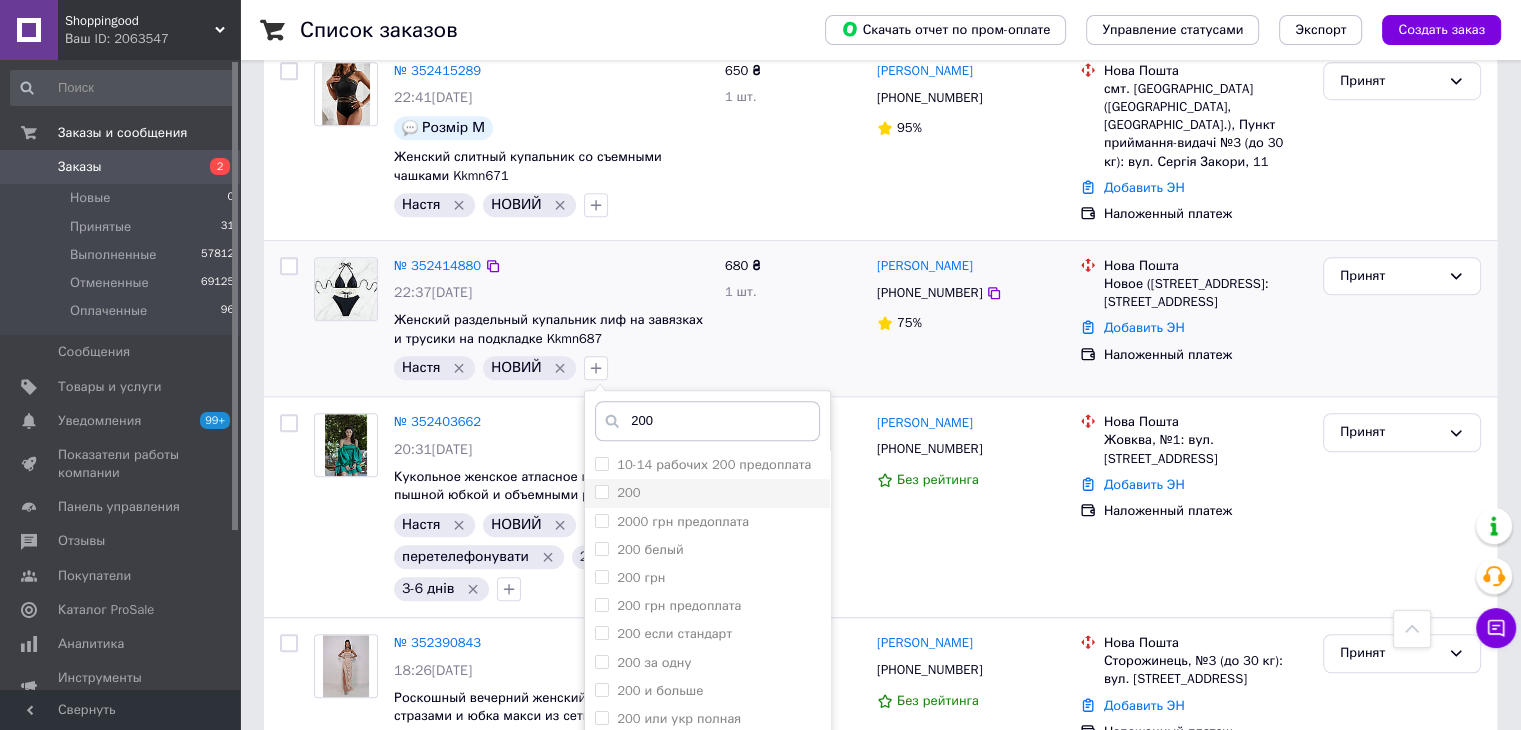 type on "200" 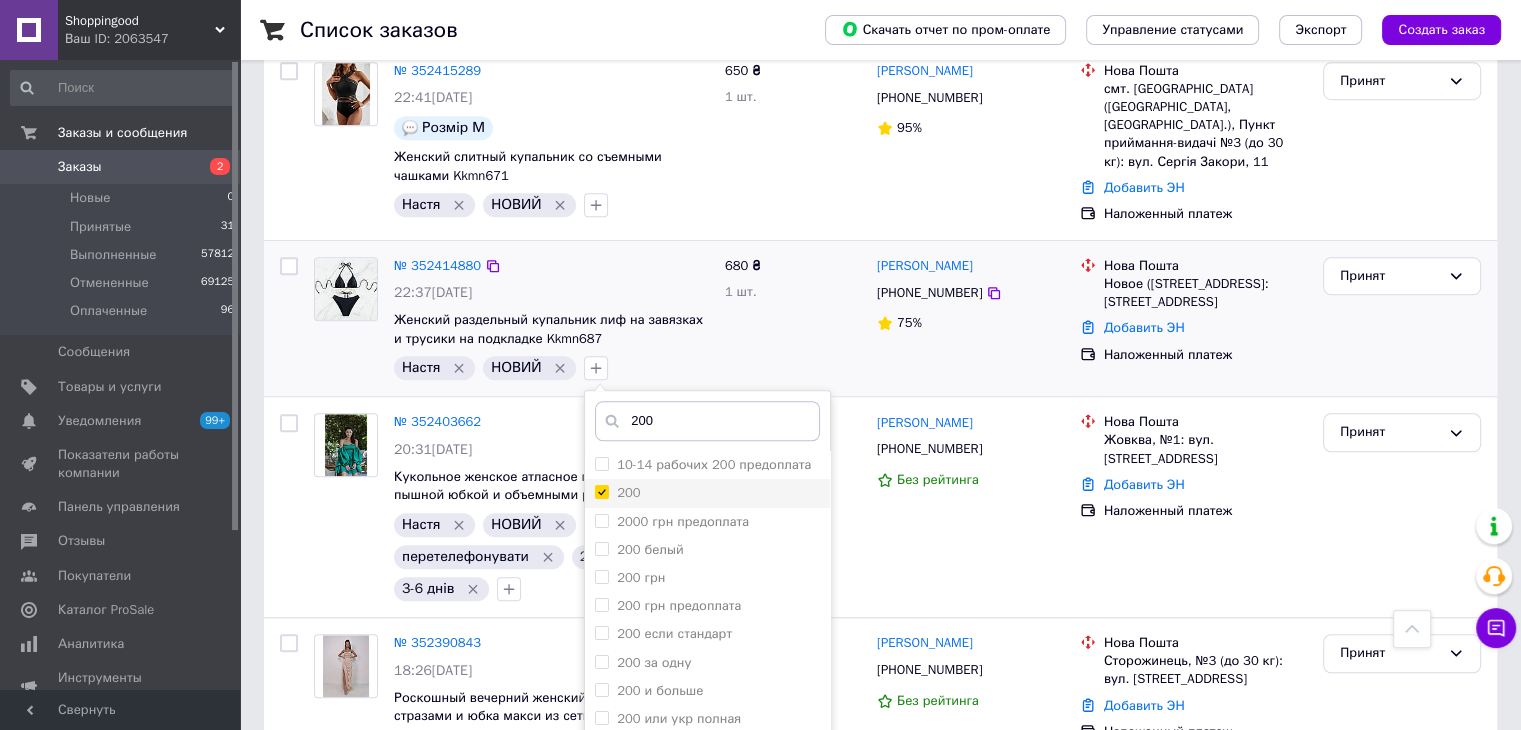 checkbox on "true" 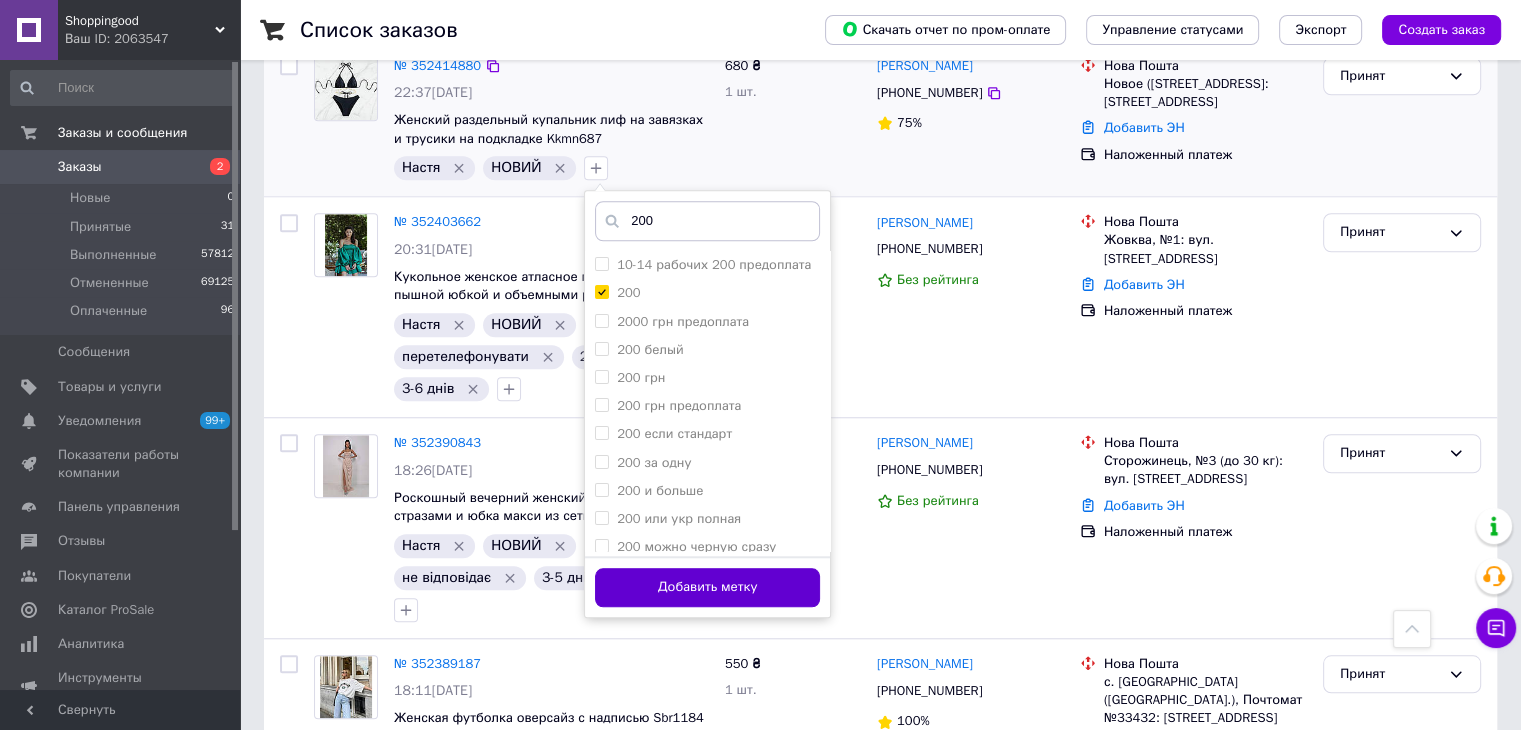 click on "Добавить метку" at bounding box center (707, 587) 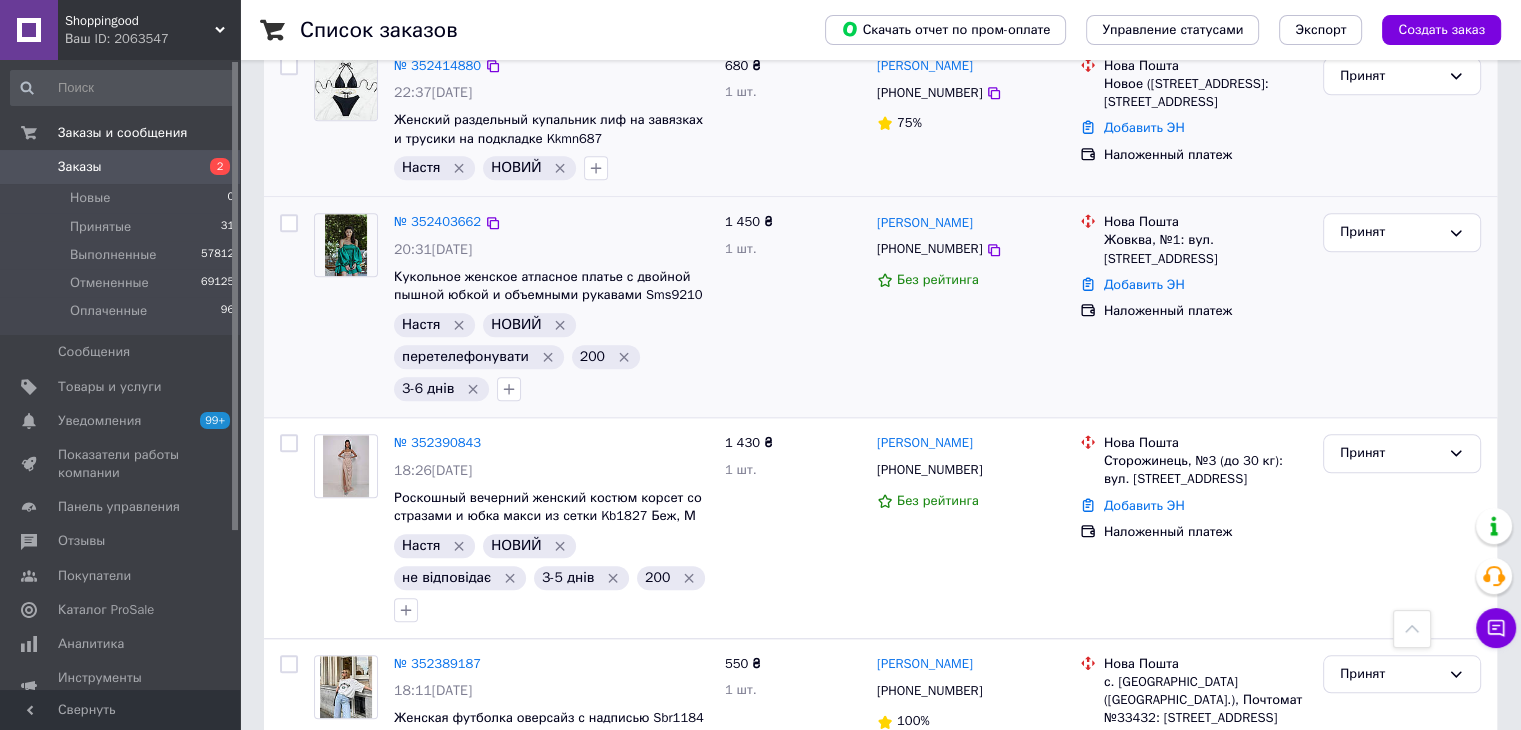 scroll, scrollTop: 1400, scrollLeft: 0, axis: vertical 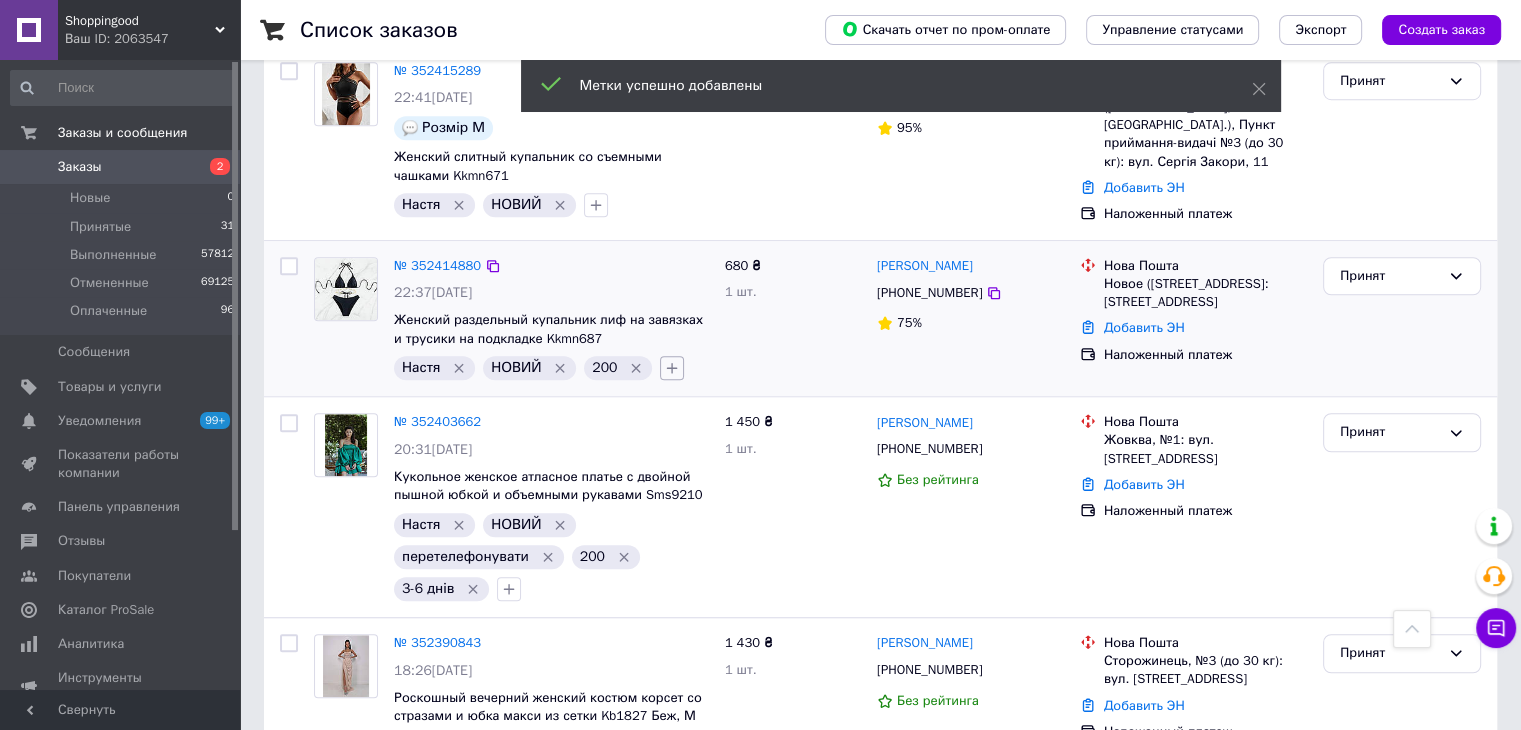 click at bounding box center (672, 368) 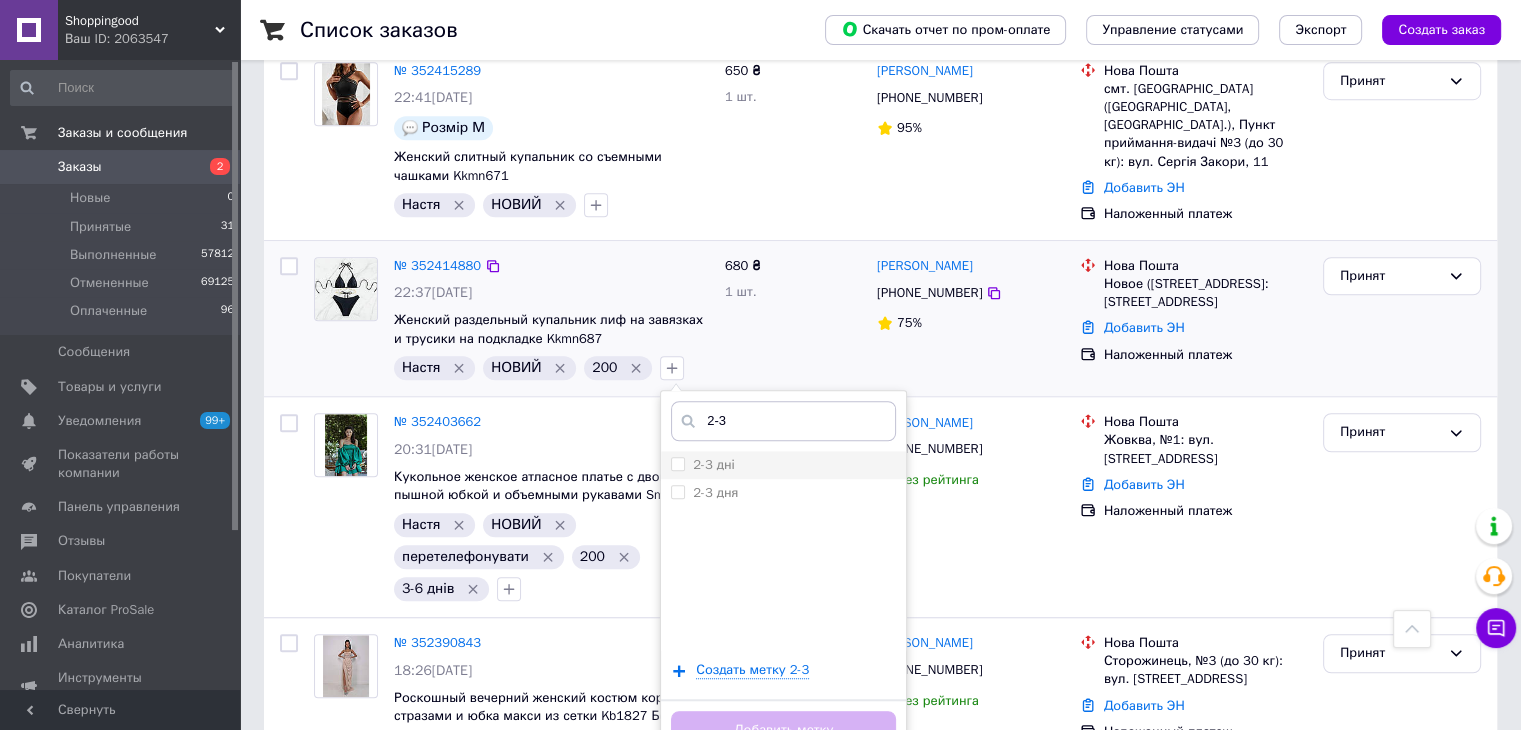type on "2-3" 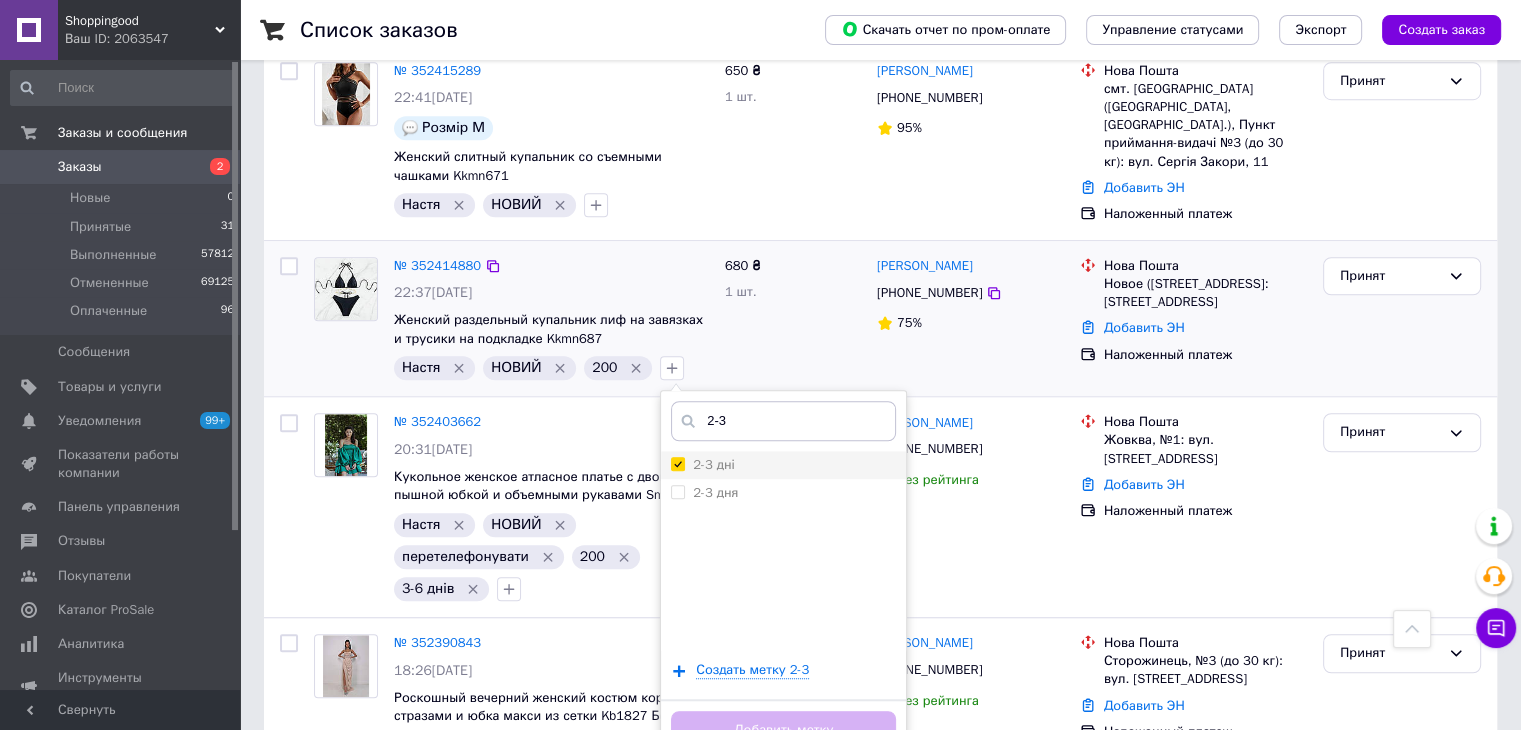 checkbox on "true" 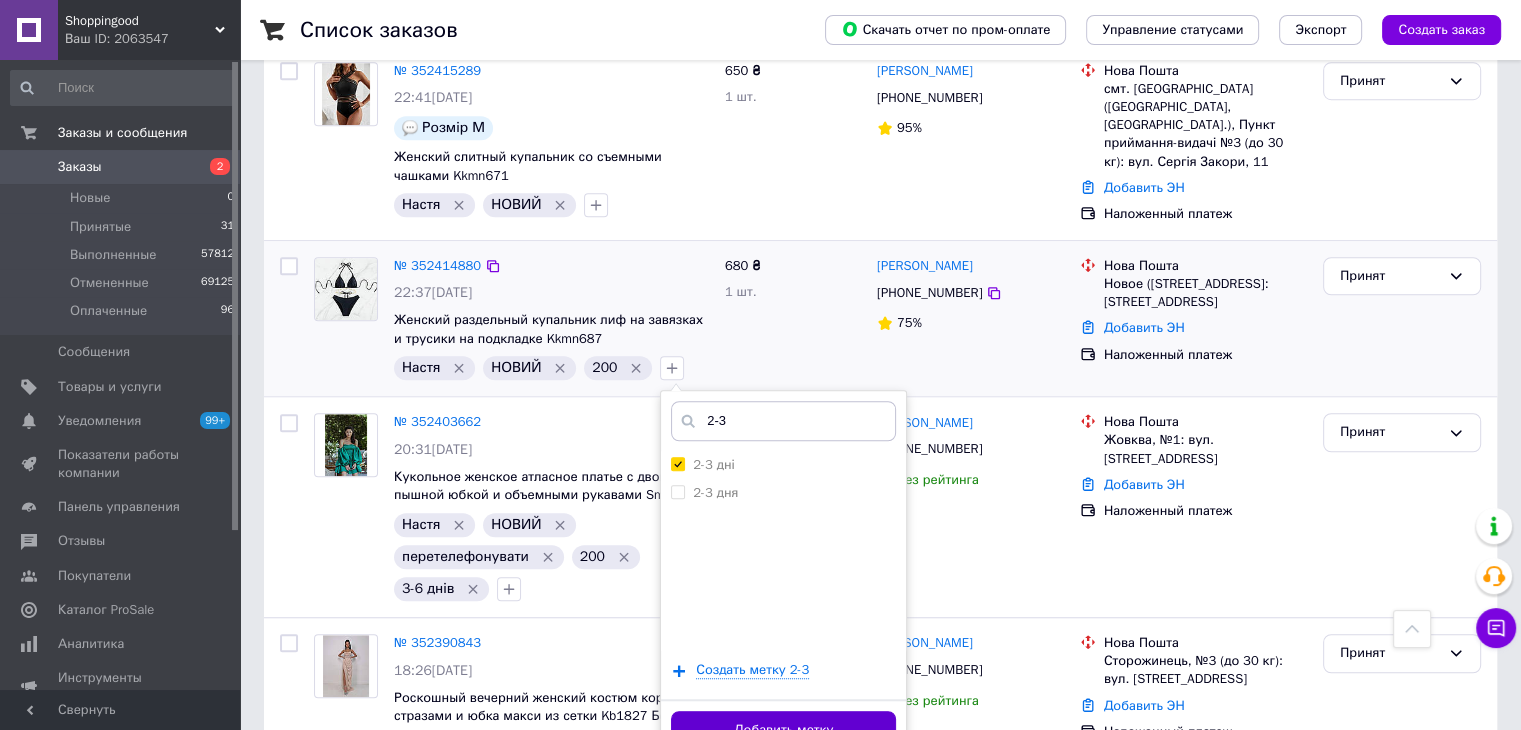 click on "Добавить метку" at bounding box center (783, 730) 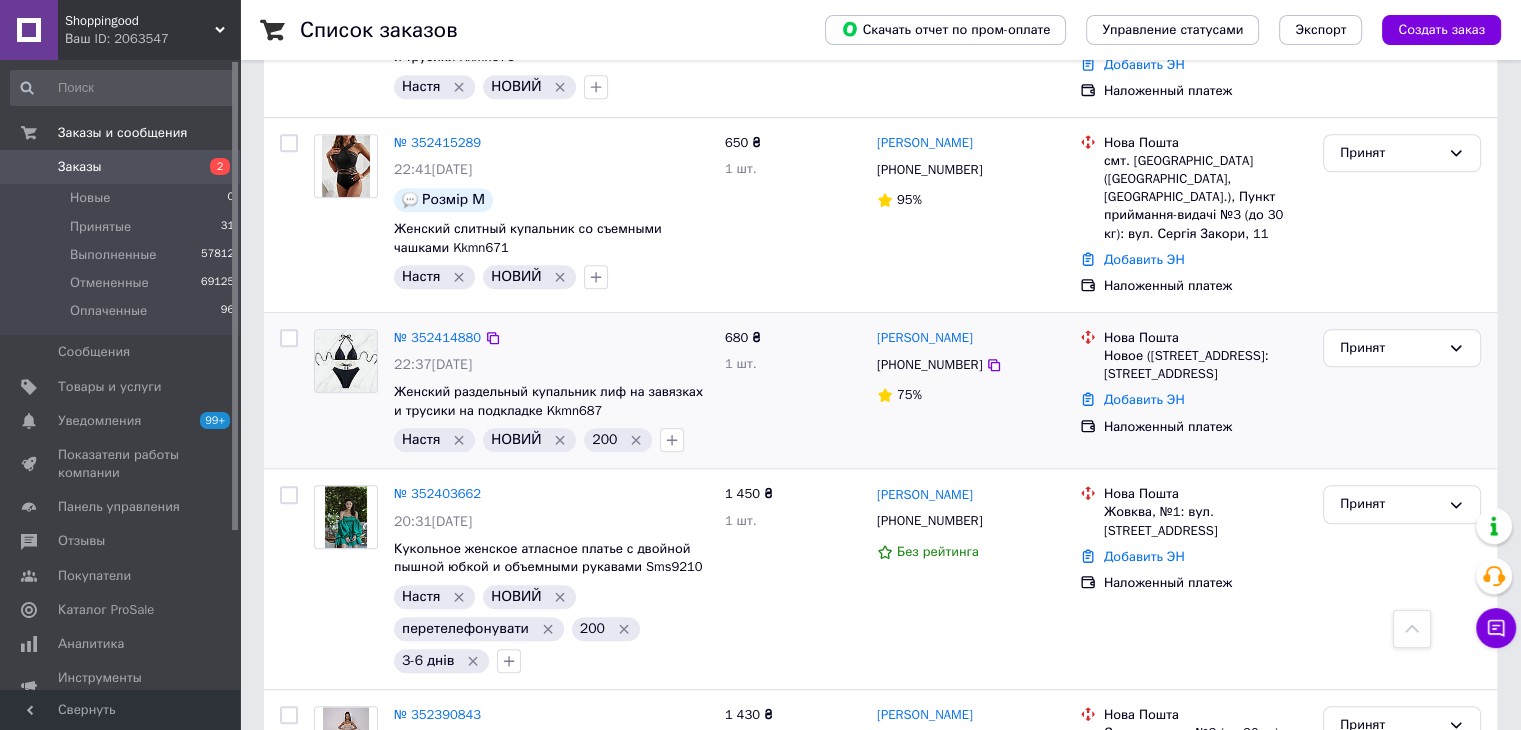 scroll, scrollTop: 1200, scrollLeft: 0, axis: vertical 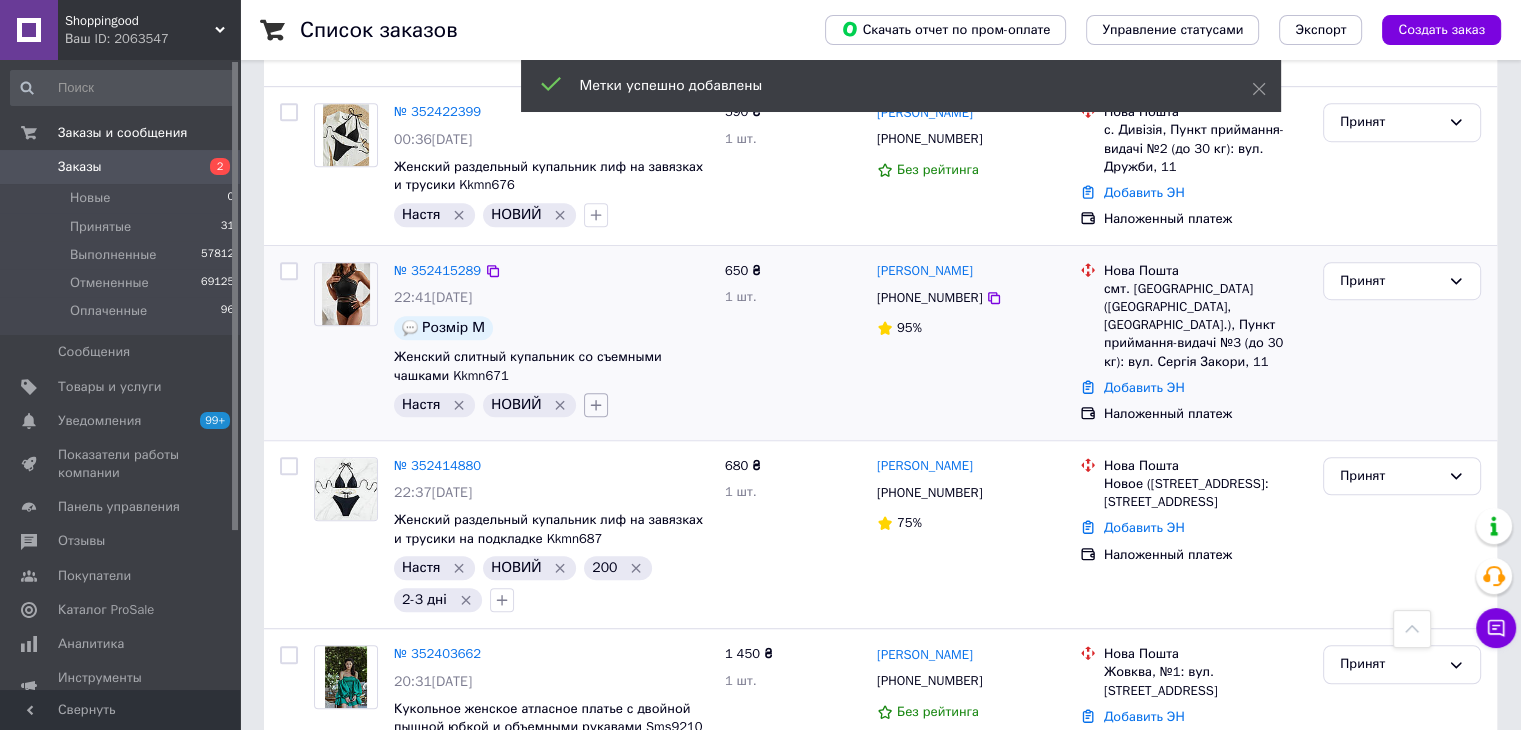 click 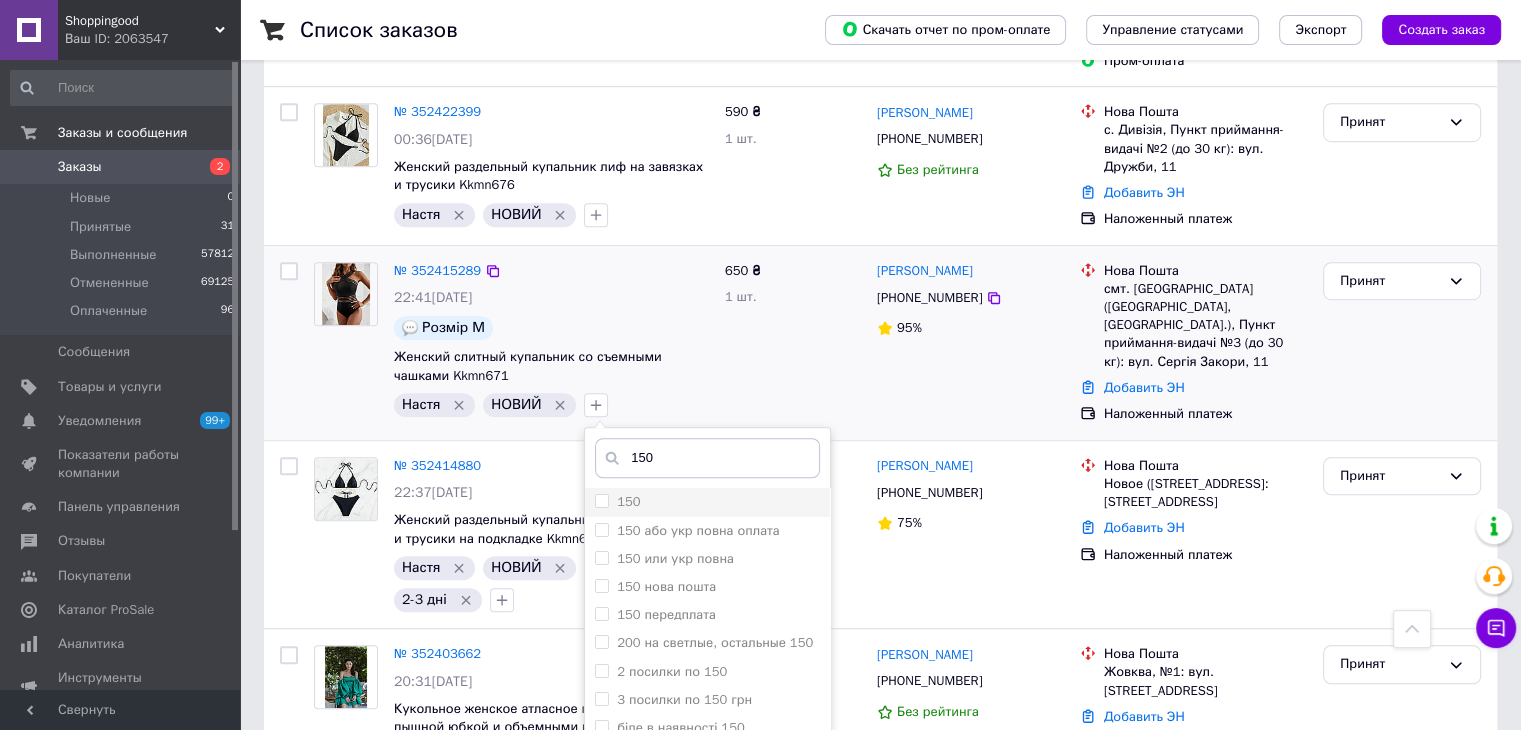 type on "150" 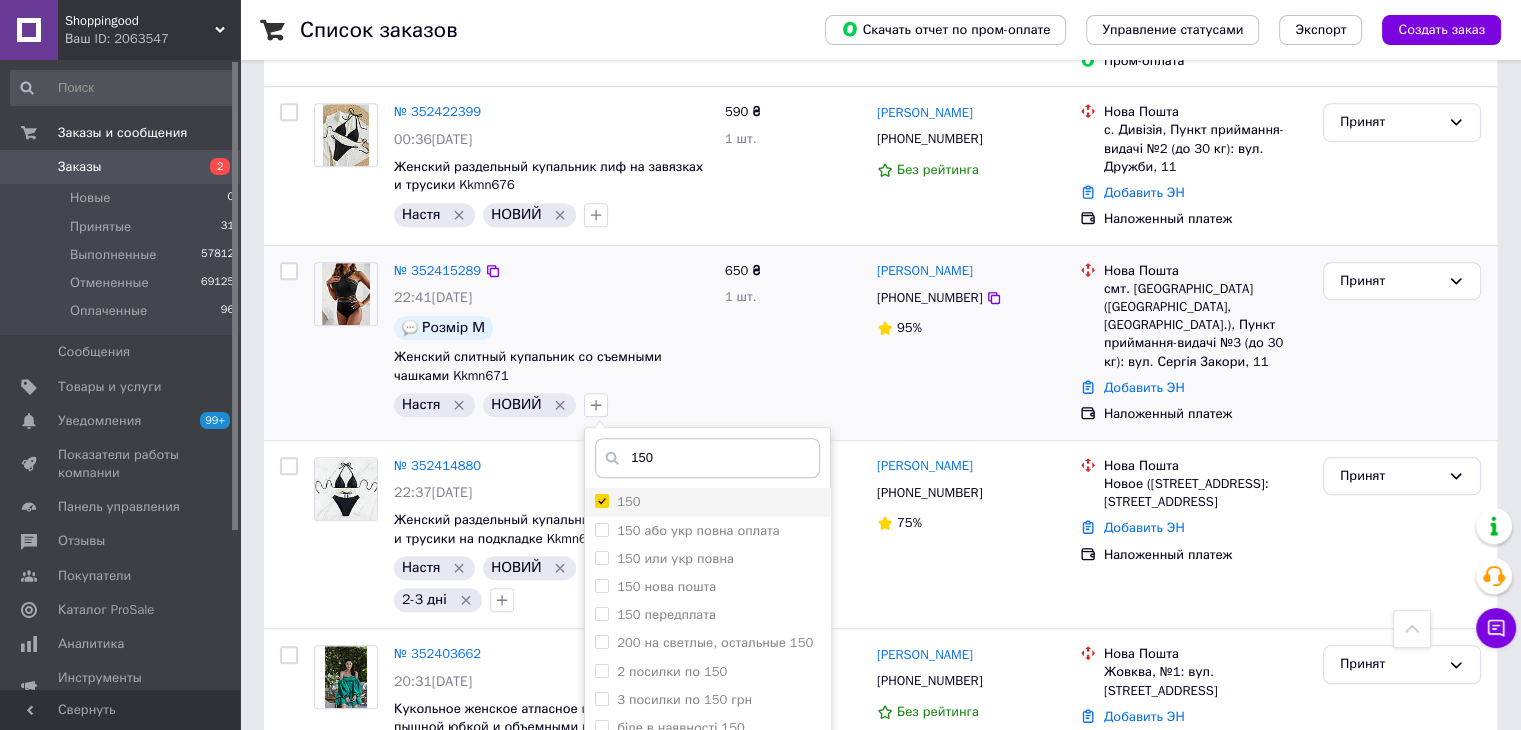 checkbox on "true" 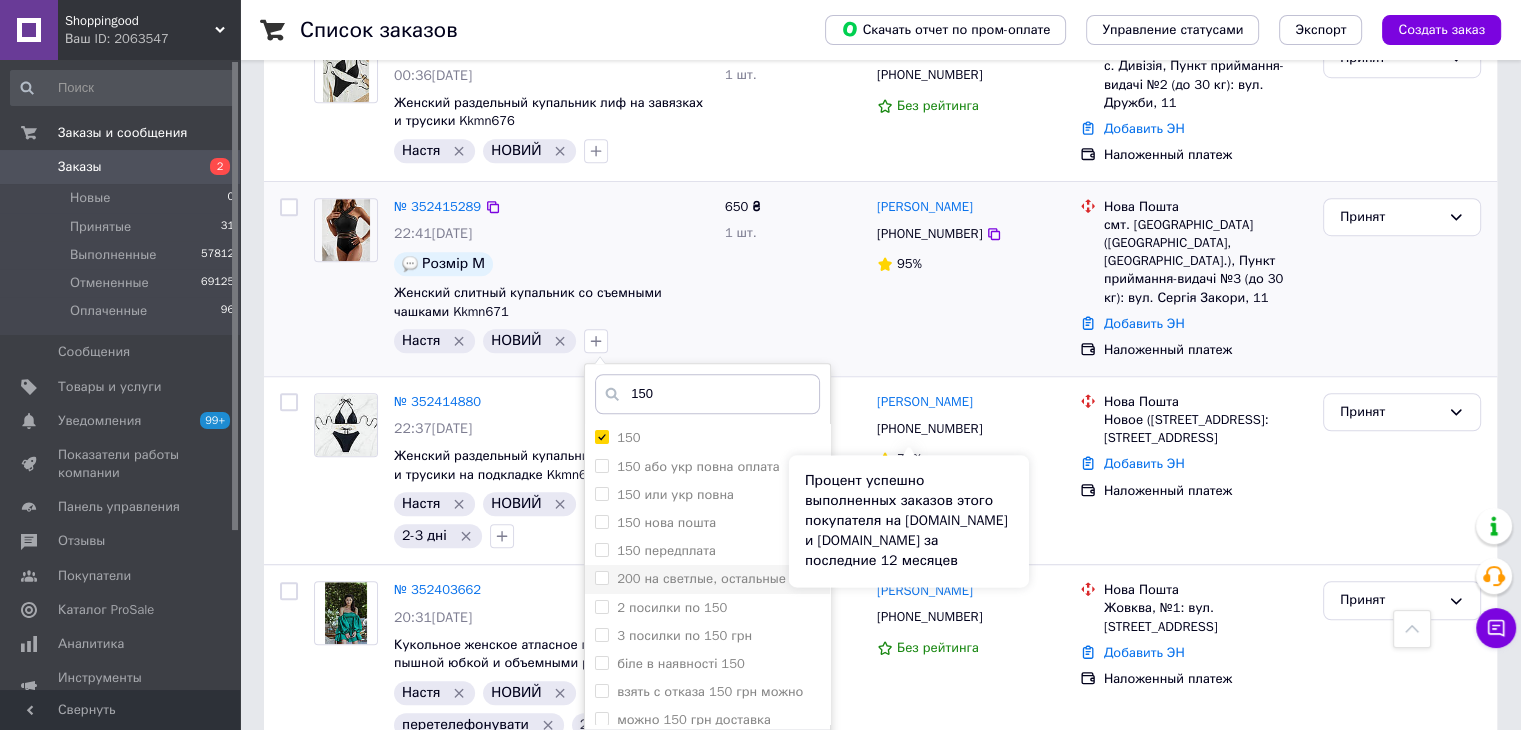 scroll, scrollTop: 1300, scrollLeft: 0, axis: vertical 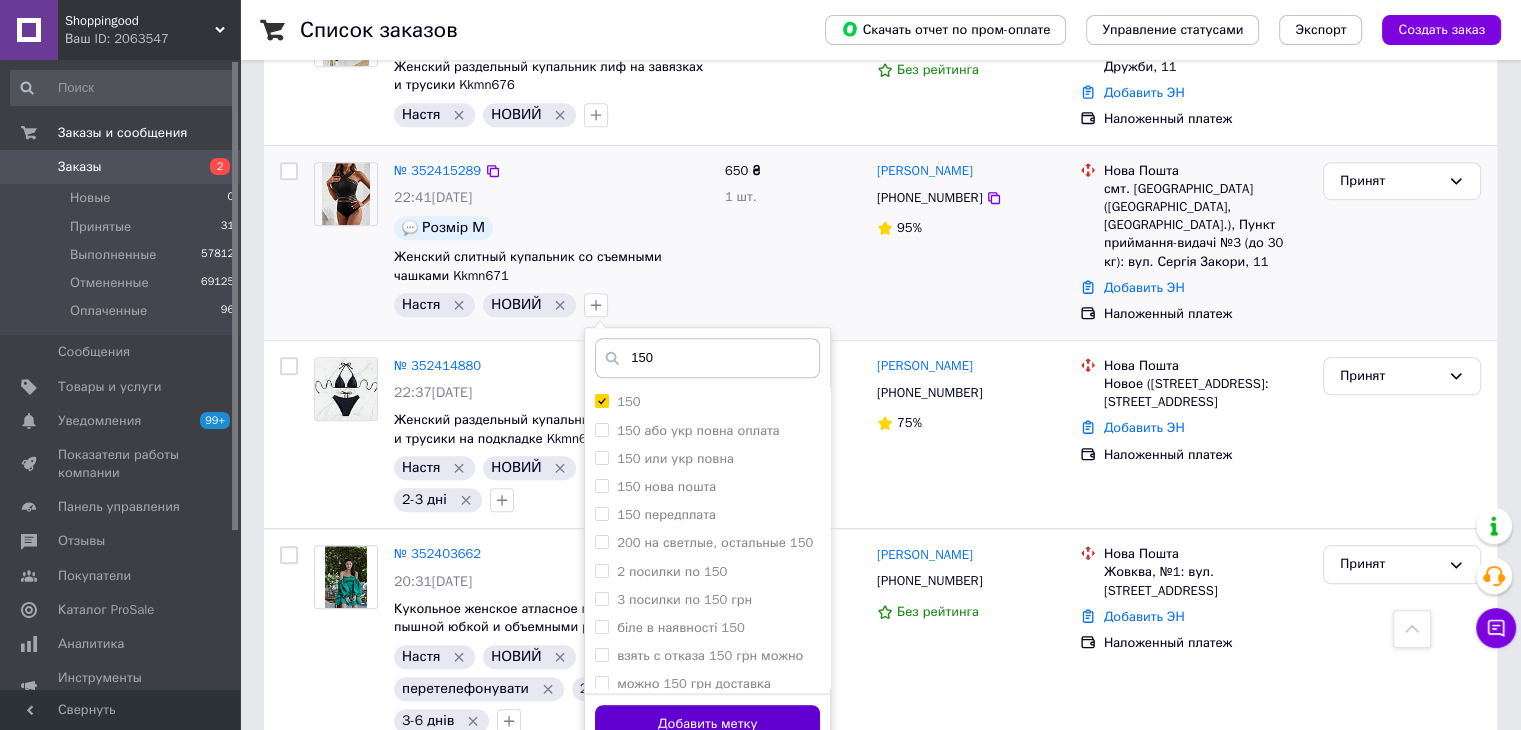 click on "Добавить метку" at bounding box center (707, 724) 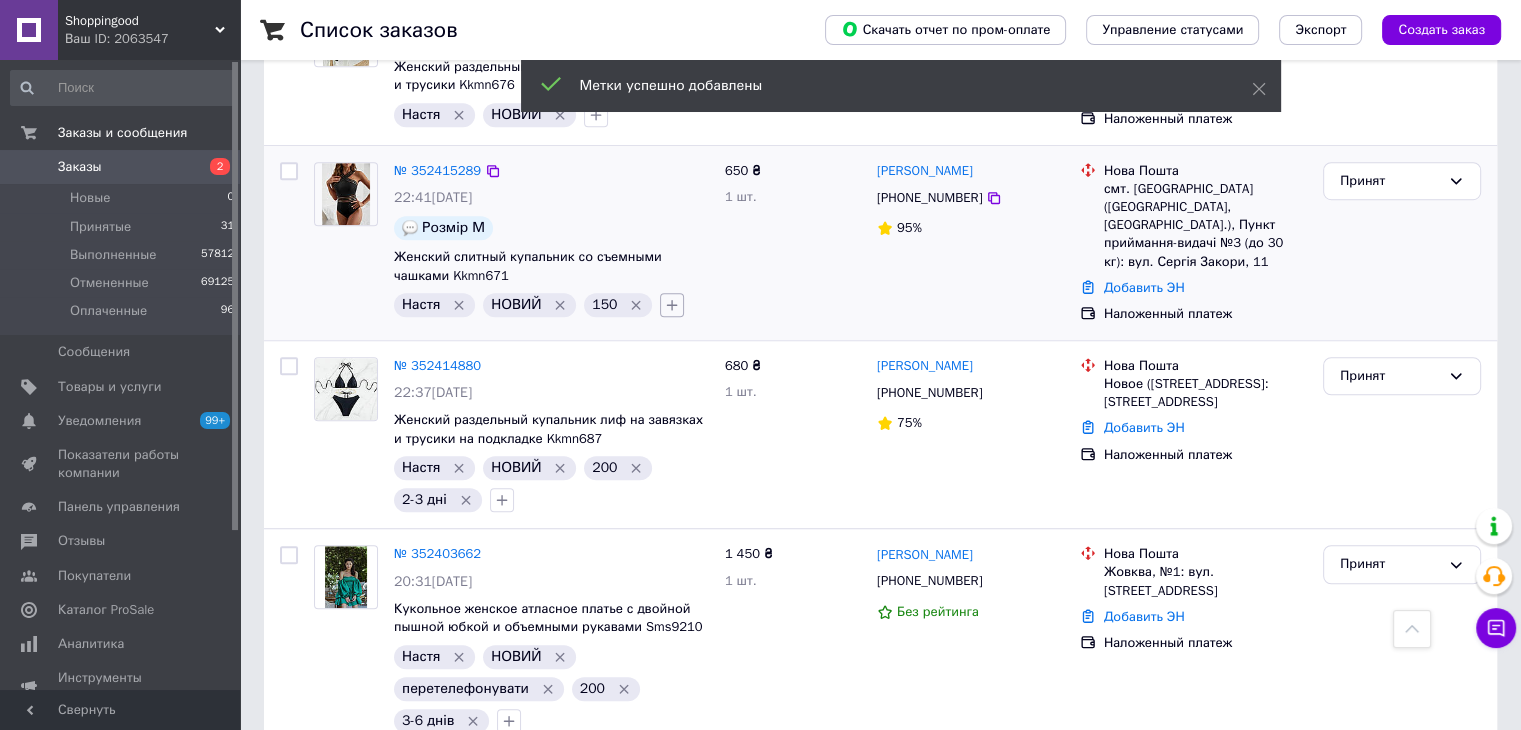 click 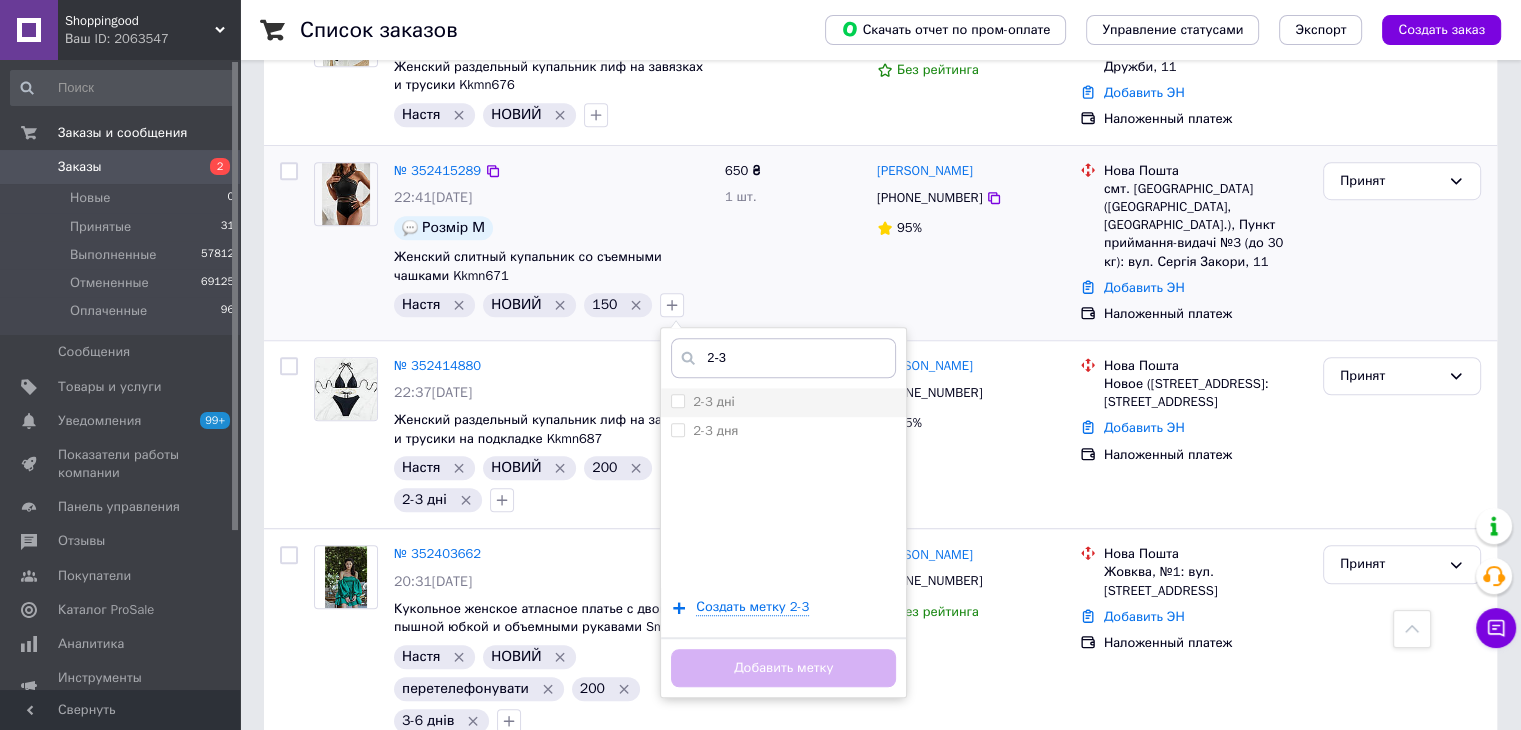 type on "2-3" 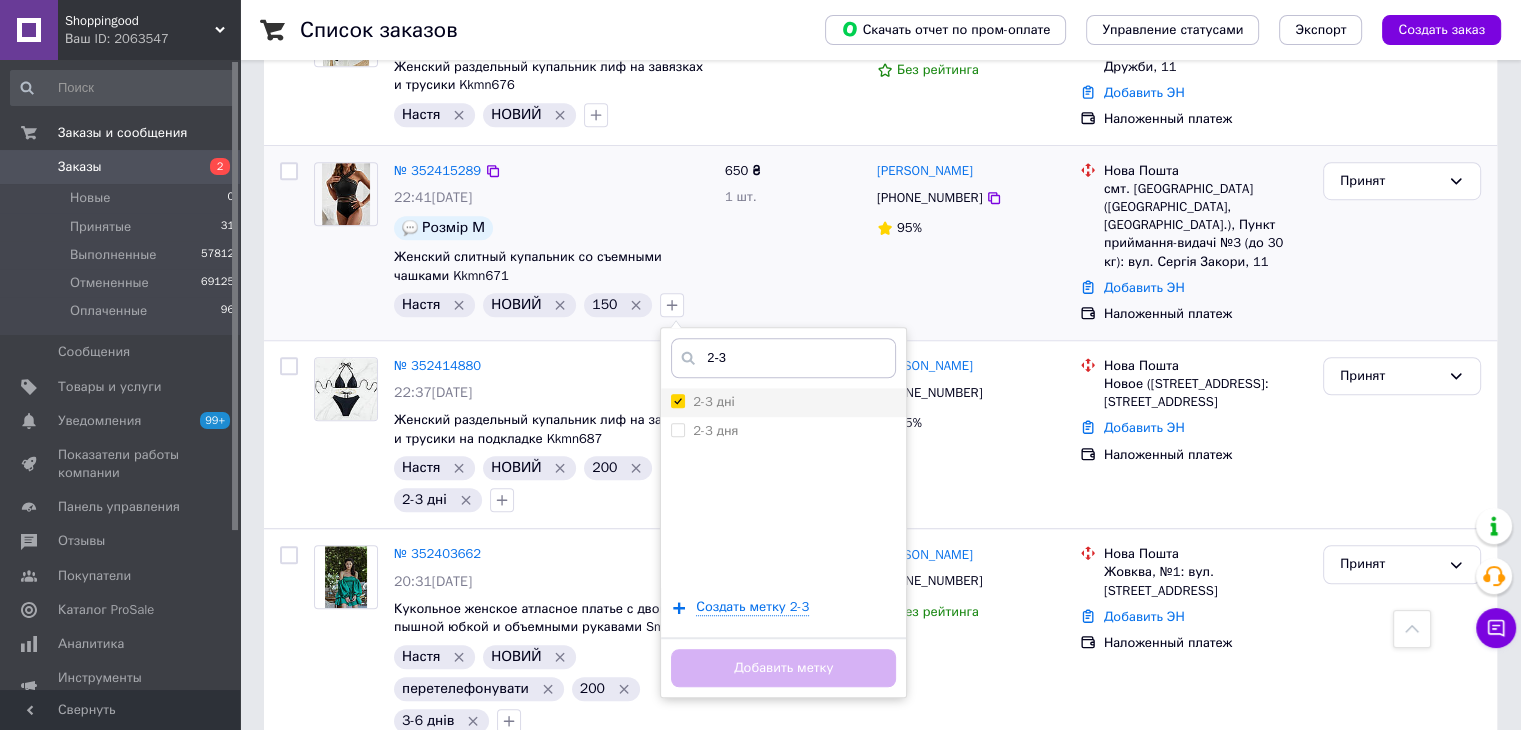 checkbox on "true" 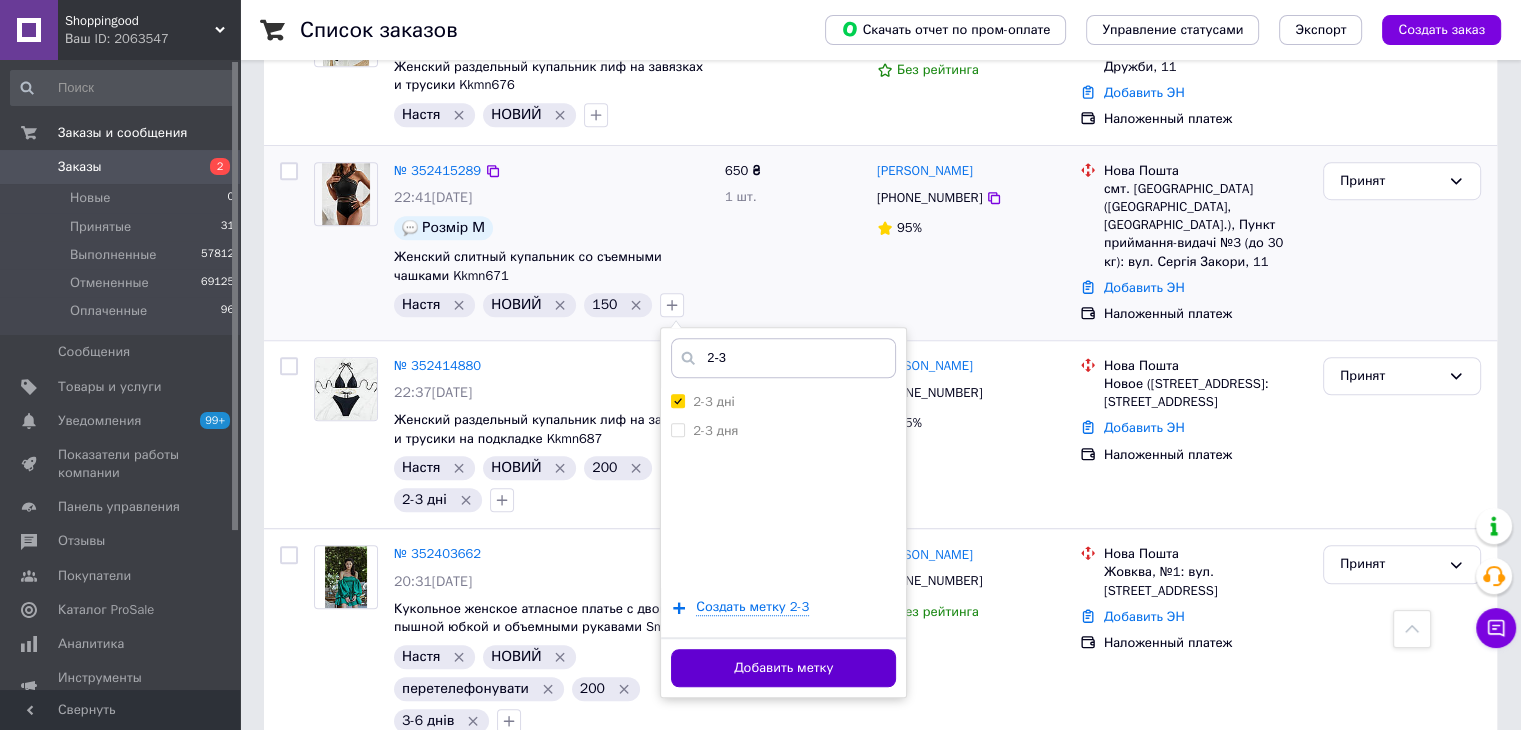 click on "Добавить метку" at bounding box center (783, 668) 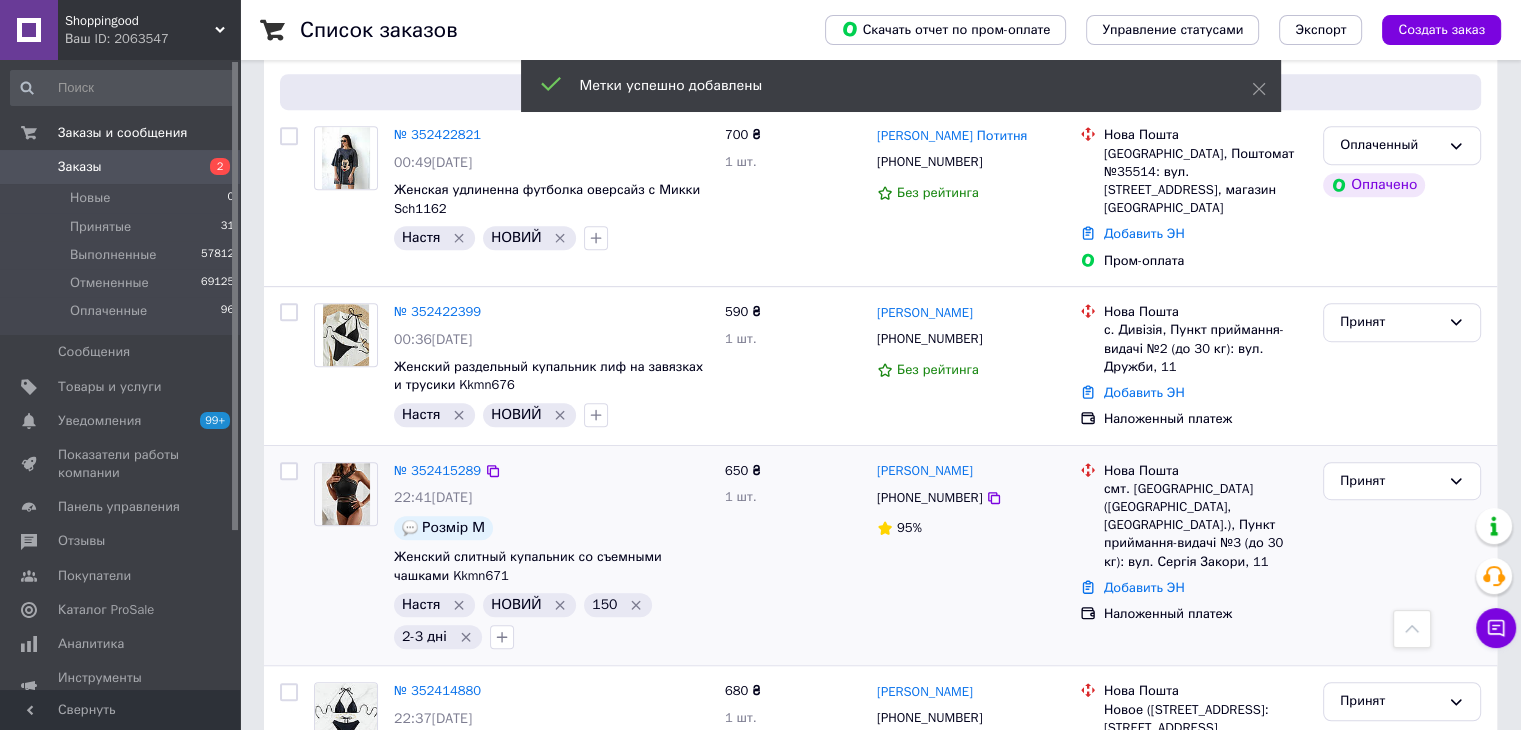 scroll, scrollTop: 1000, scrollLeft: 0, axis: vertical 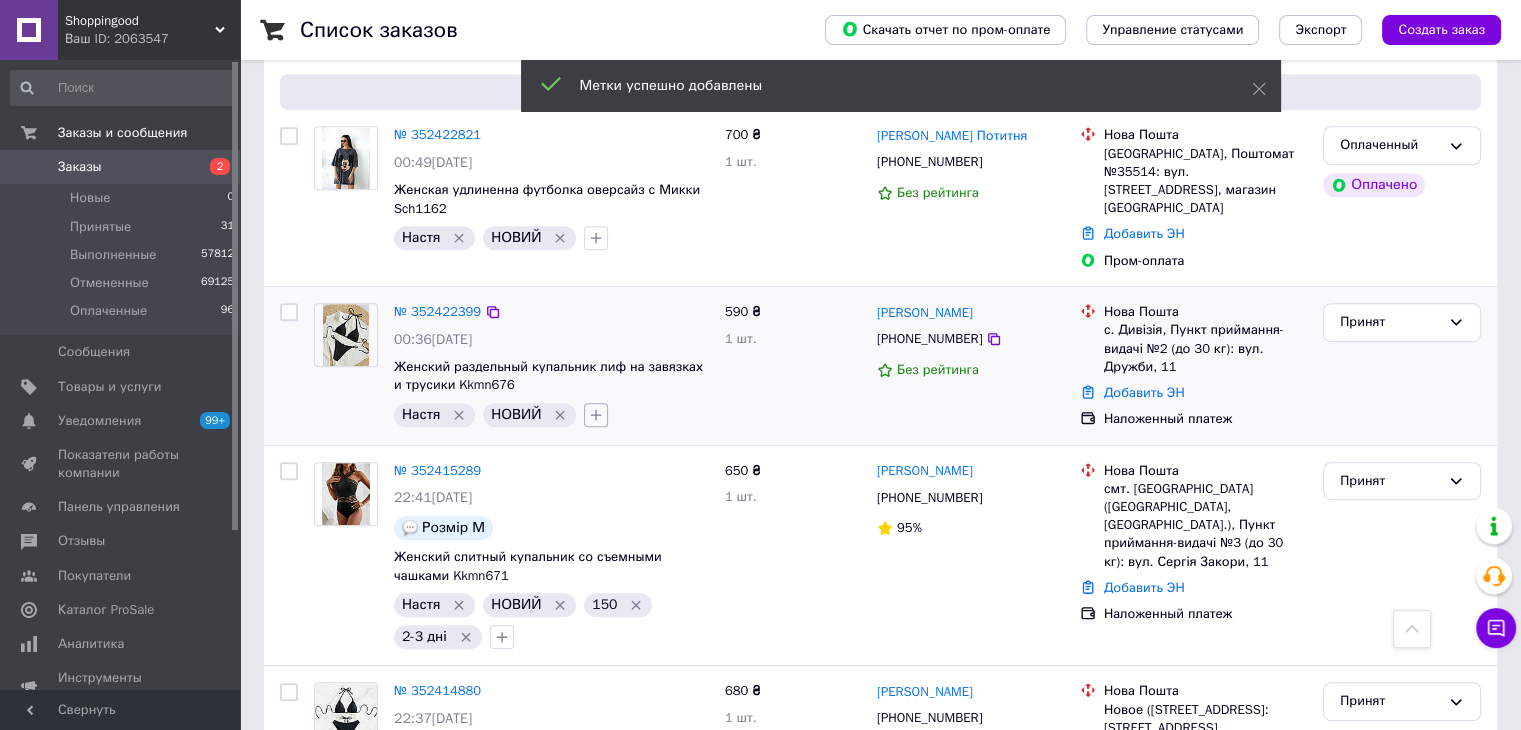 click 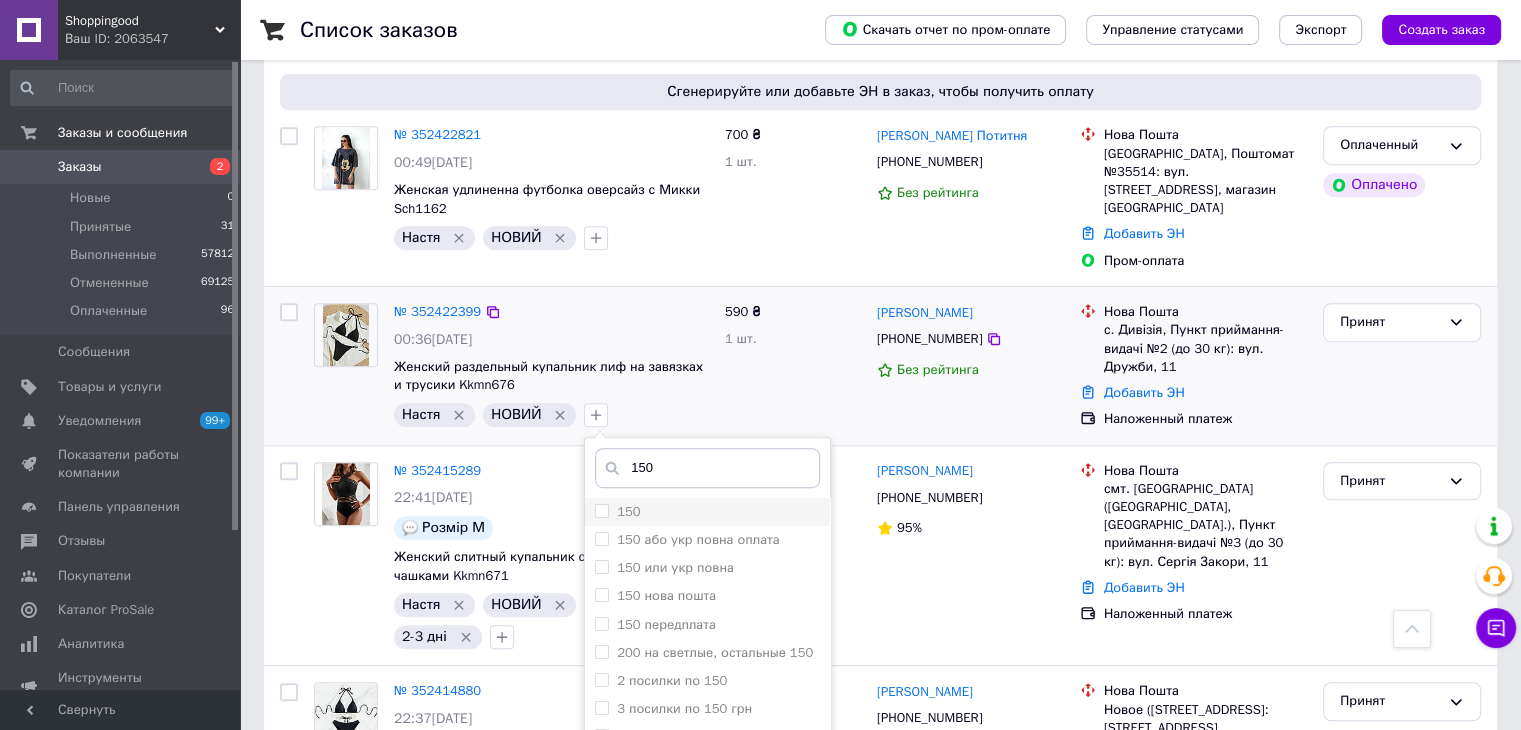 type on "150" 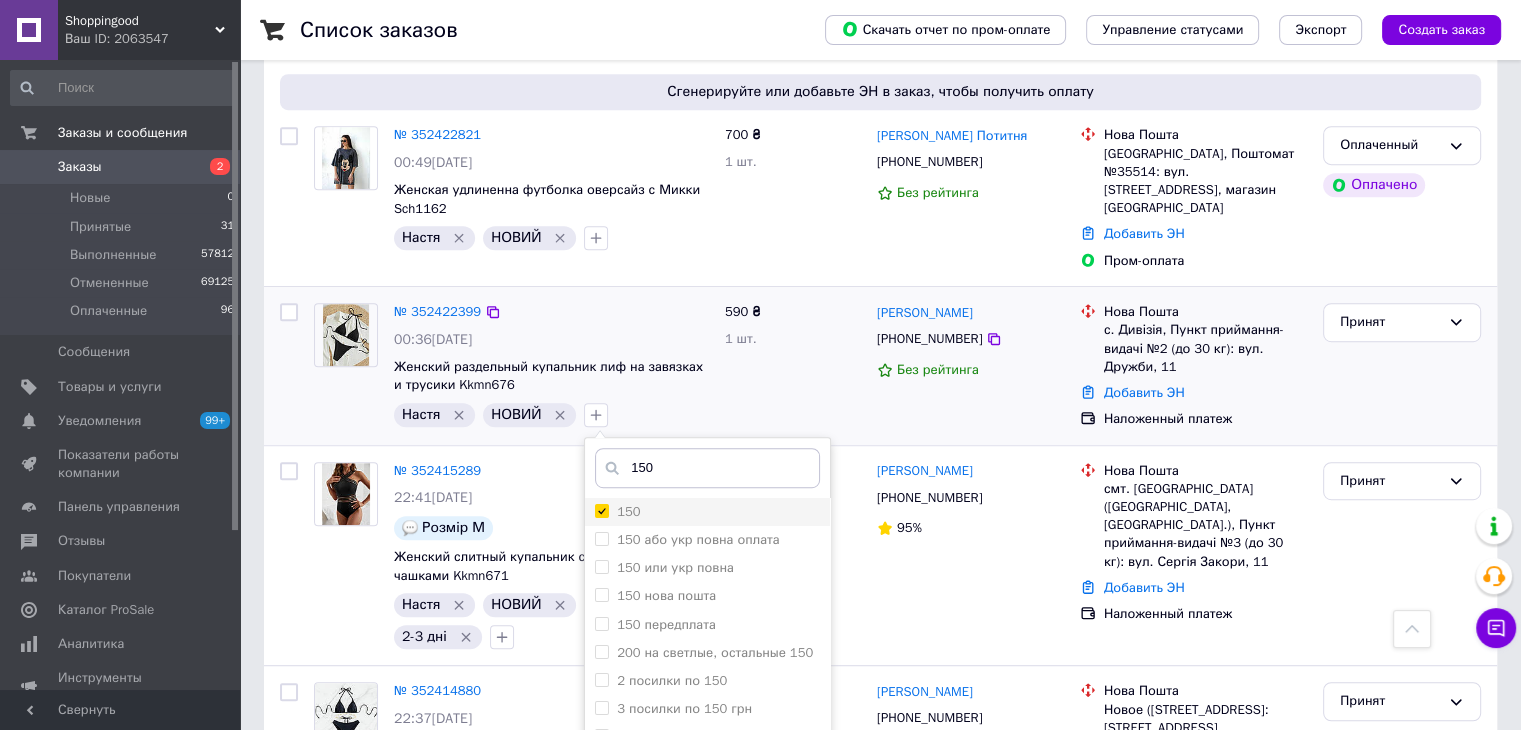 checkbox on "true" 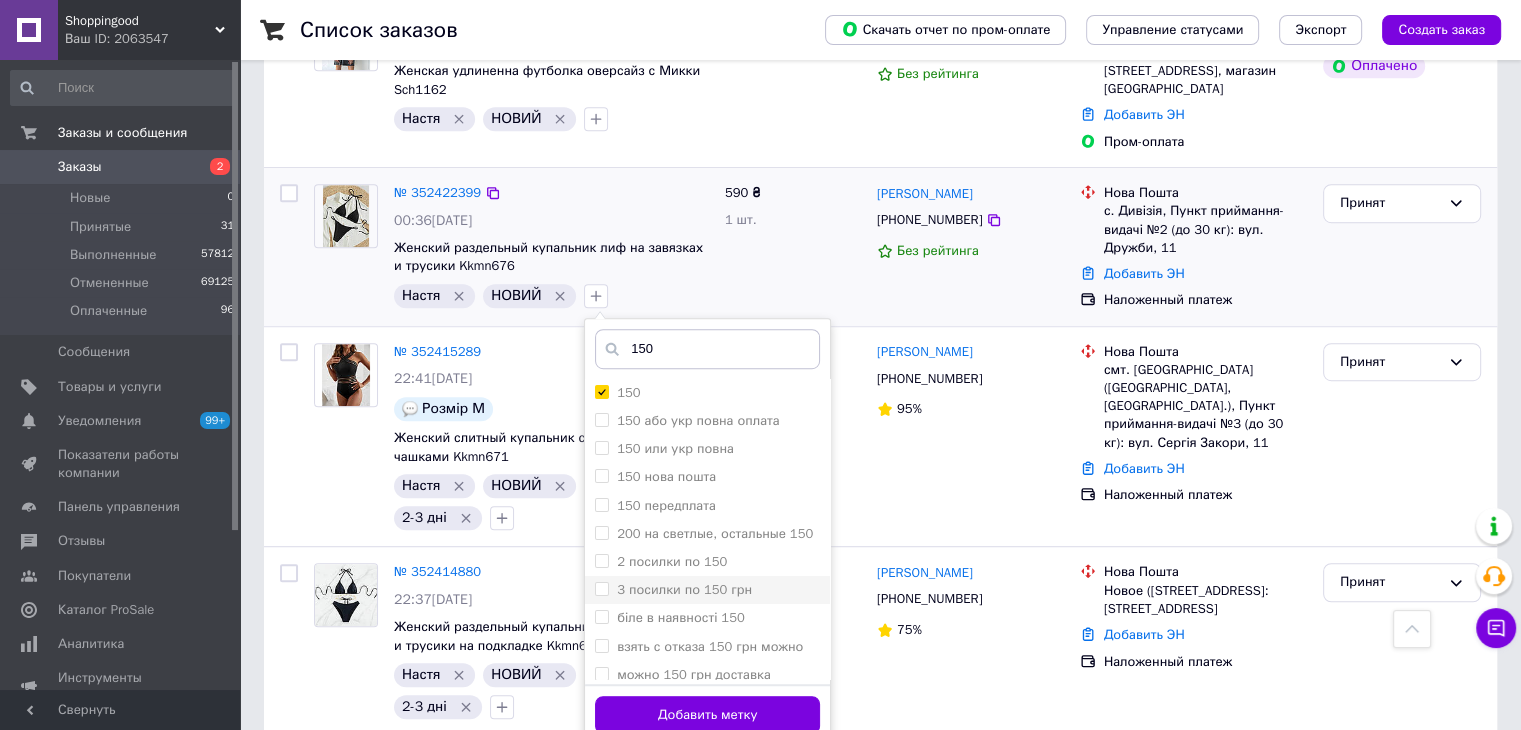 scroll, scrollTop: 1200, scrollLeft: 0, axis: vertical 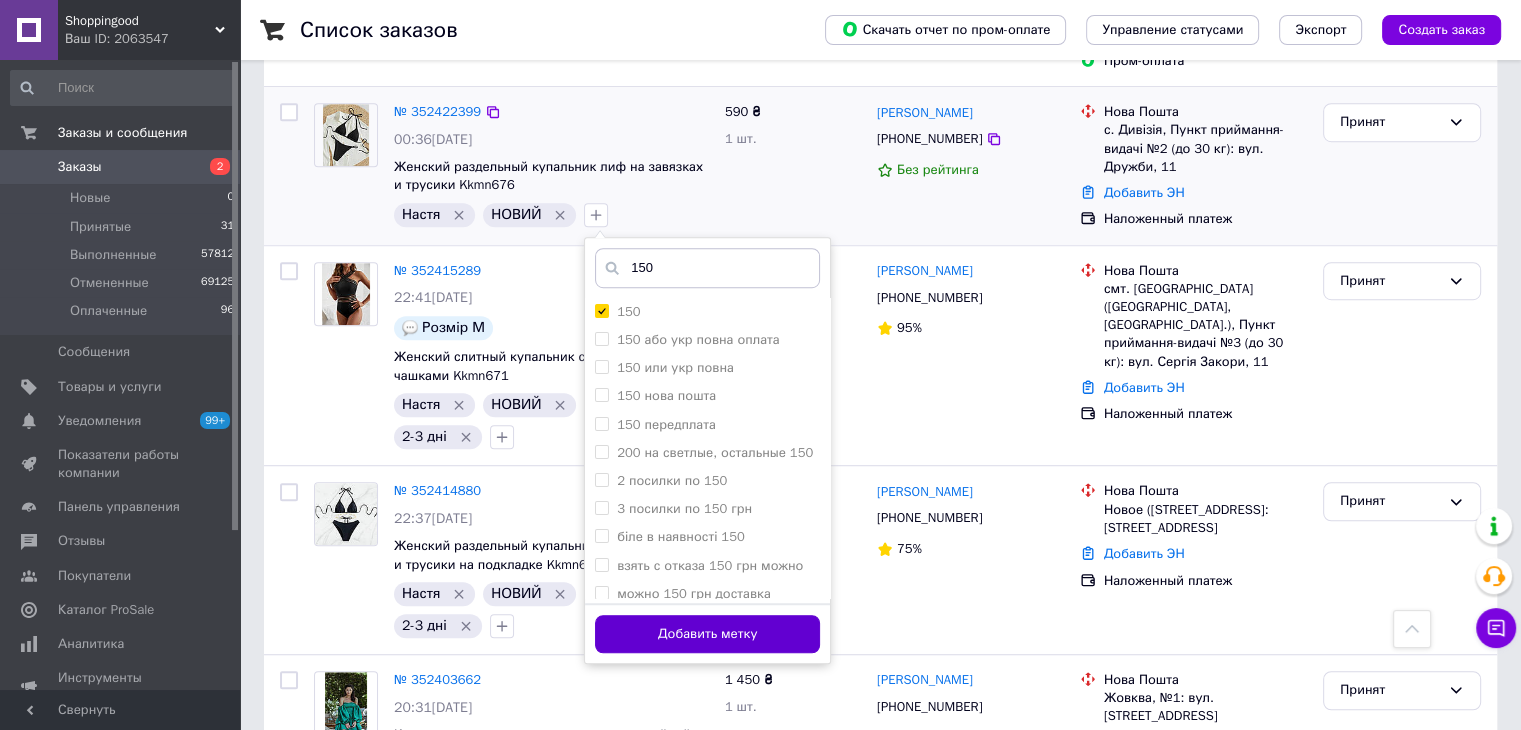 click on "Добавить метку" at bounding box center [707, 634] 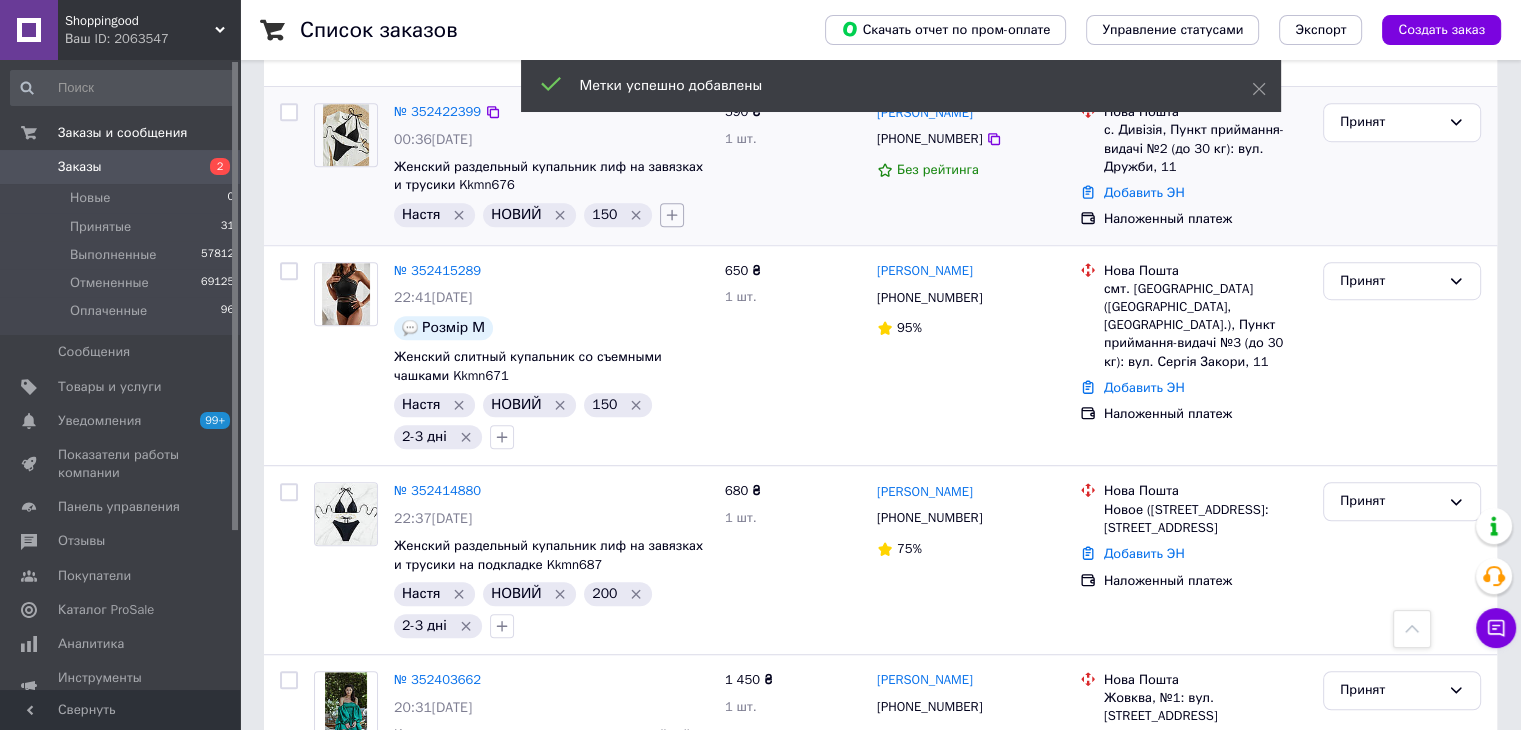 click 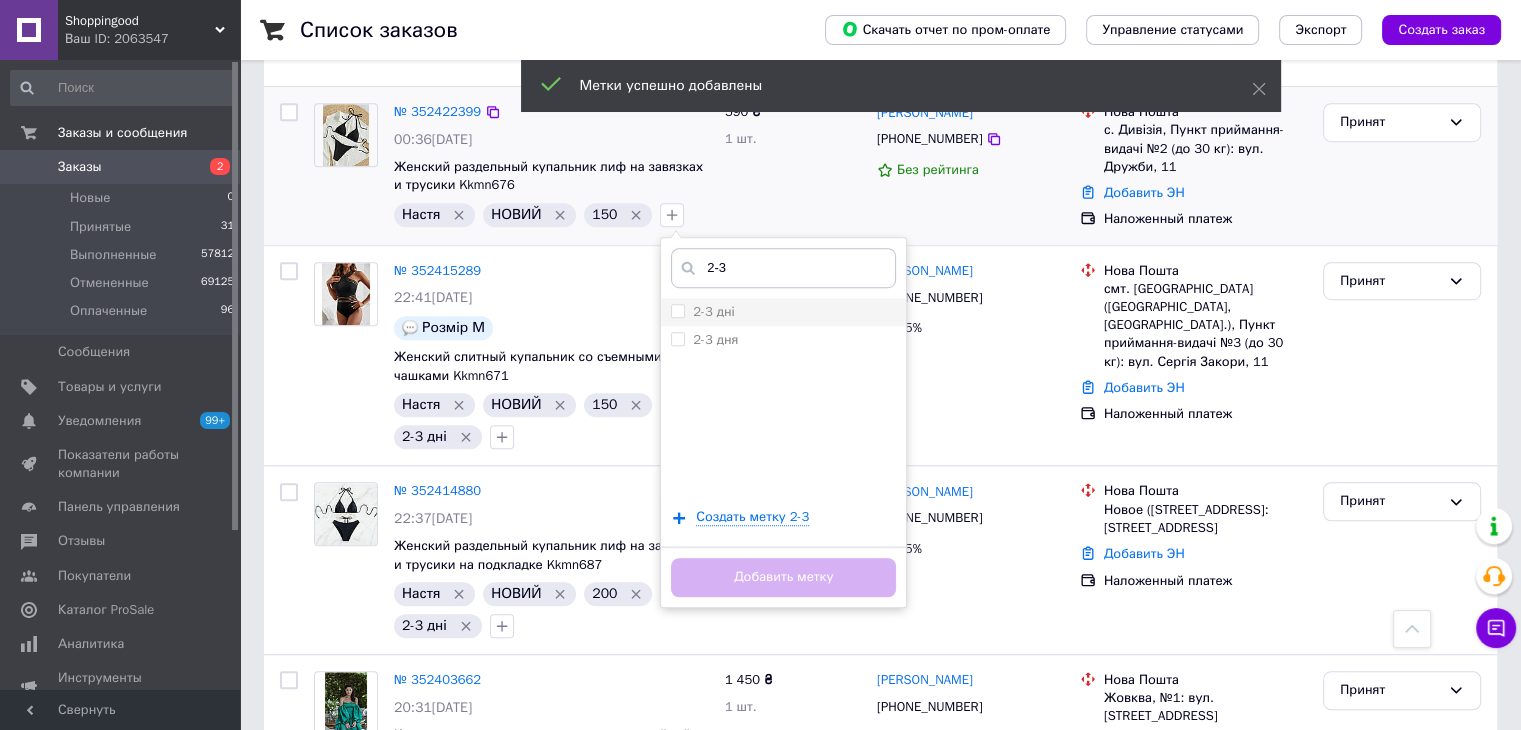 type on "2-3" 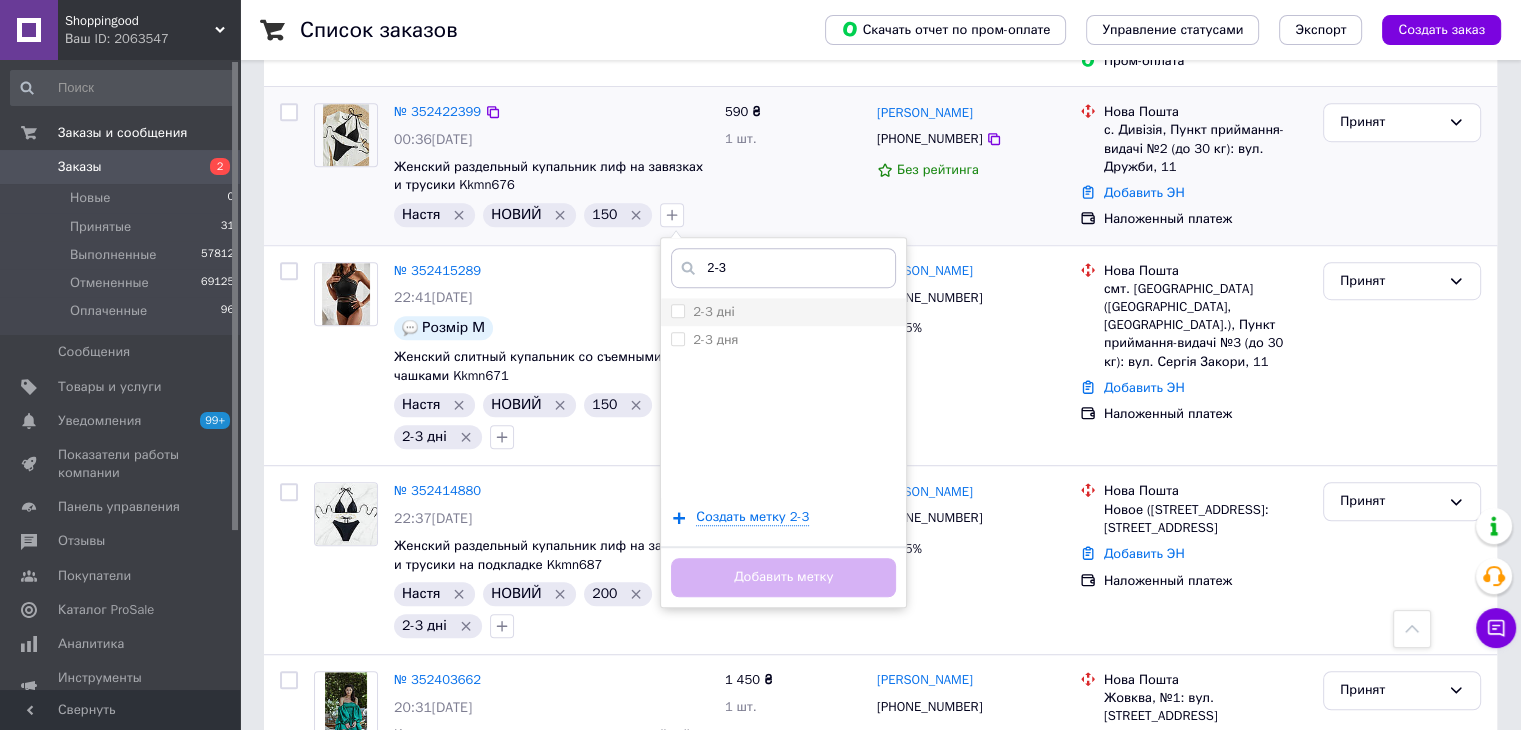 click on "2-3 дні" at bounding box center [677, 310] 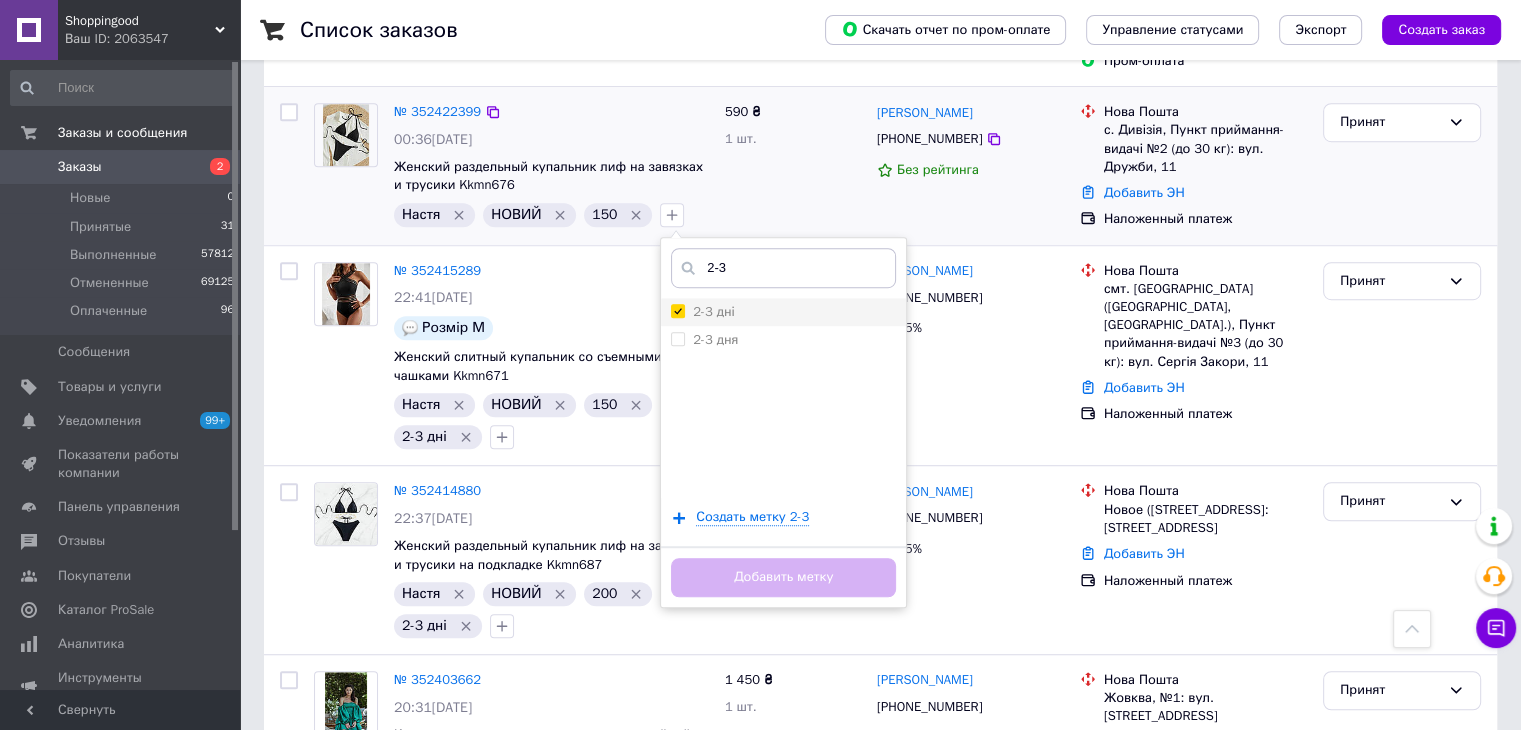 checkbox on "true" 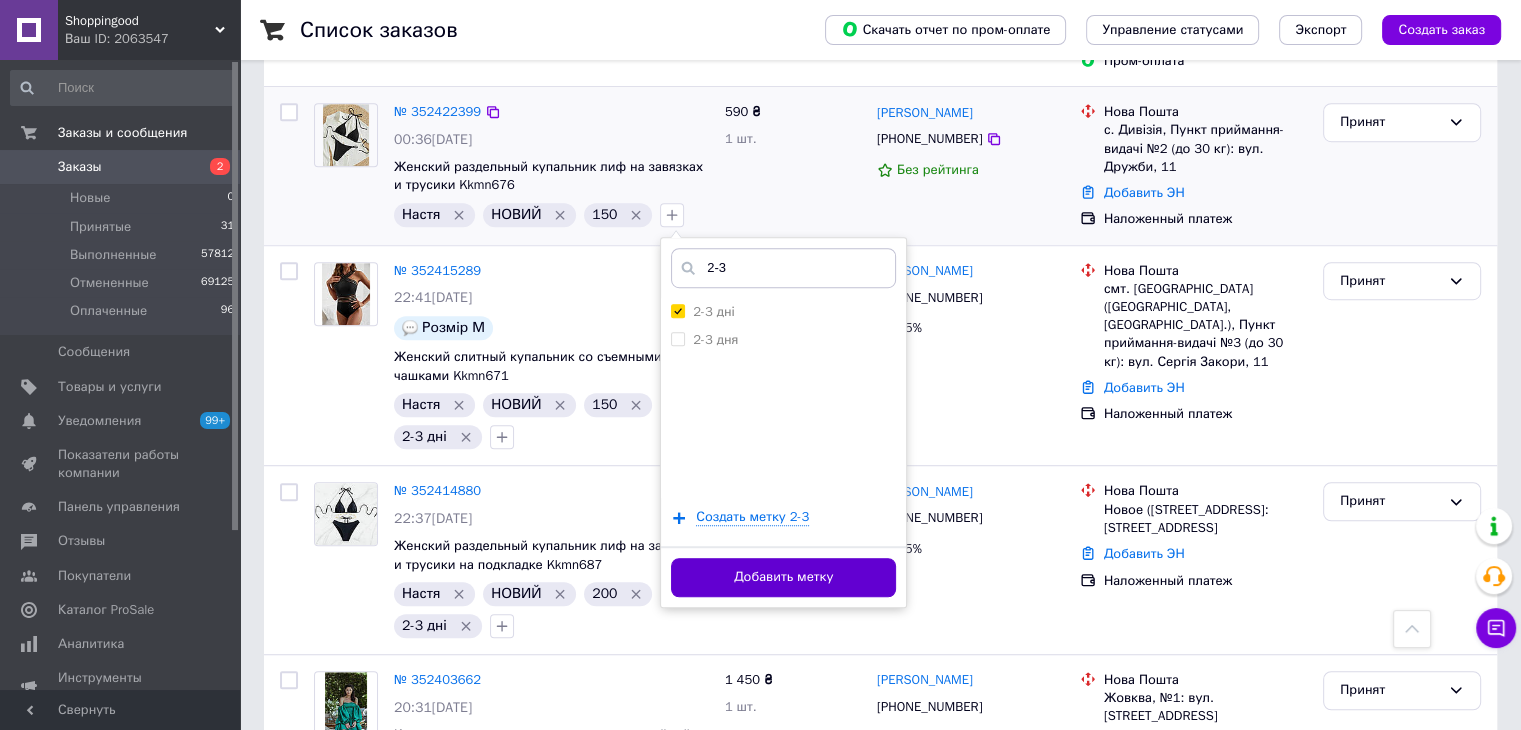 click on "Добавить метку" at bounding box center (783, 577) 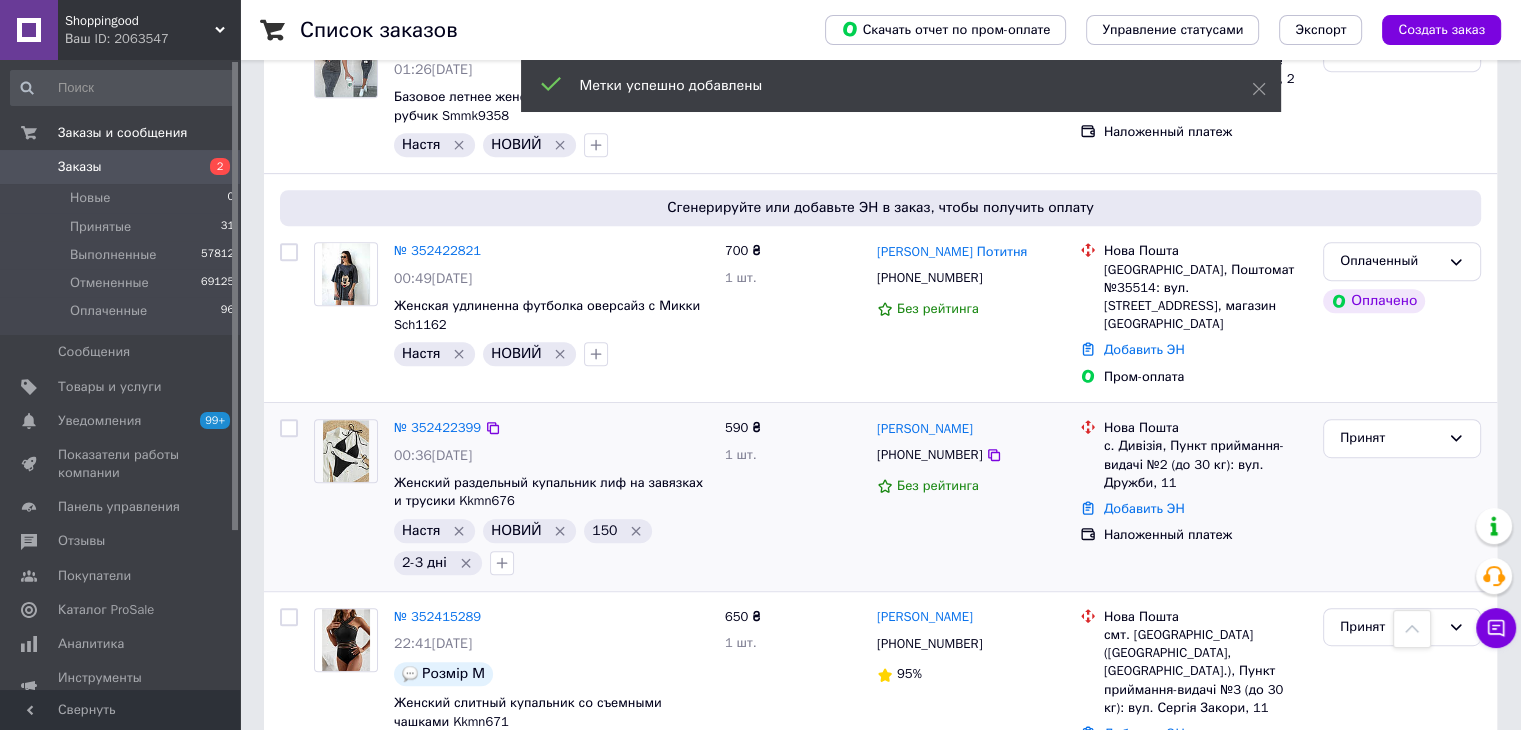 scroll, scrollTop: 800, scrollLeft: 0, axis: vertical 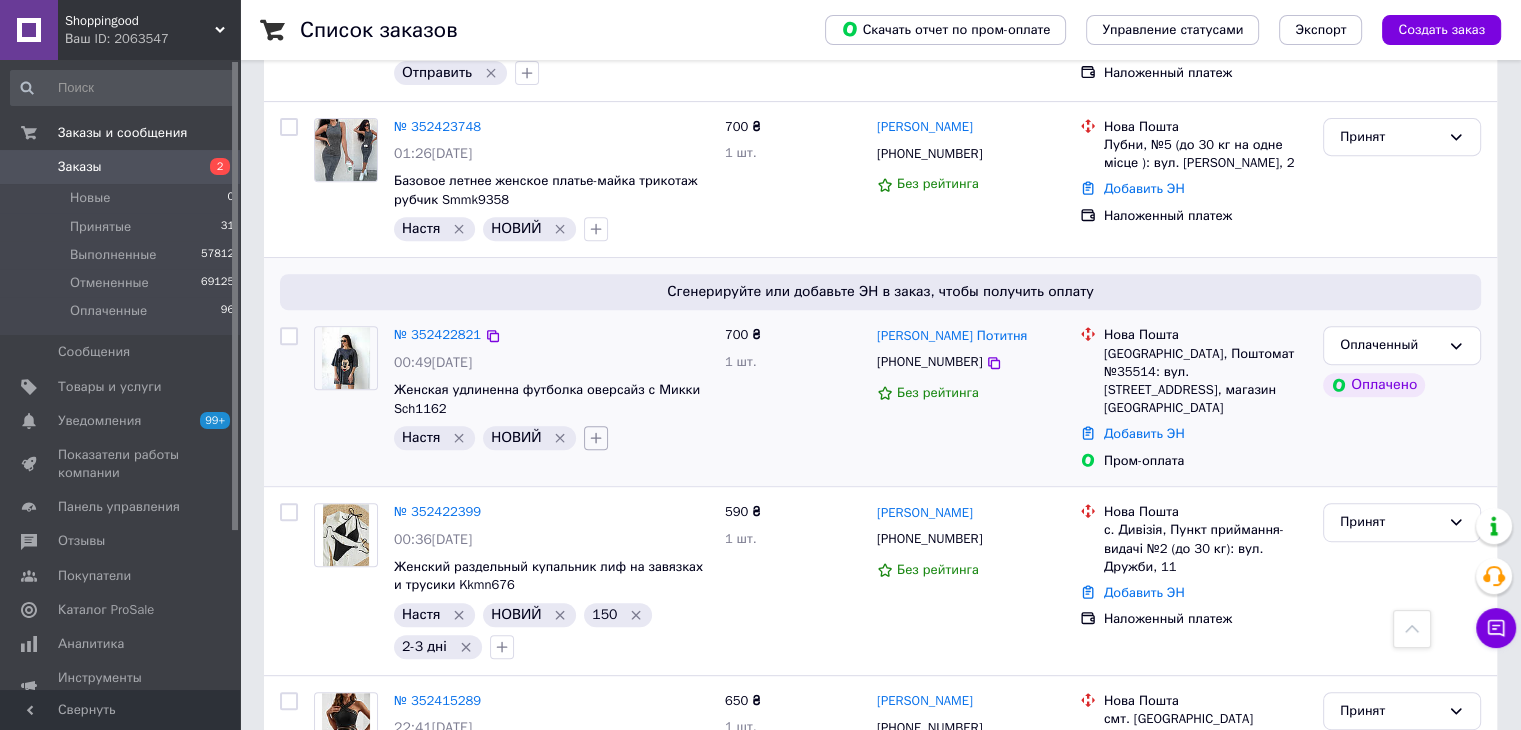 click 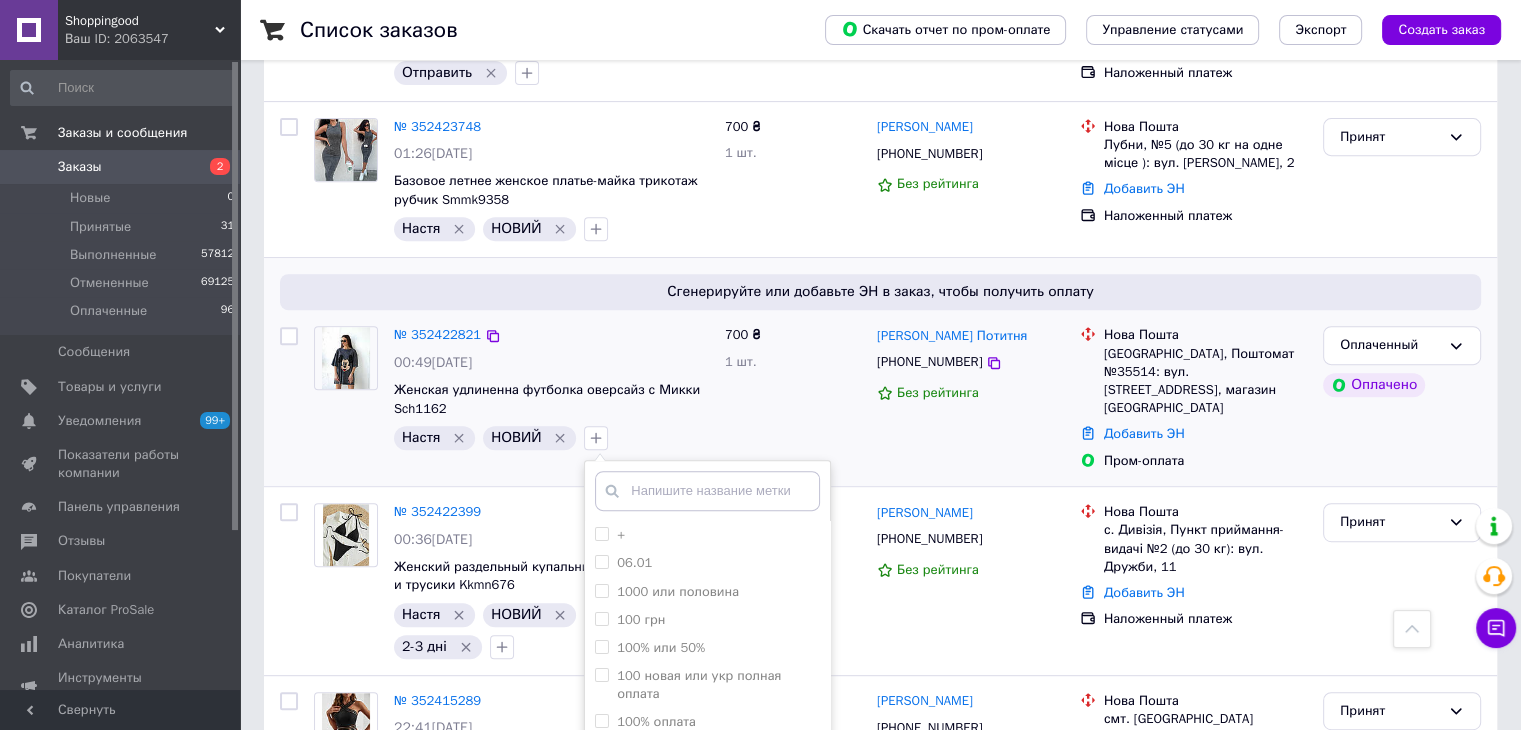 click on "Женская удлиненна футболка оверсайз с Микки Sch1162" at bounding box center [551, 399] 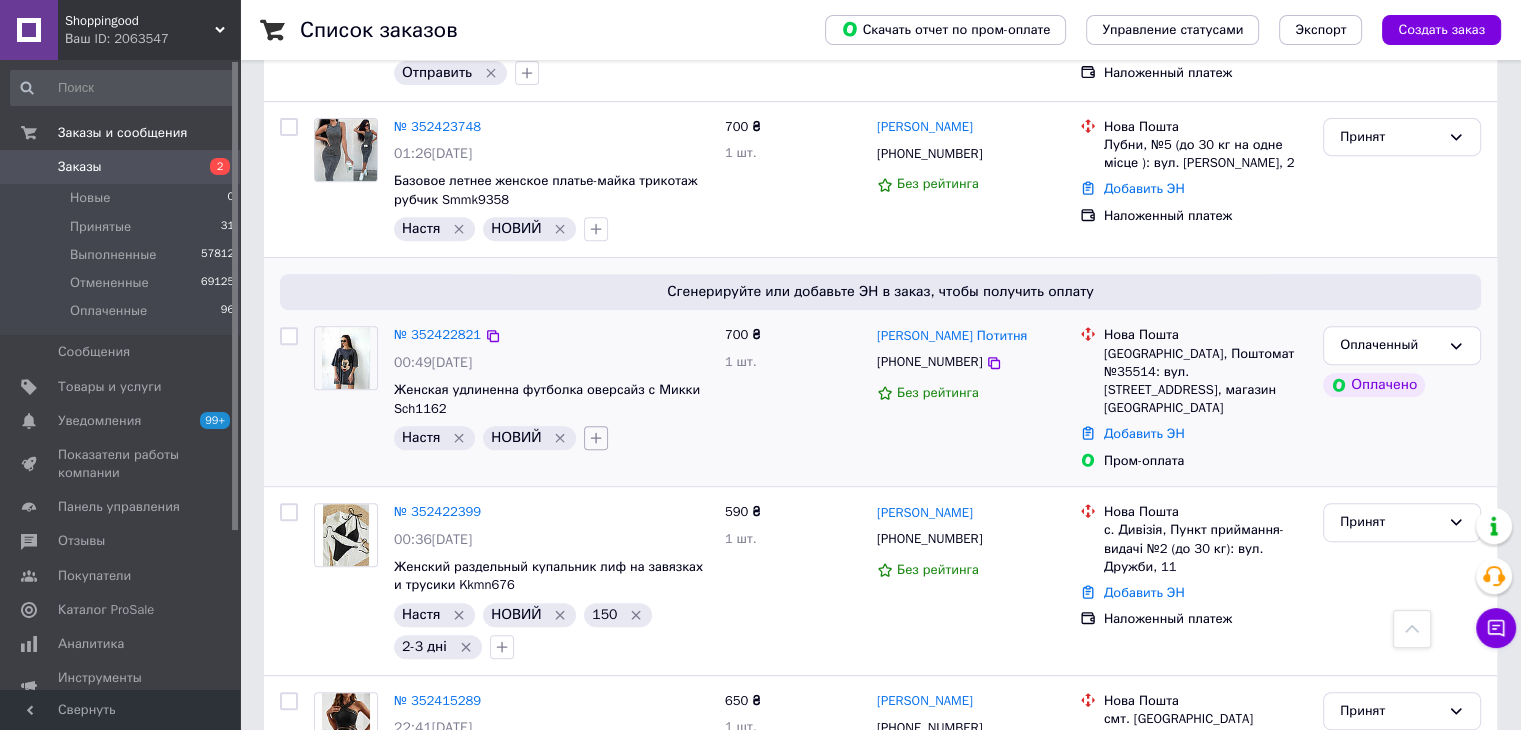 click 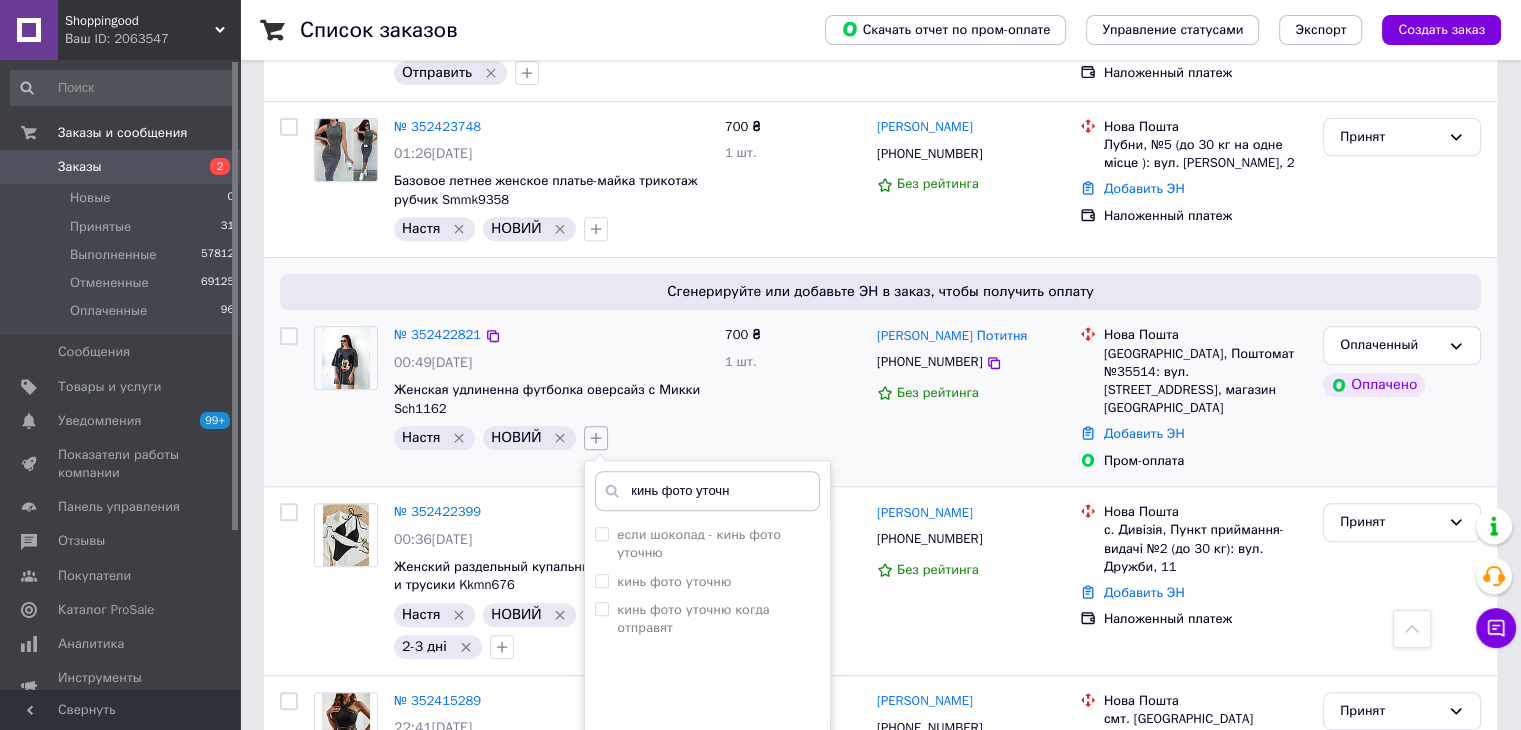 type on "кинь фото уточню" 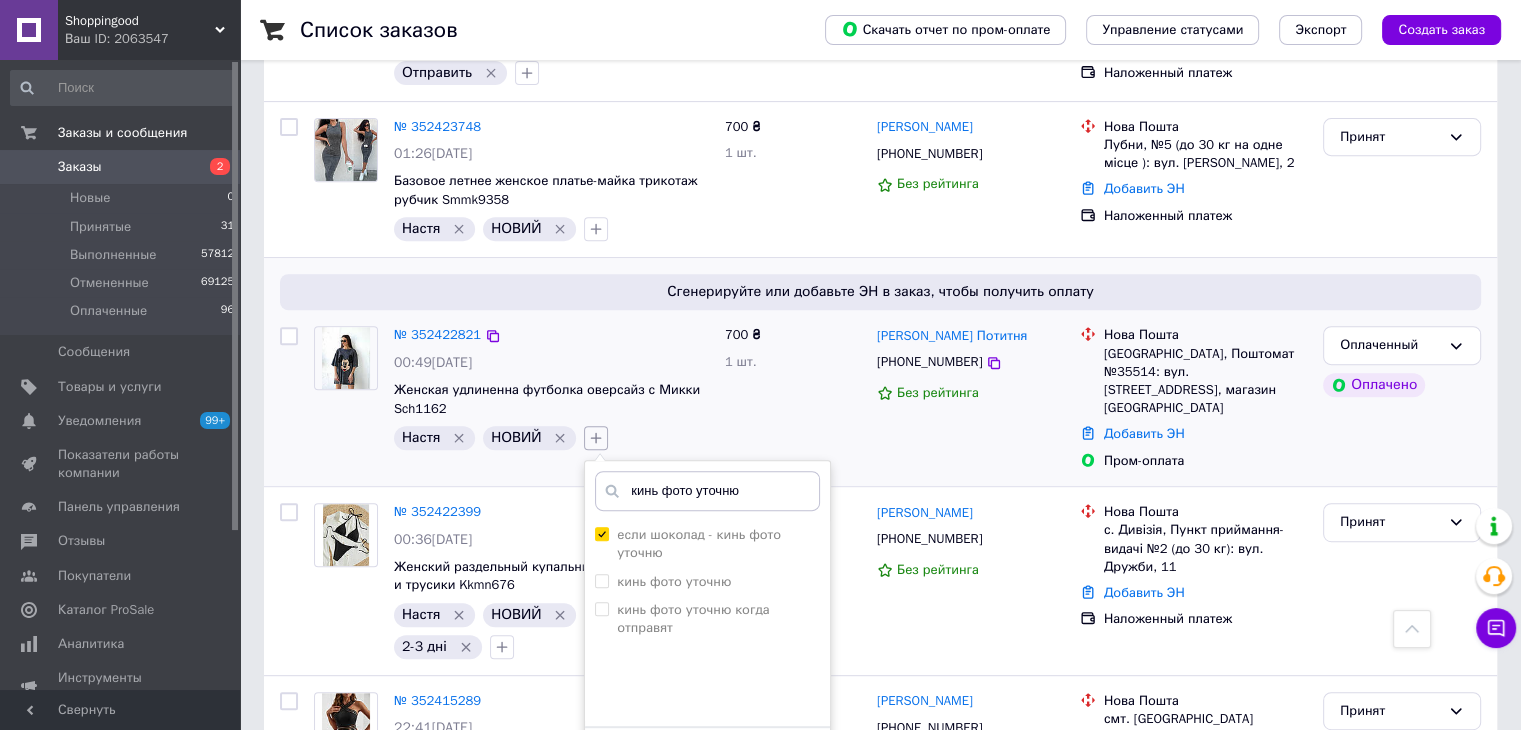 checkbox on "true" 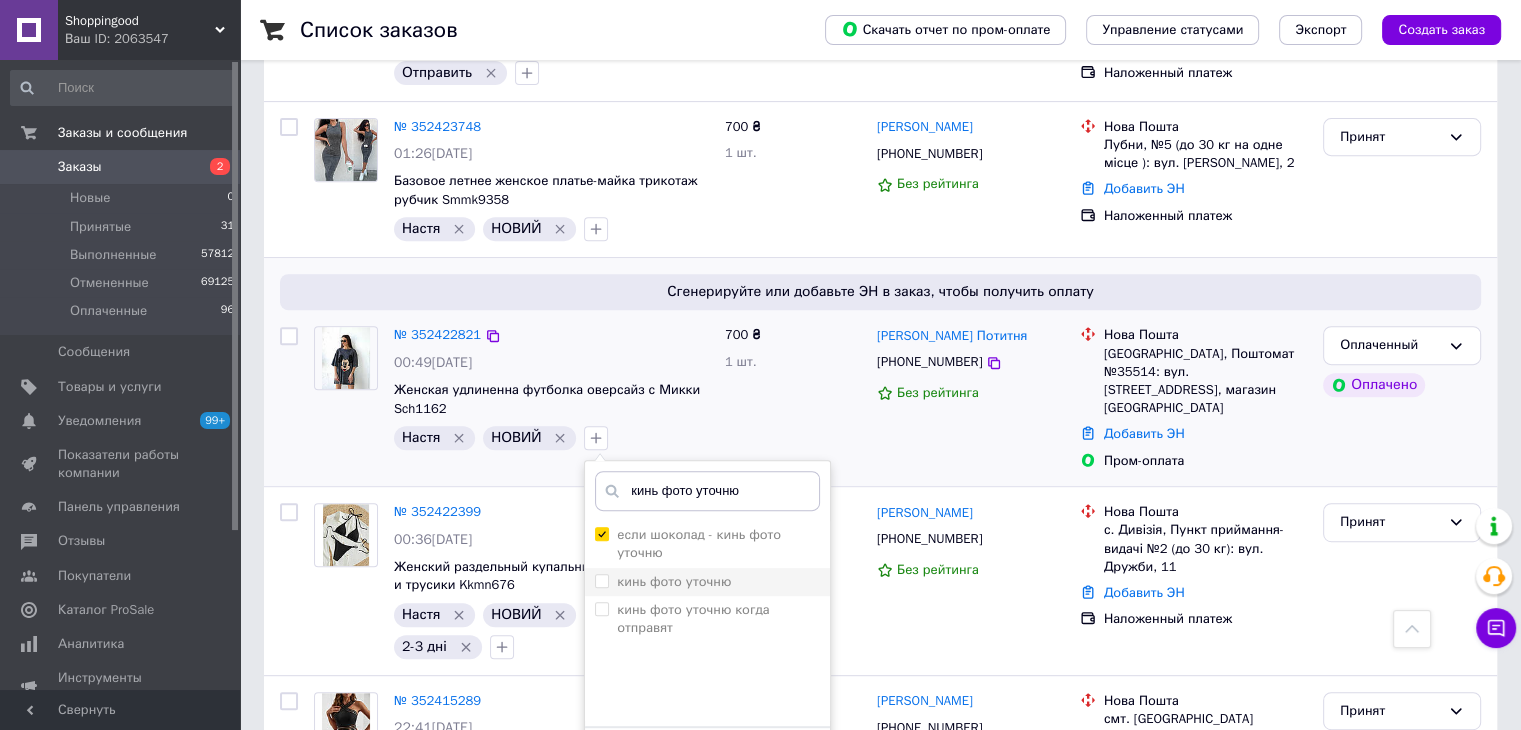 type on "кинь фото уточню" 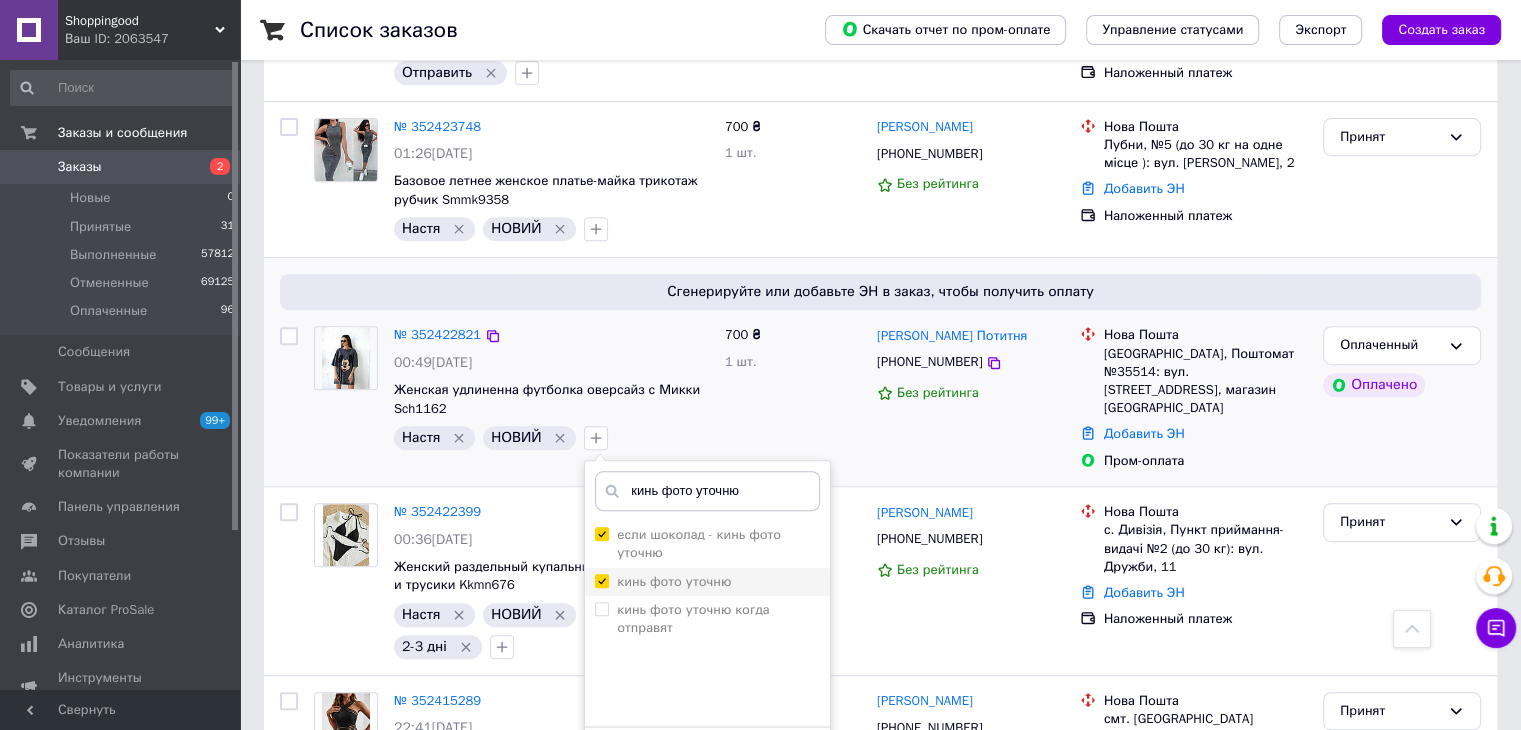 checkbox on "true" 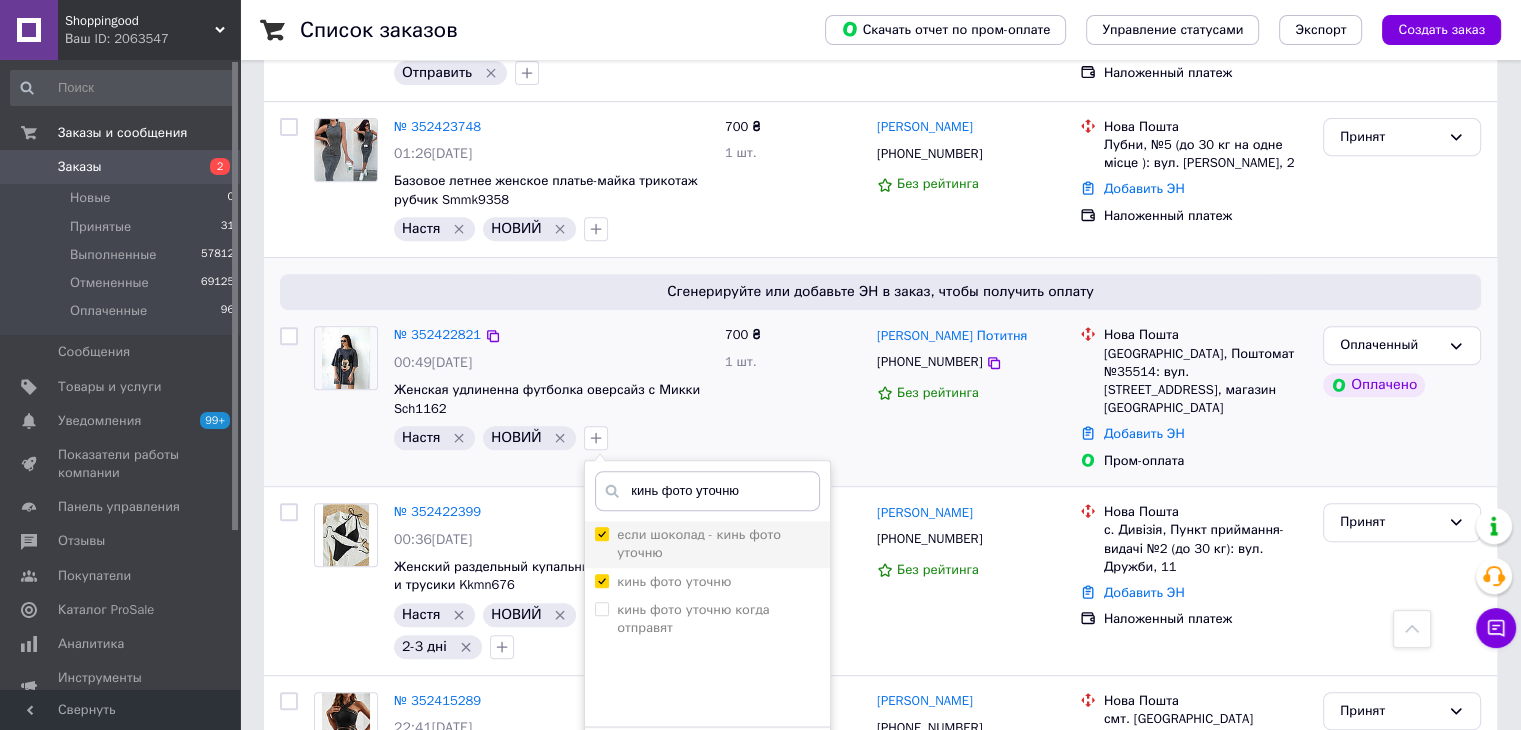 click on "если шоколад - кинь фото уточню" at bounding box center (601, 533) 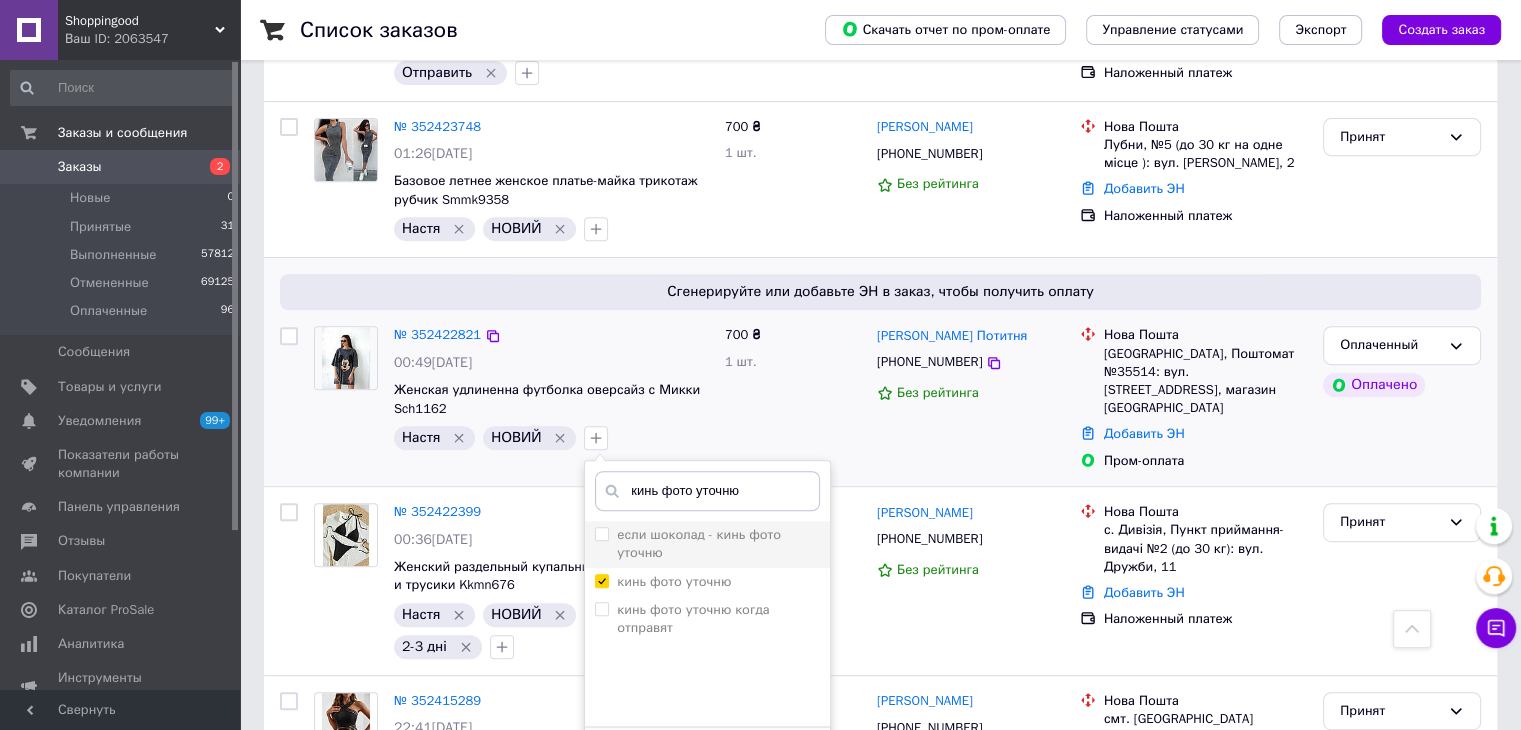 checkbox on "false" 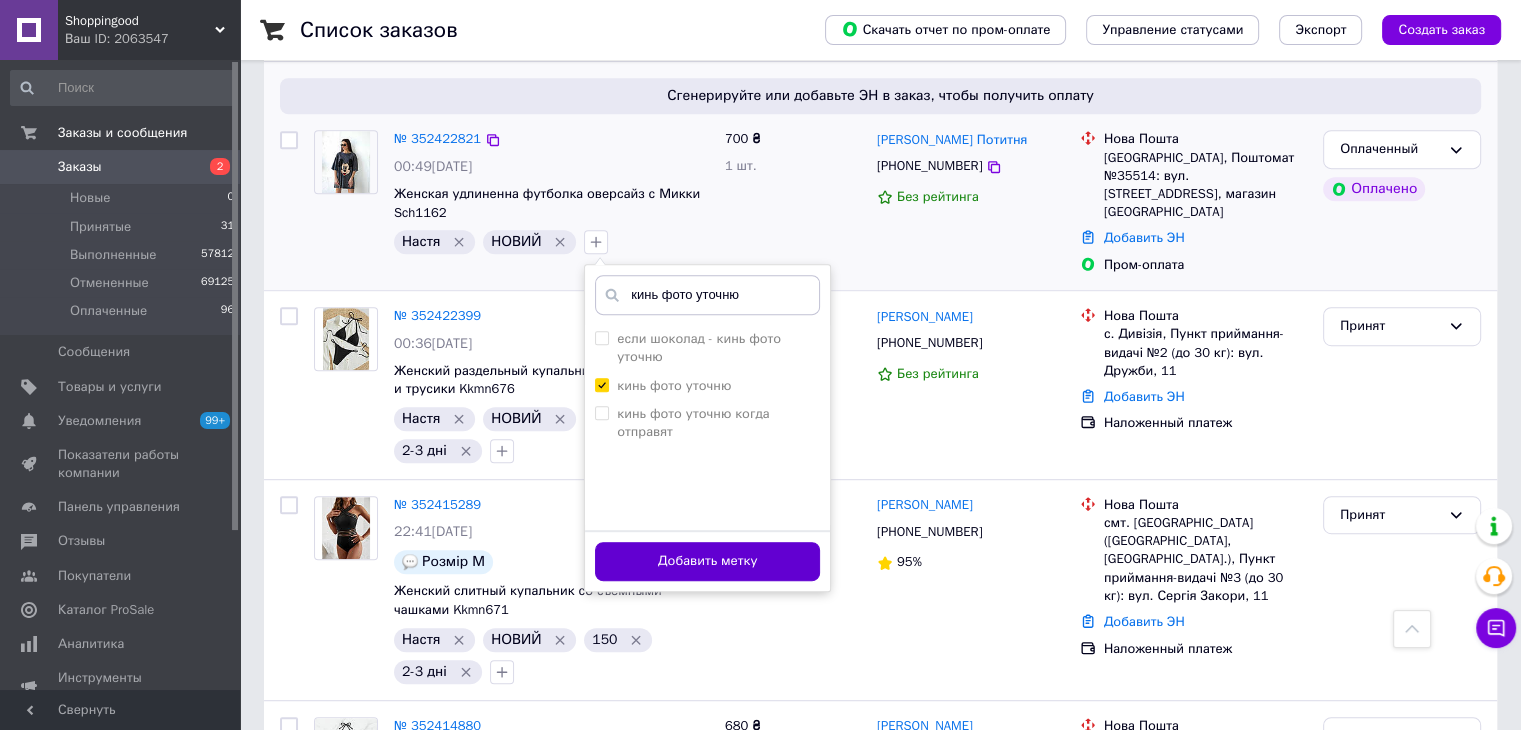 scroll, scrollTop: 1000, scrollLeft: 0, axis: vertical 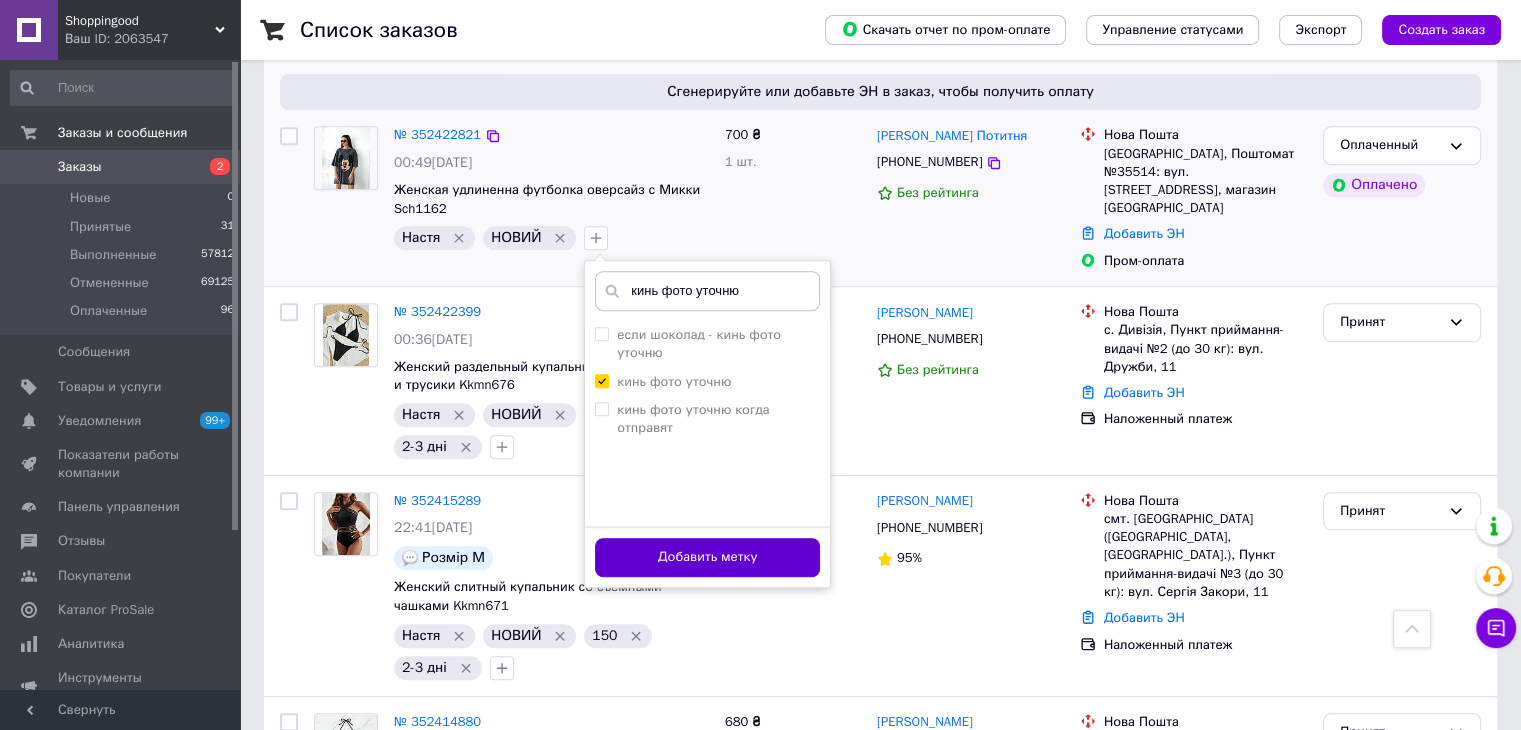 click on "Добавить метку" at bounding box center (707, 557) 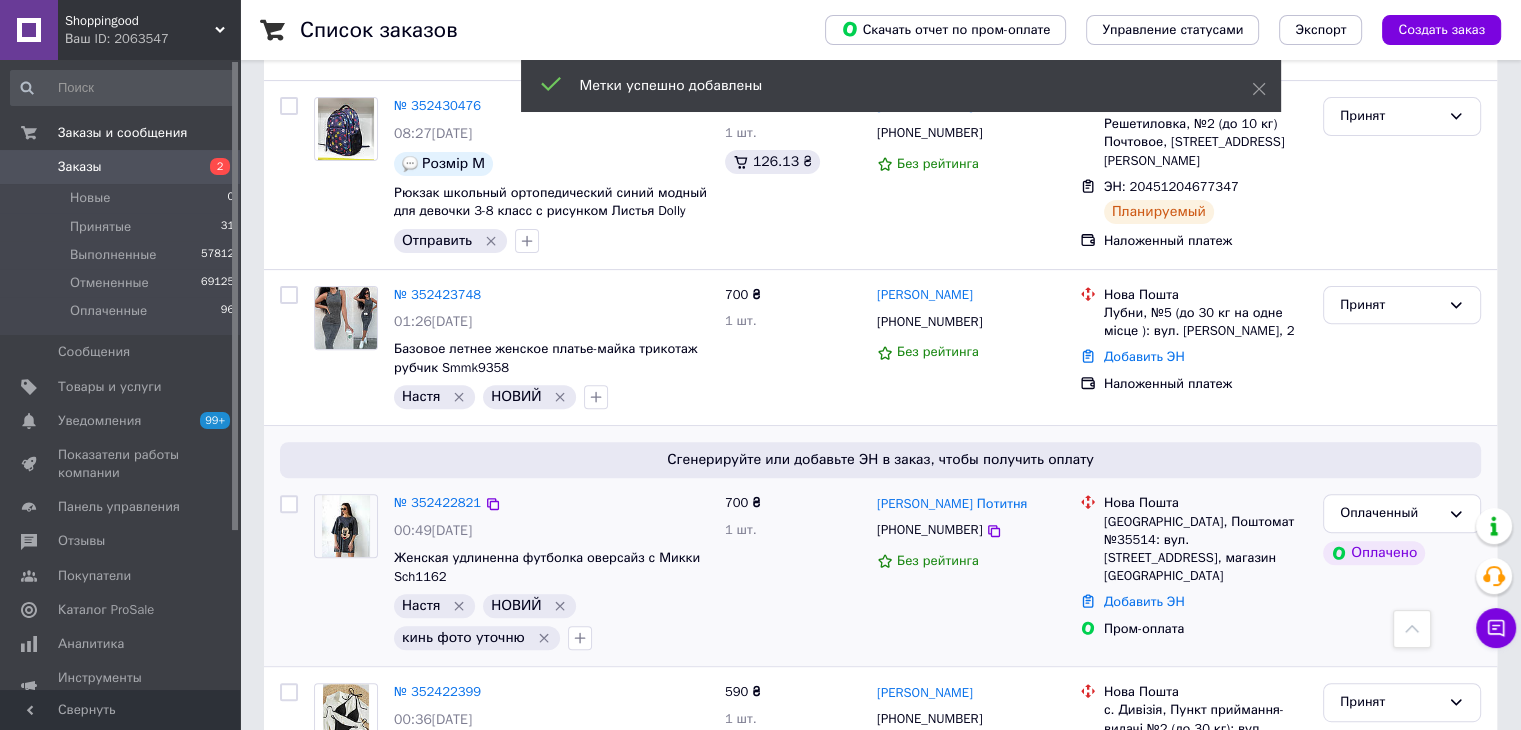 scroll, scrollTop: 600, scrollLeft: 0, axis: vertical 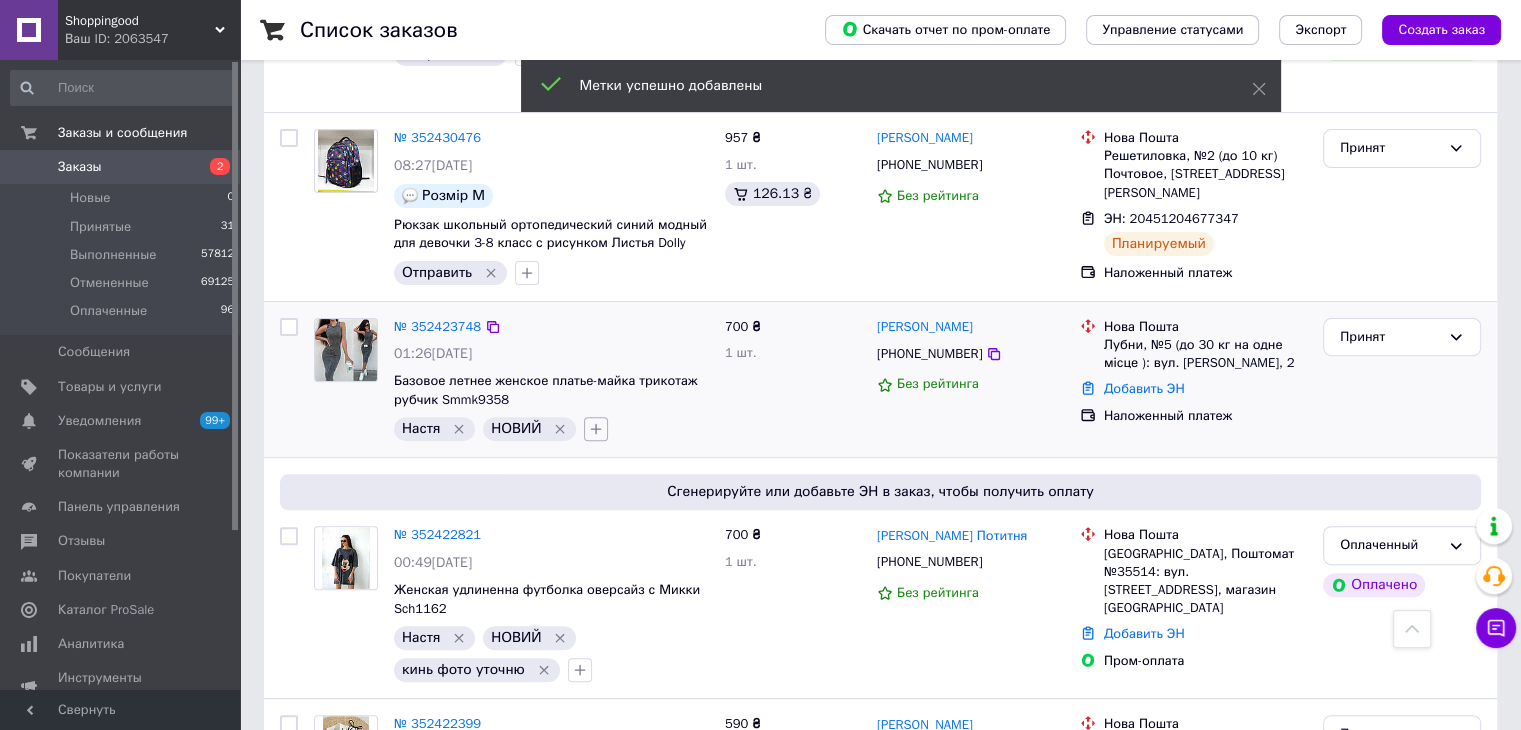 click 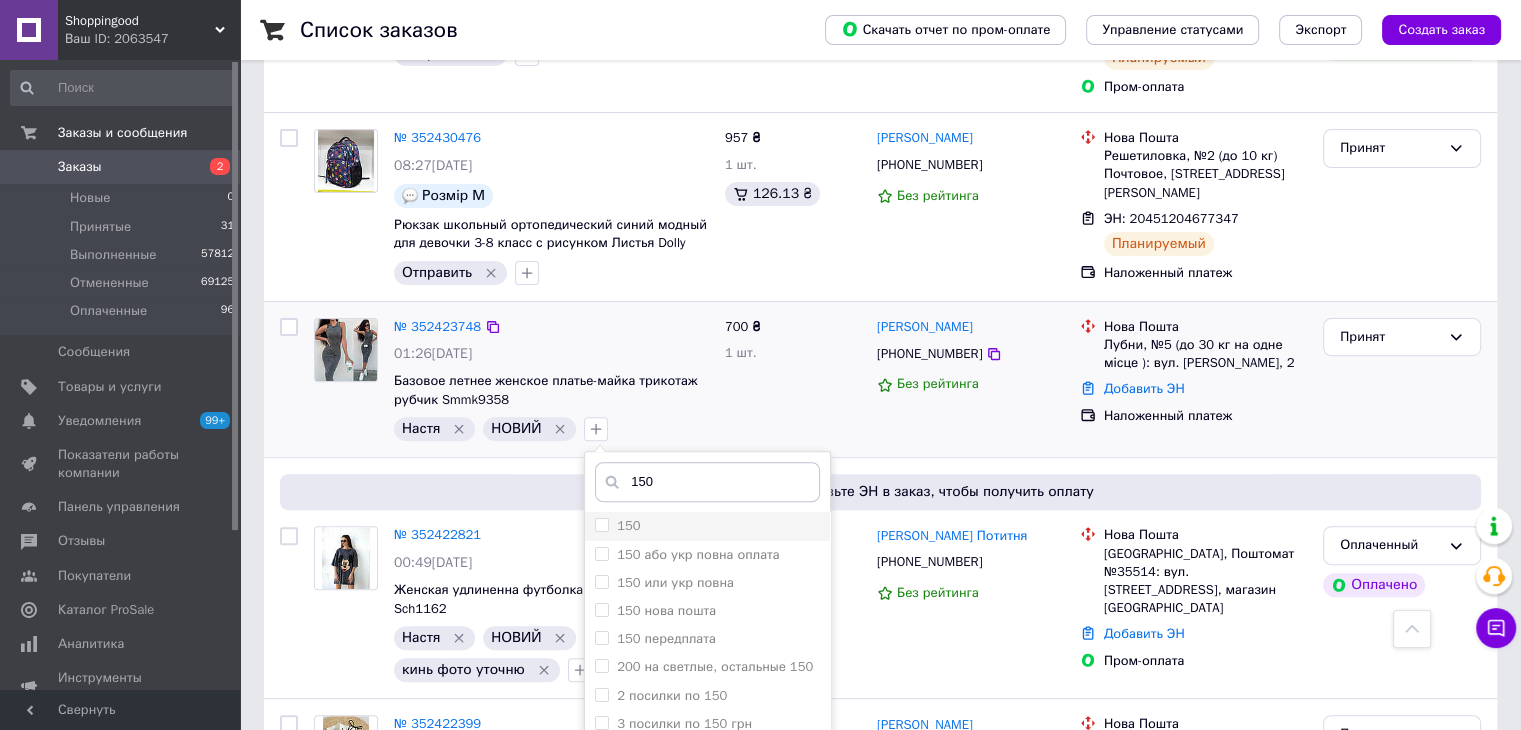 type on "150" 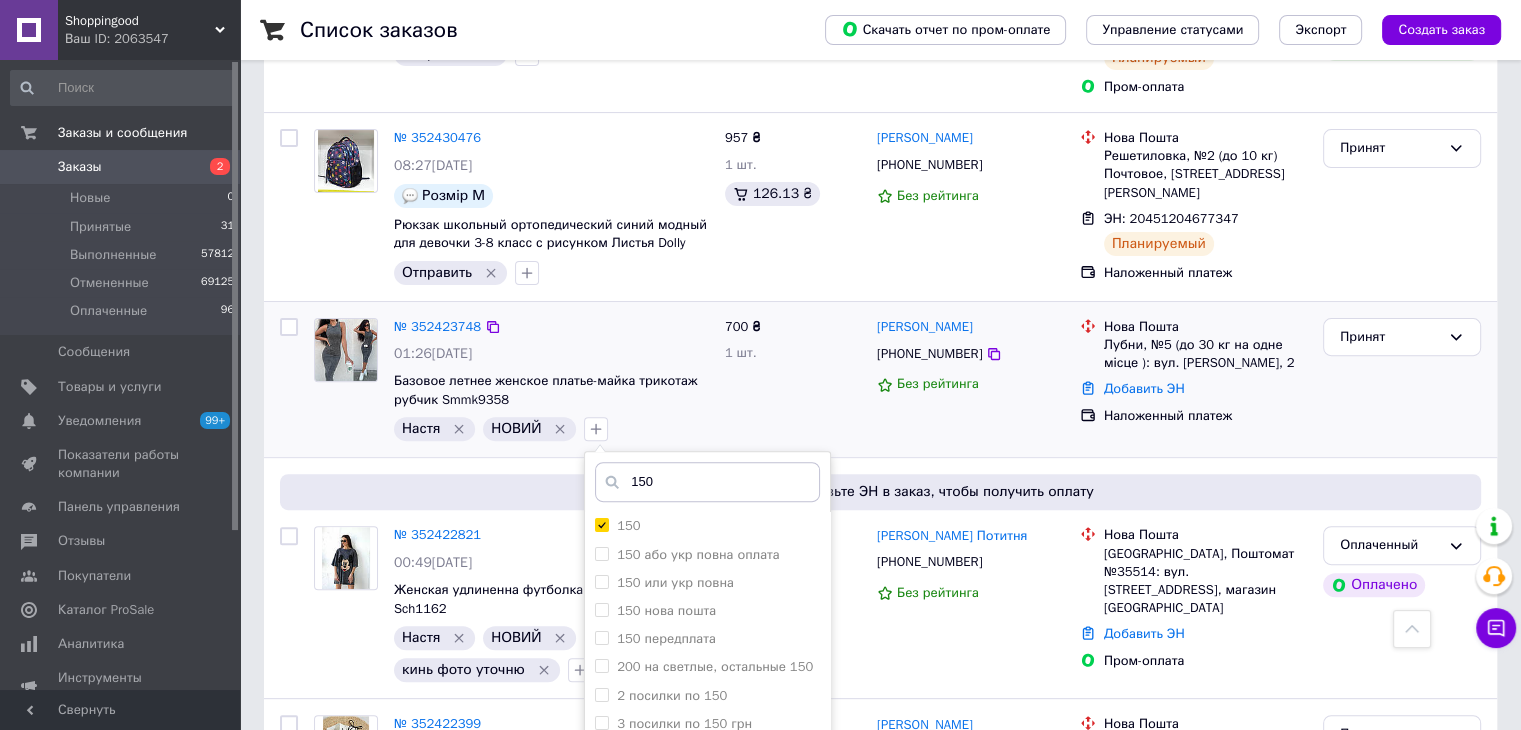 checkbox on "true" 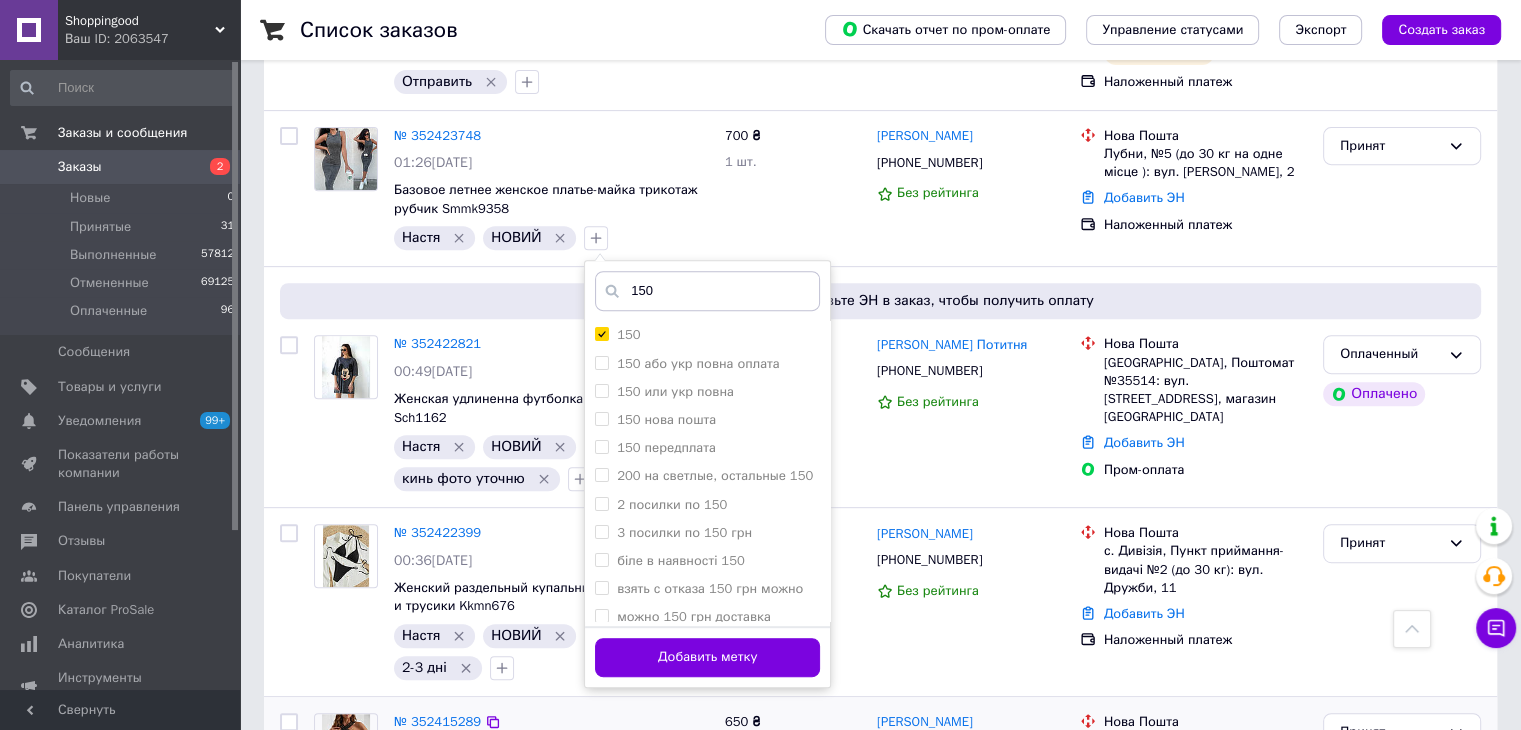 scroll, scrollTop: 900, scrollLeft: 0, axis: vertical 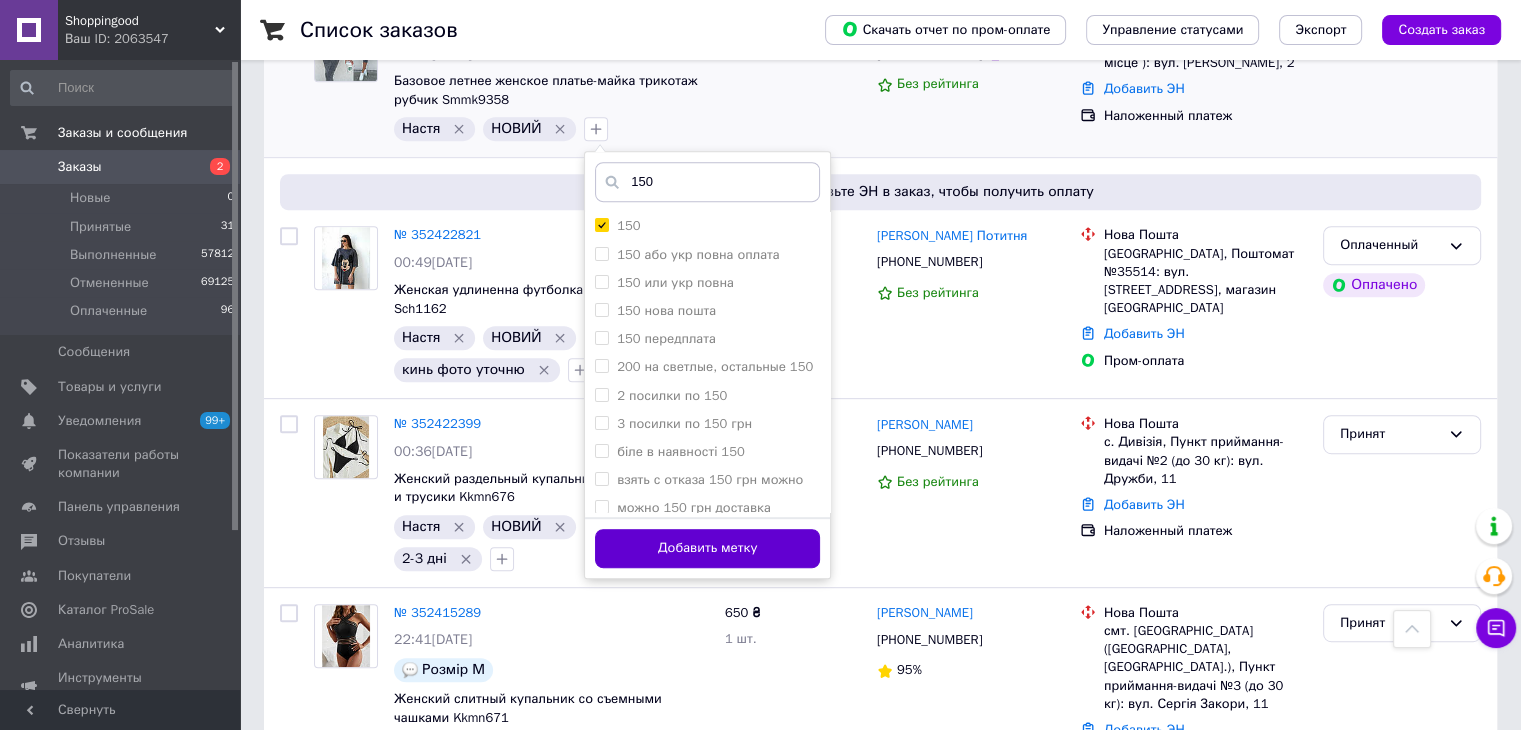 click on "Добавить метку" at bounding box center (707, 548) 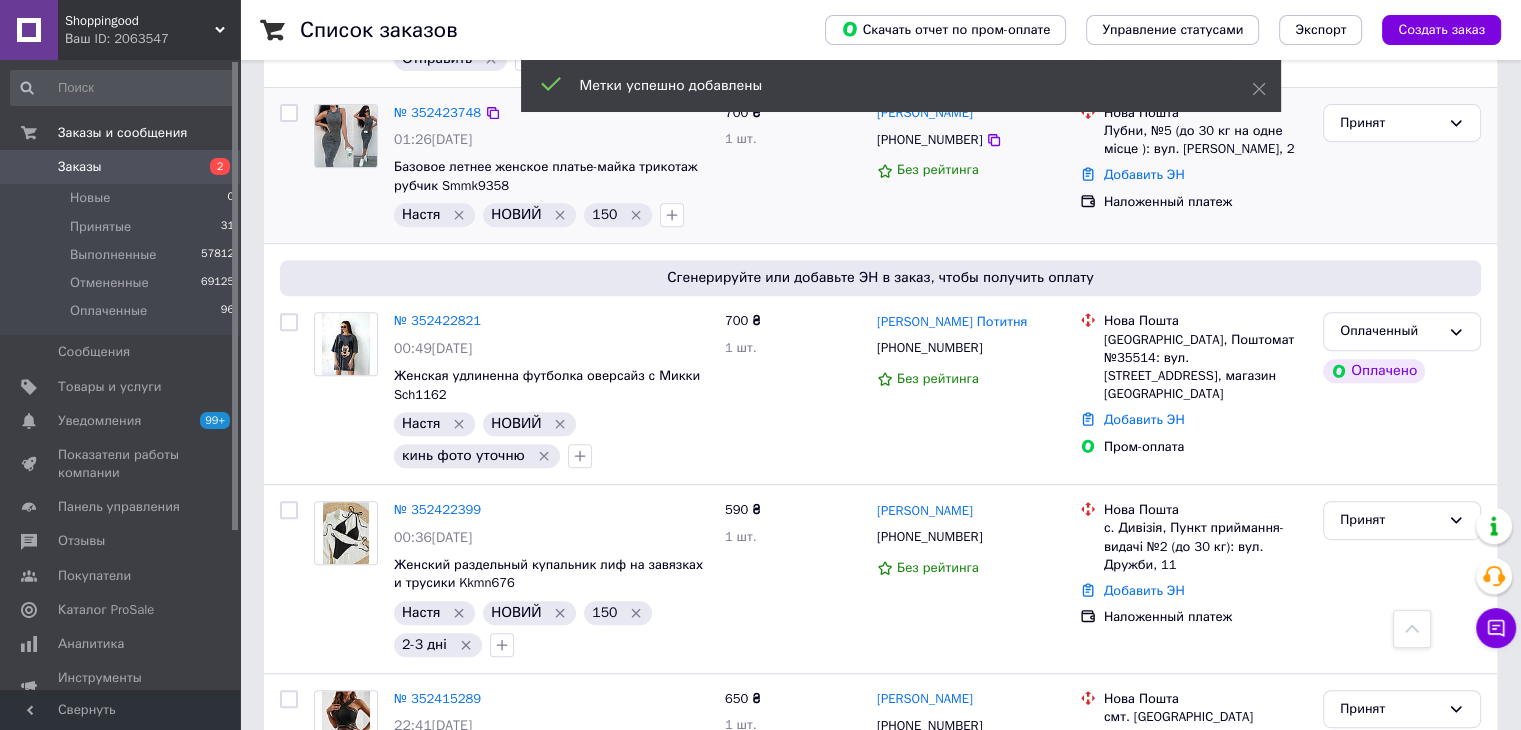 scroll, scrollTop: 700, scrollLeft: 0, axis: vertical 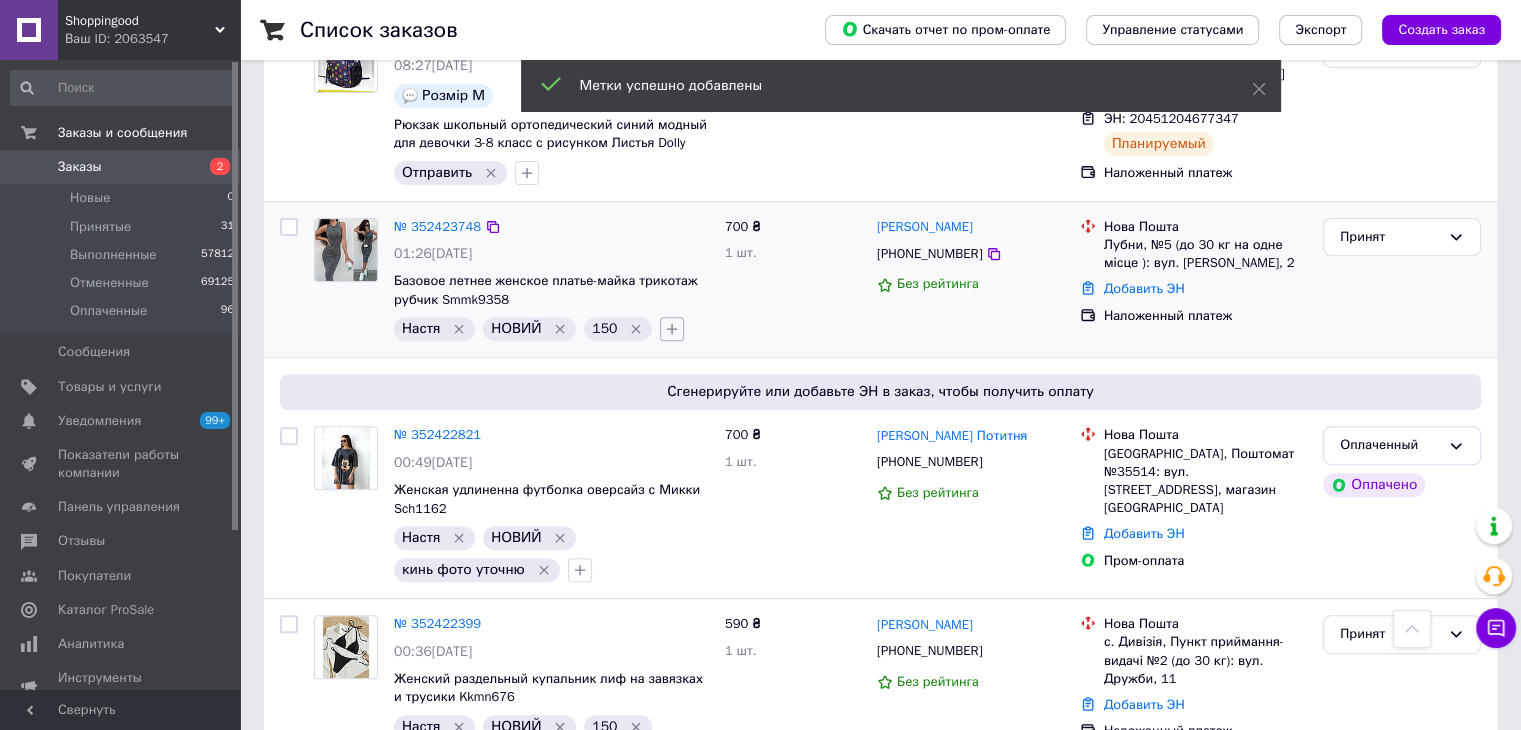 click at bounding box center [672, 329] 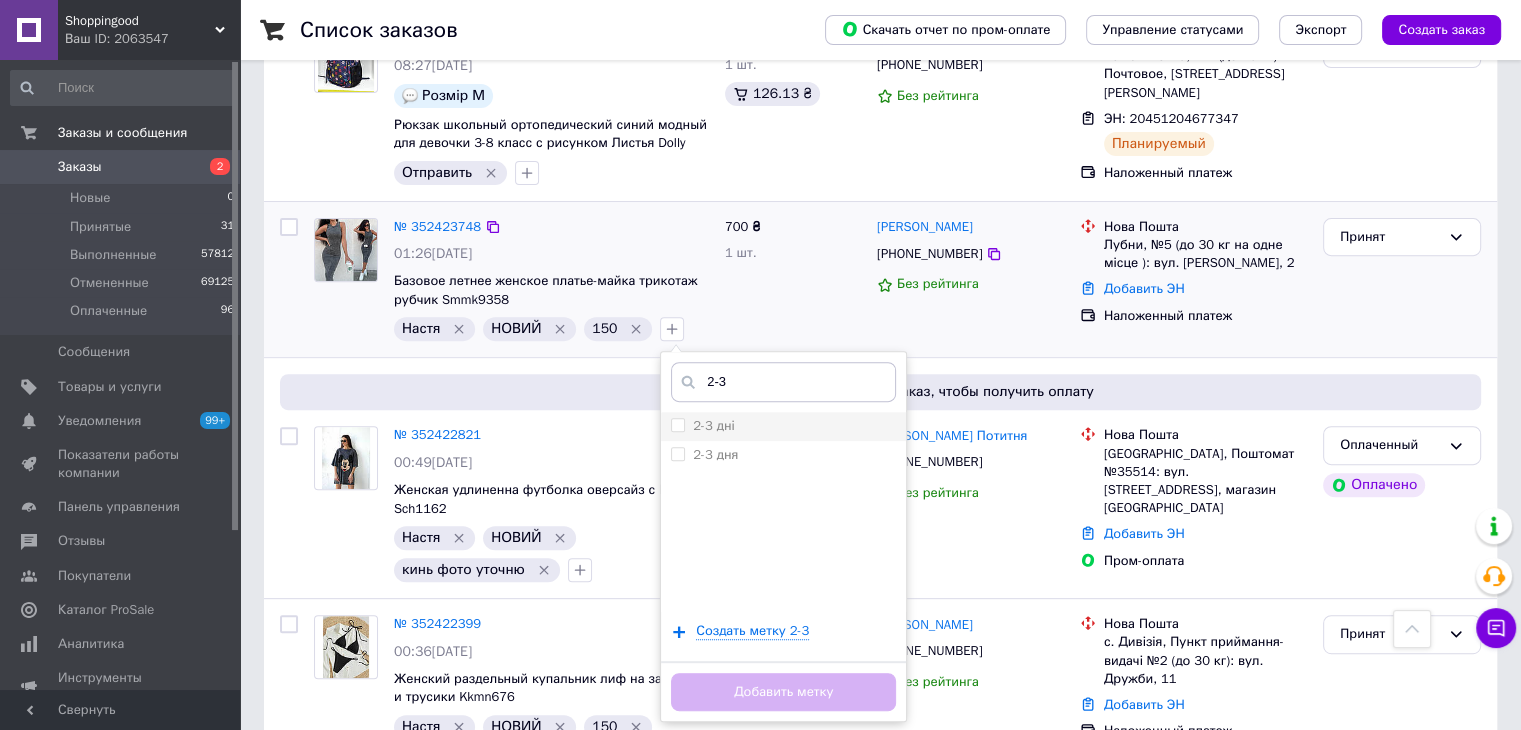 type on "2-3" 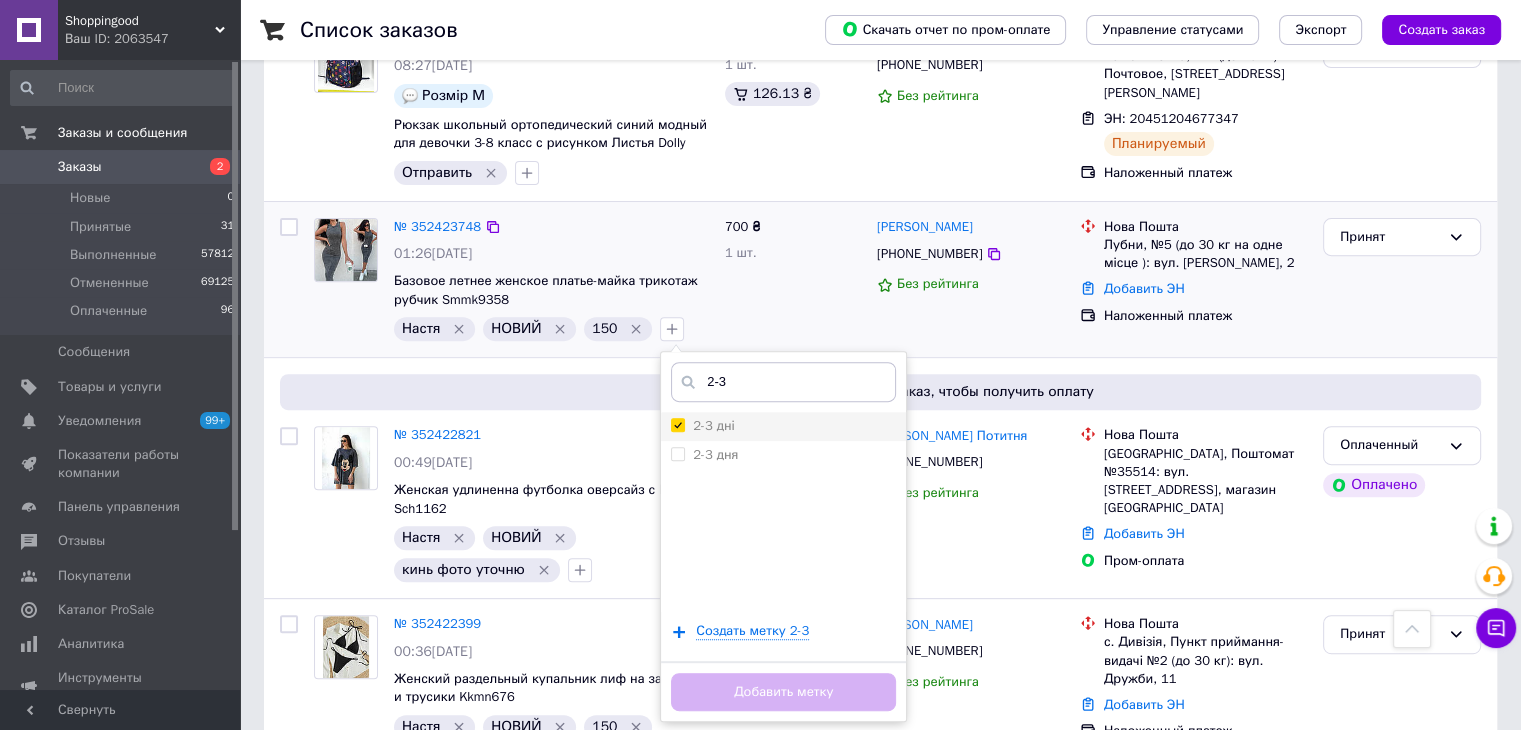 checkbox on "true" 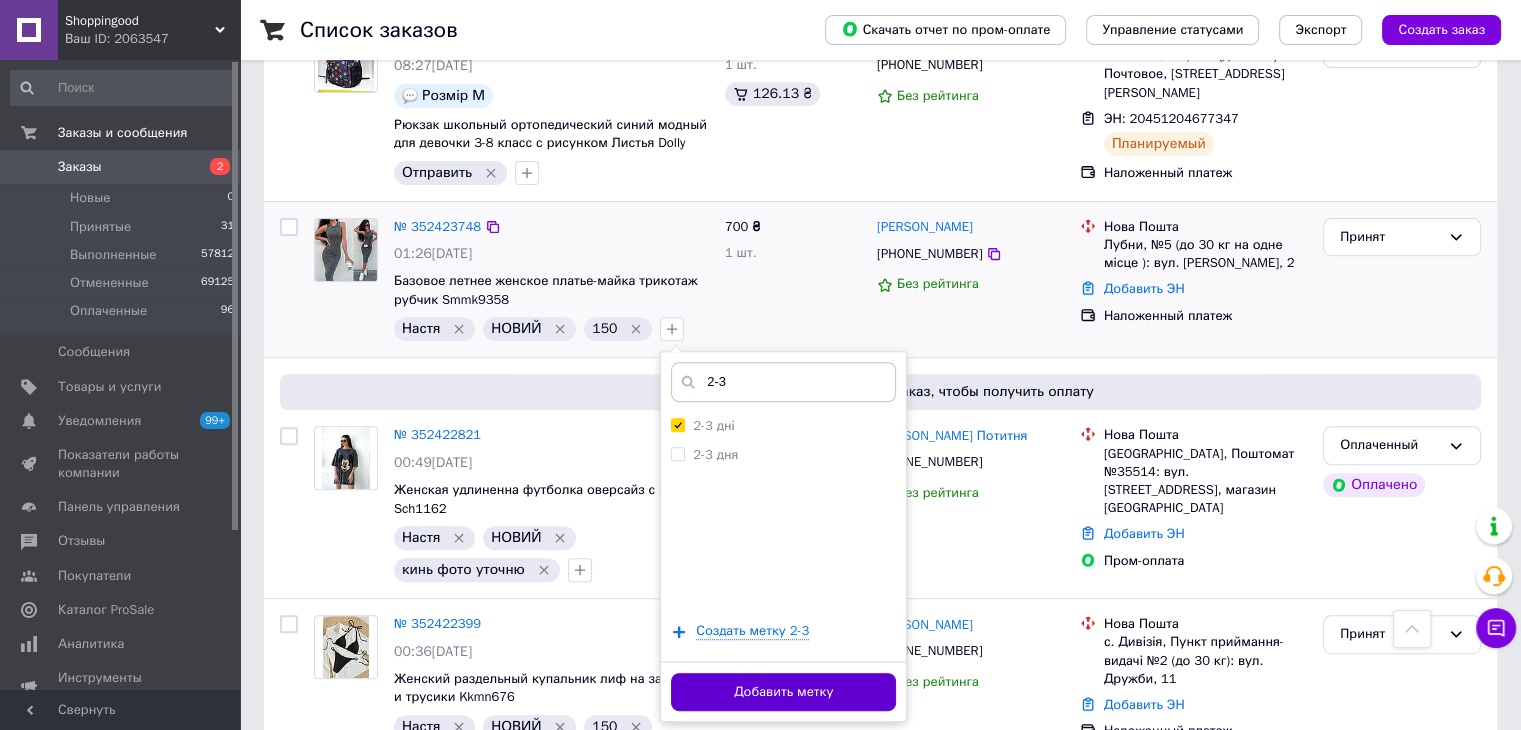 click on "Добавить метку" at bounding box center (783, 692) 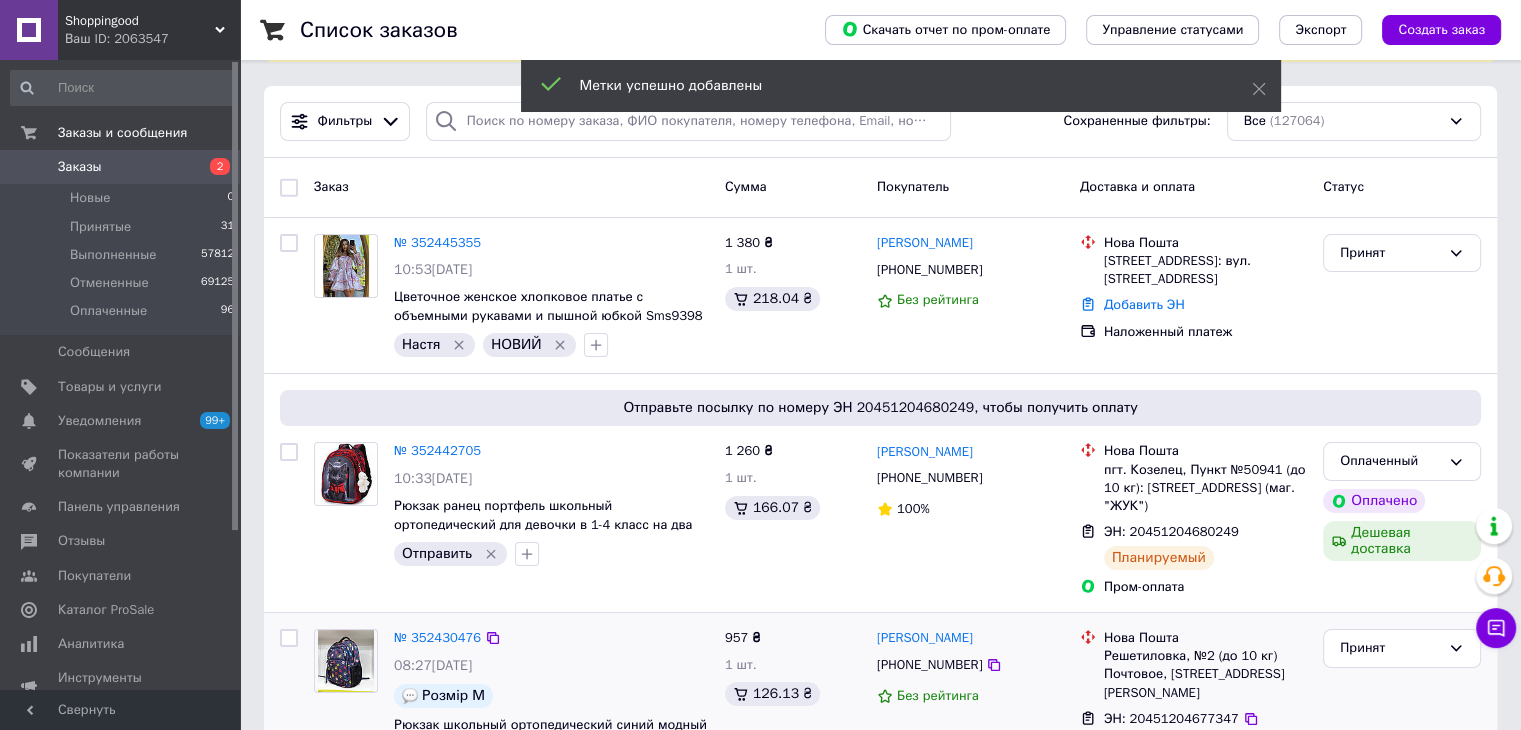 scroll, scrollTop: 0, scrollLeft: 0, axis: both 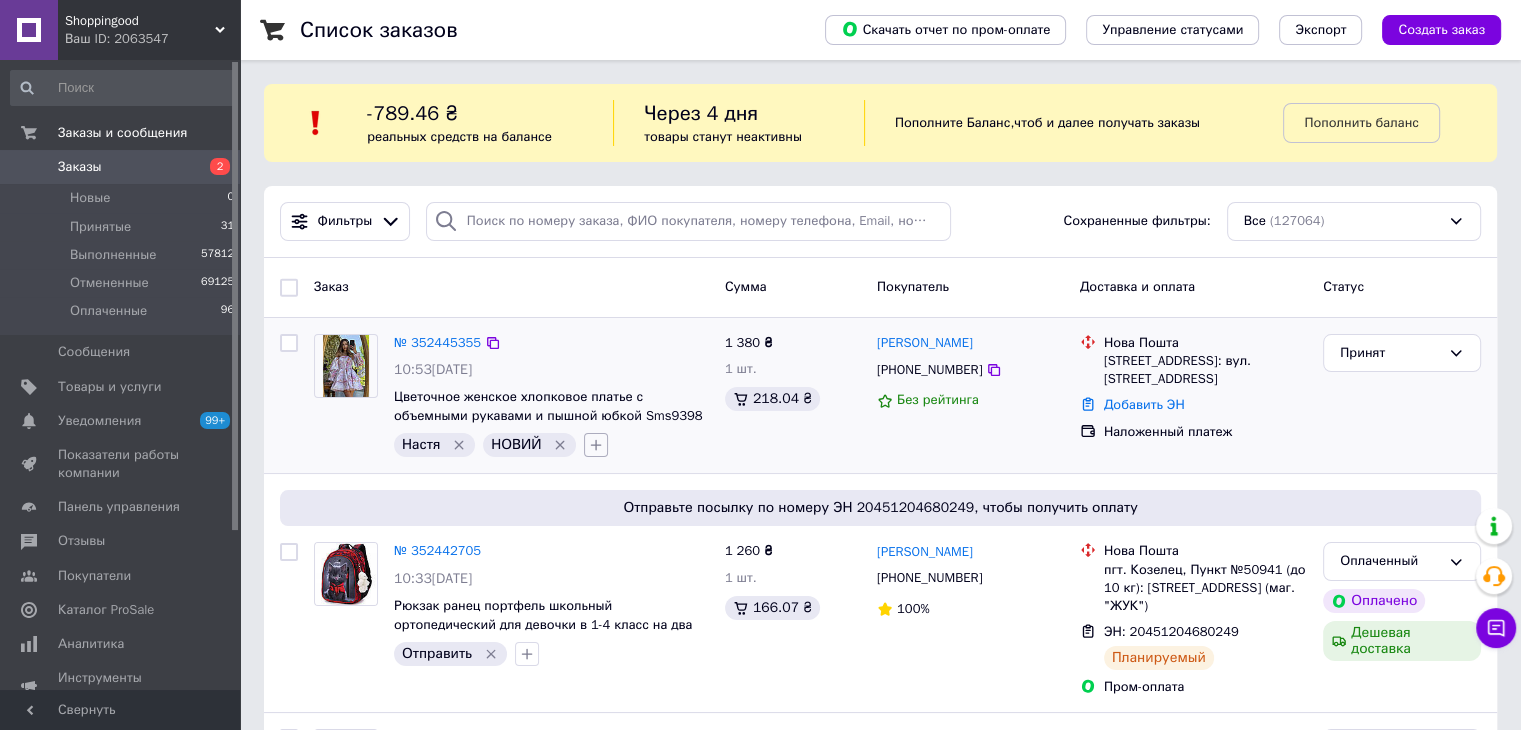 click 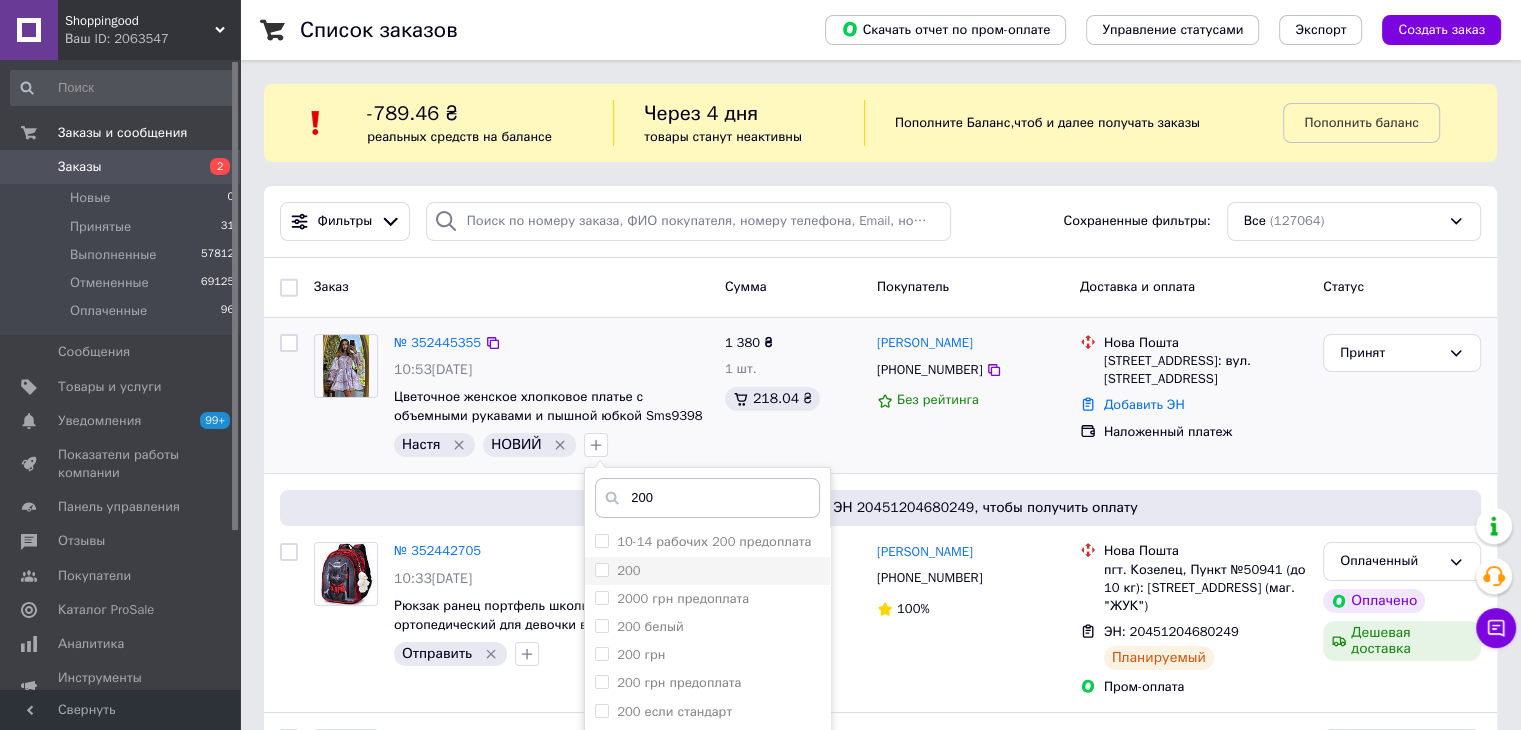 type on "200" 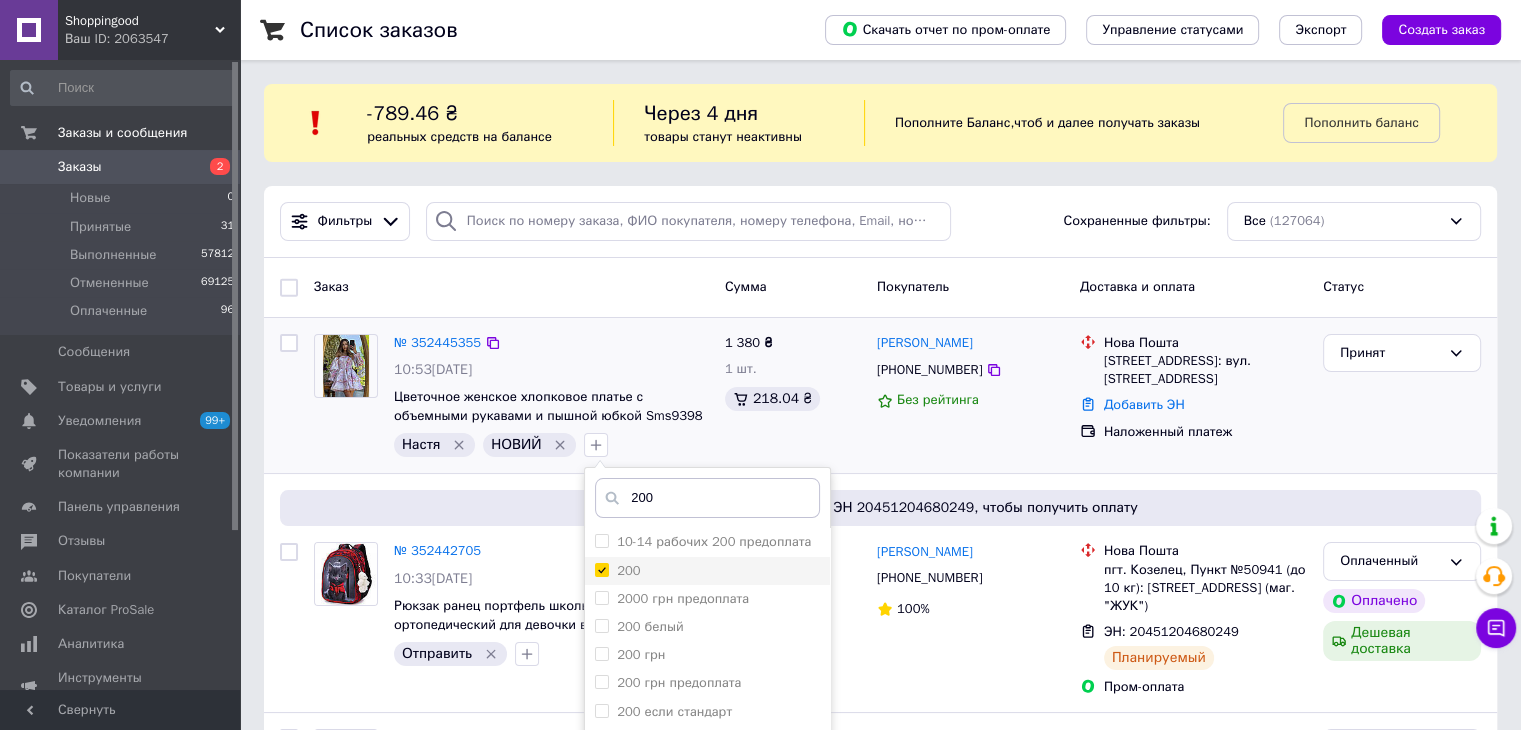 checkbox on "true" 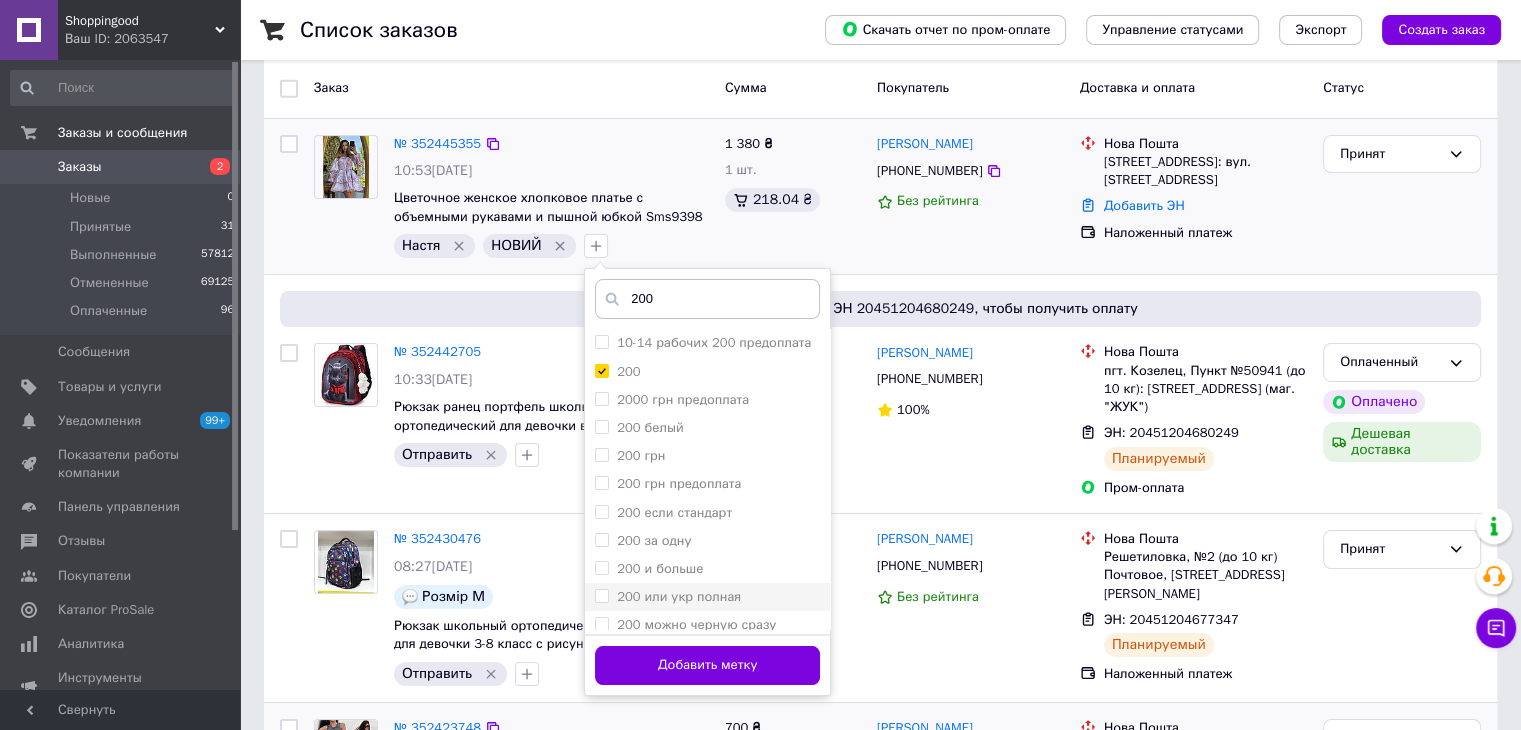 scroll, scrollTop: 200, scrollLeft: 0, axis: vertical 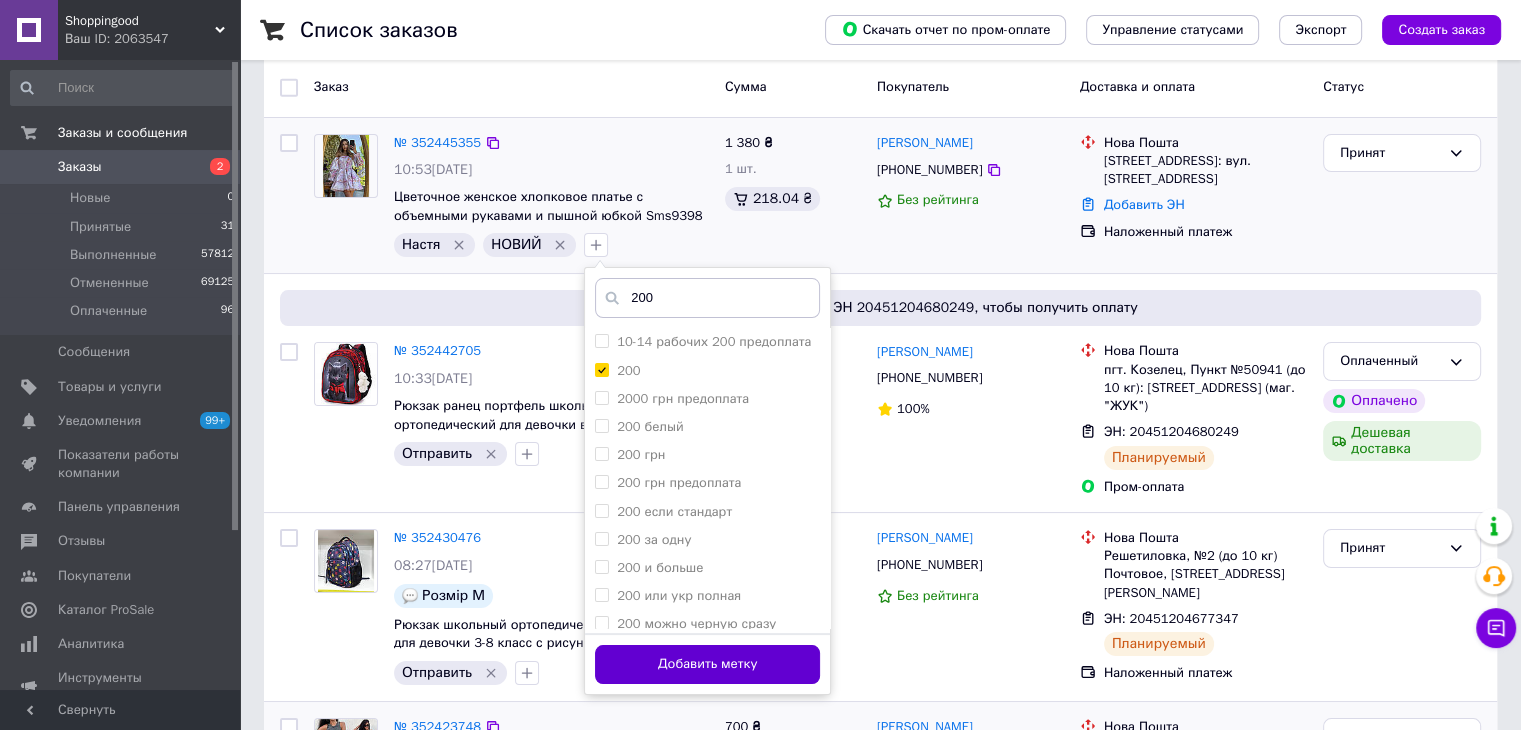 click on "Добавить метку" at bounding box center [707, 664] 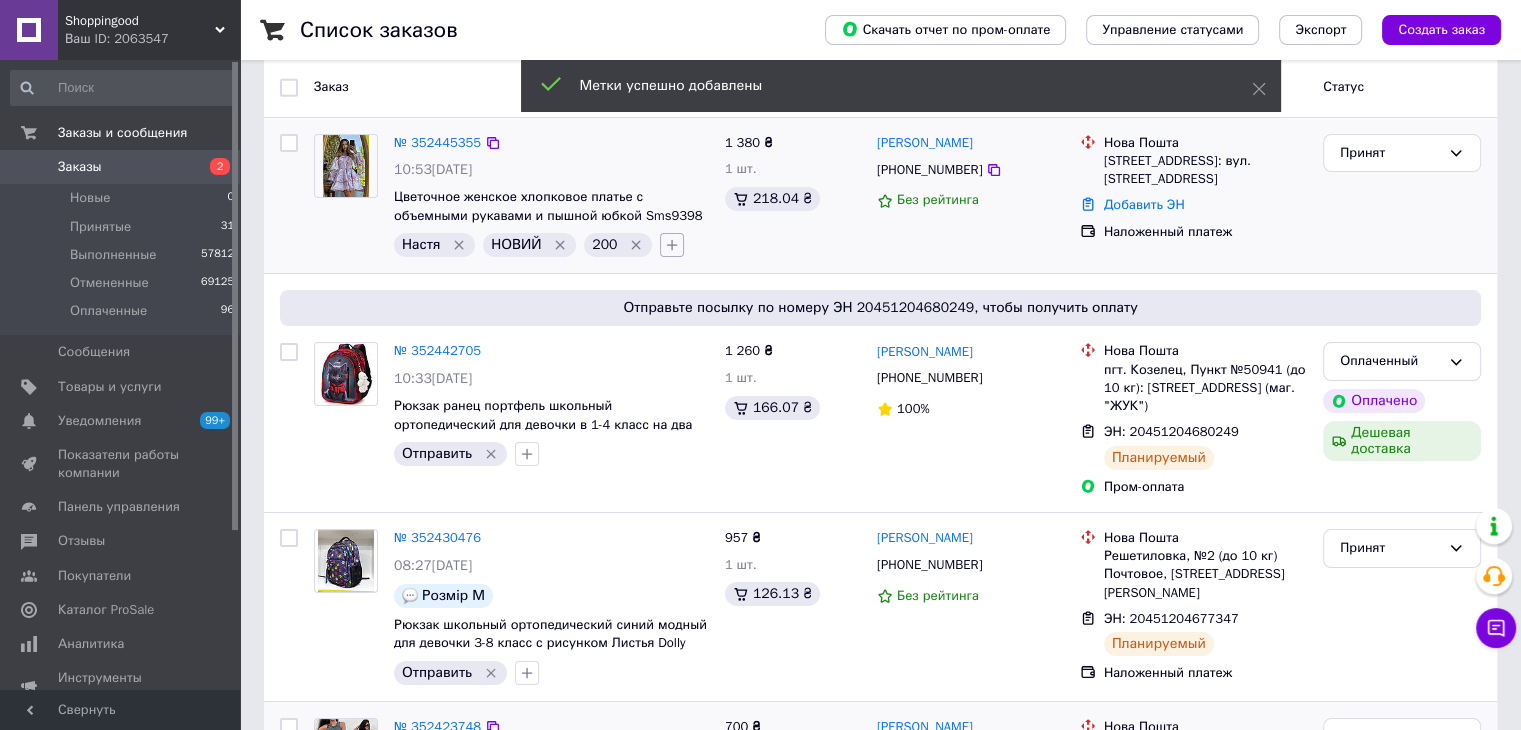 click 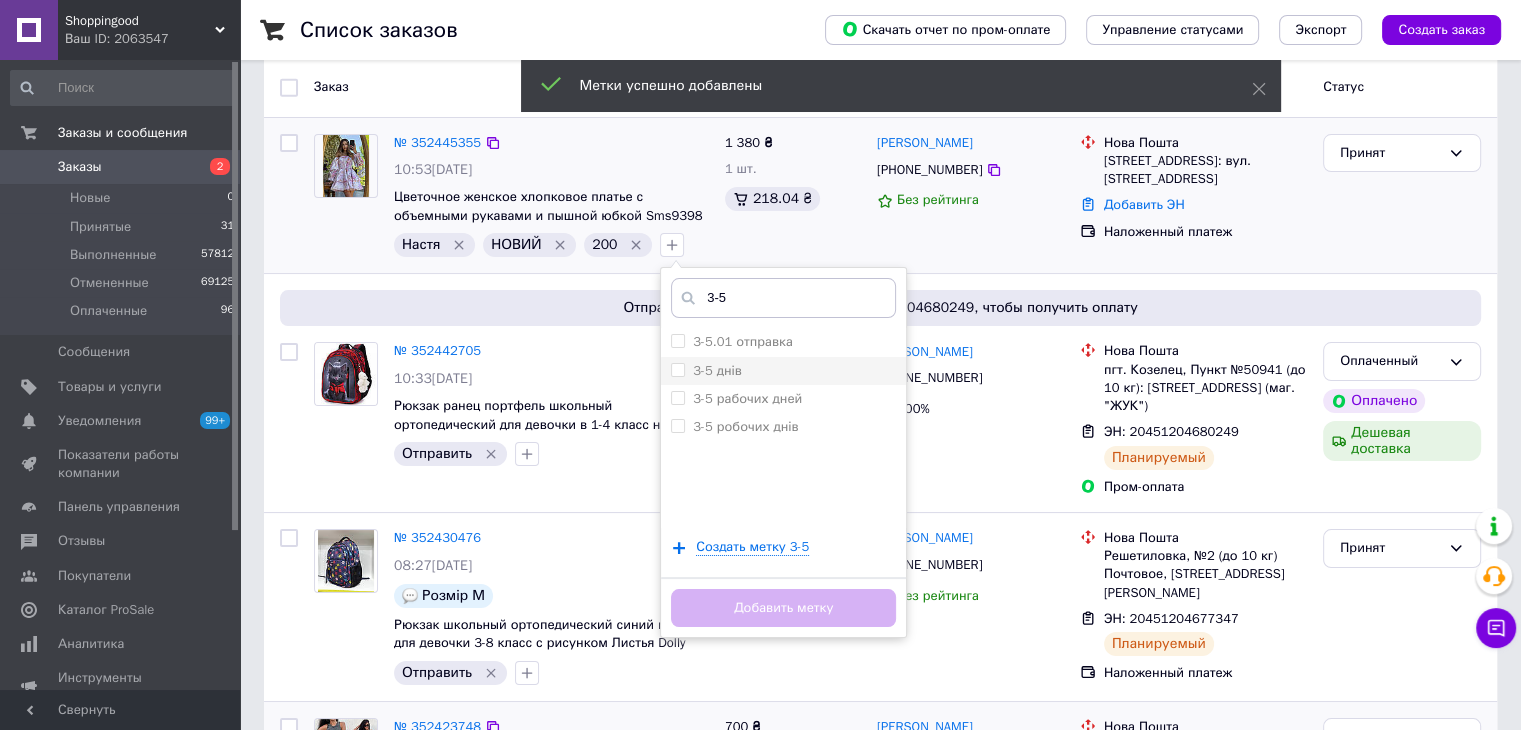 type on "3-5" 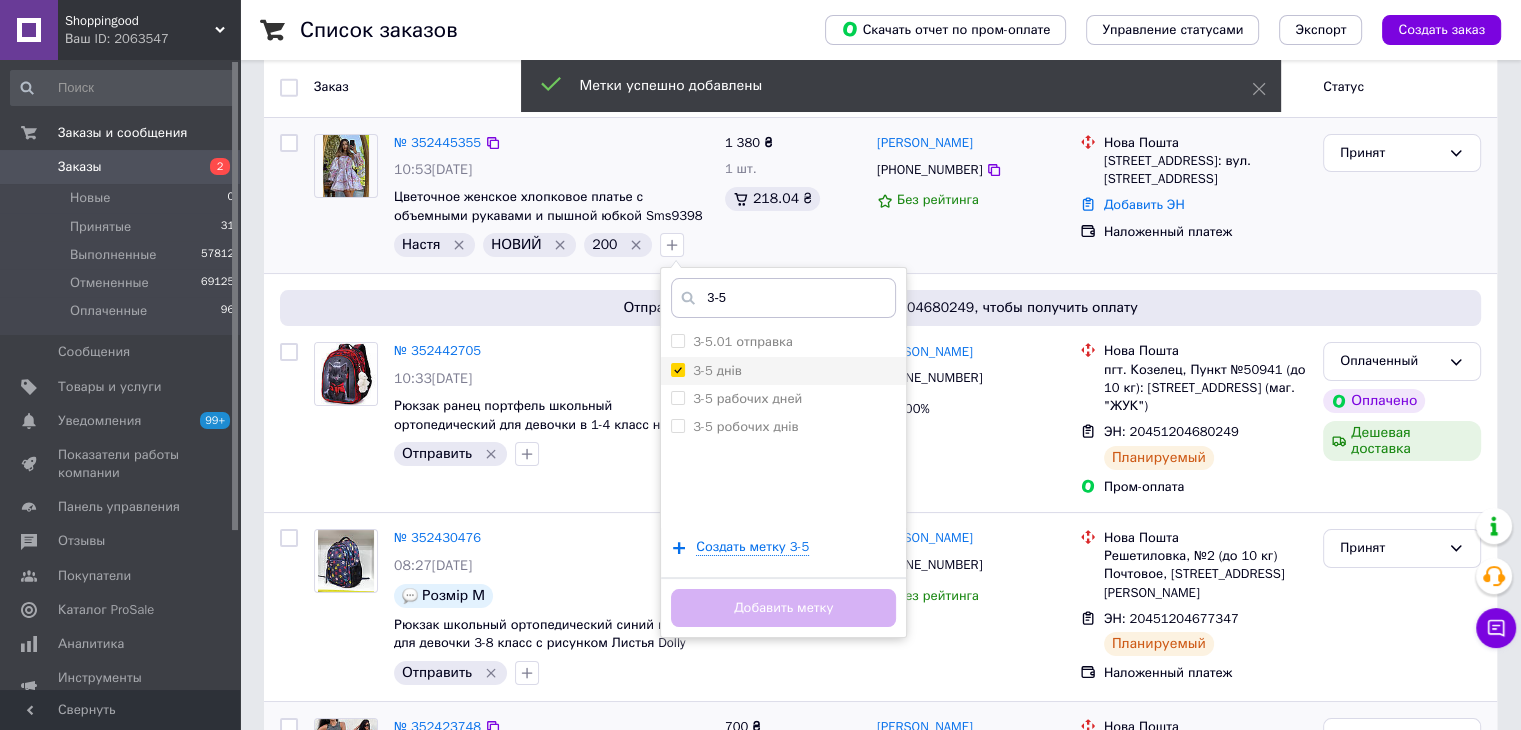 checkbox on "true" 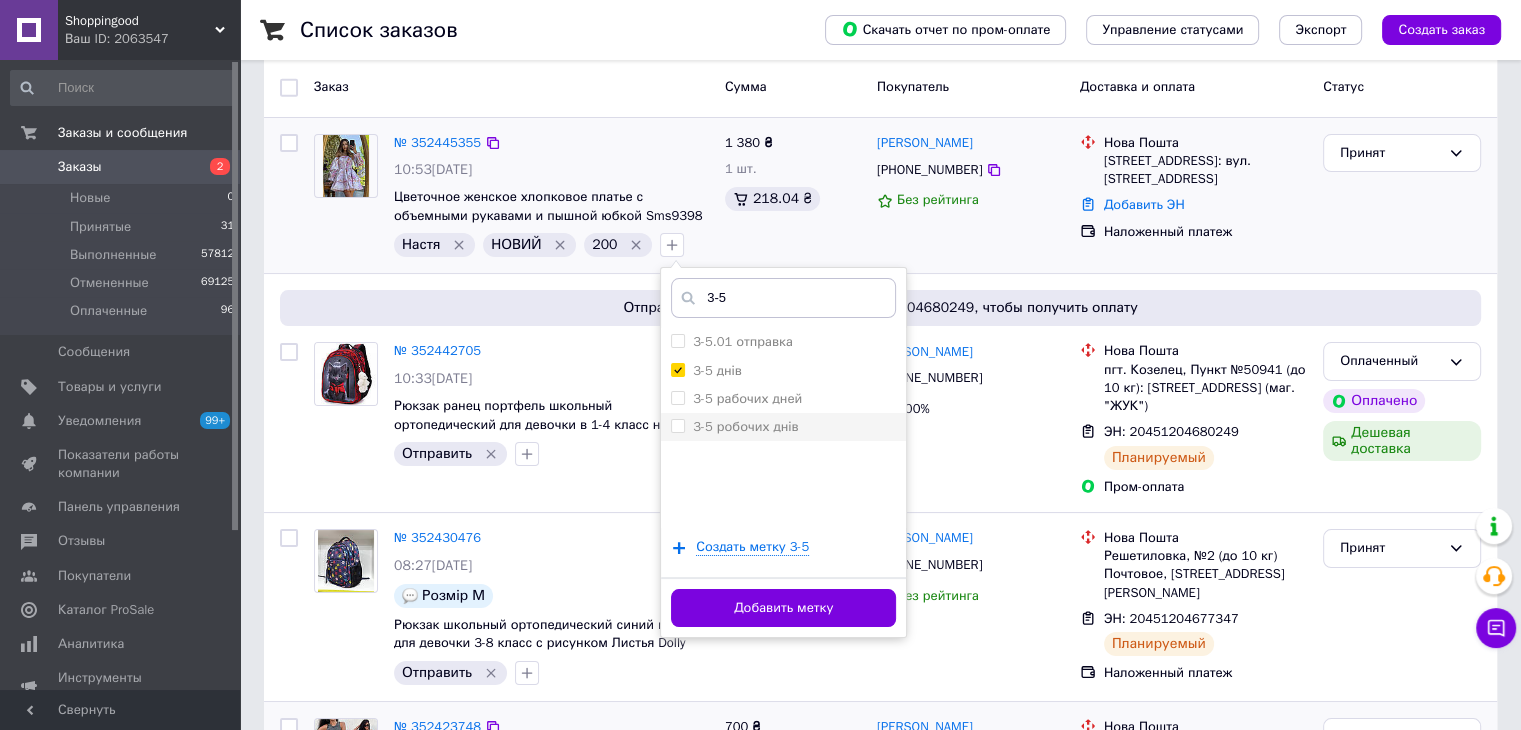 click on "3-5 робочих днів" at bounding box center (677, 425) 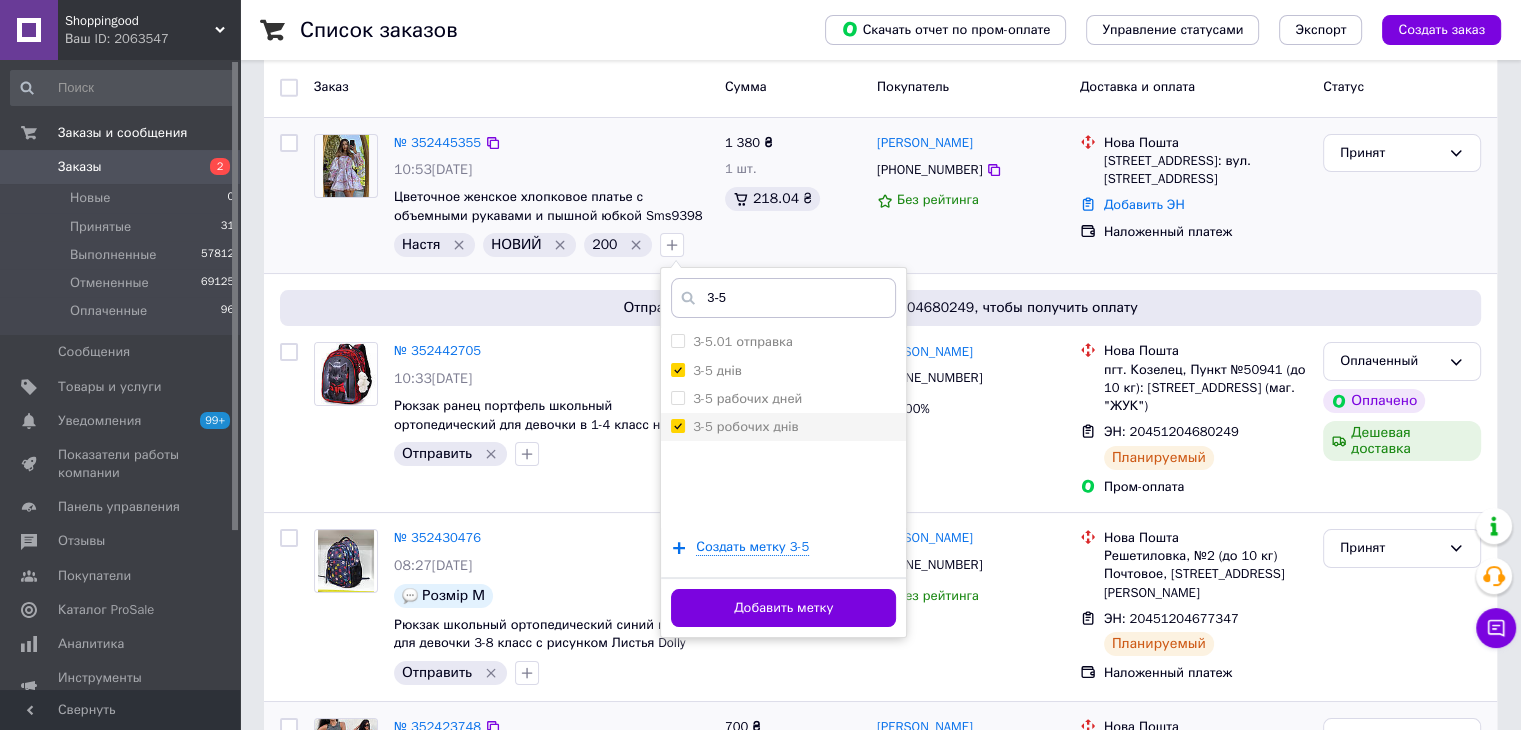 checkbox on "true" 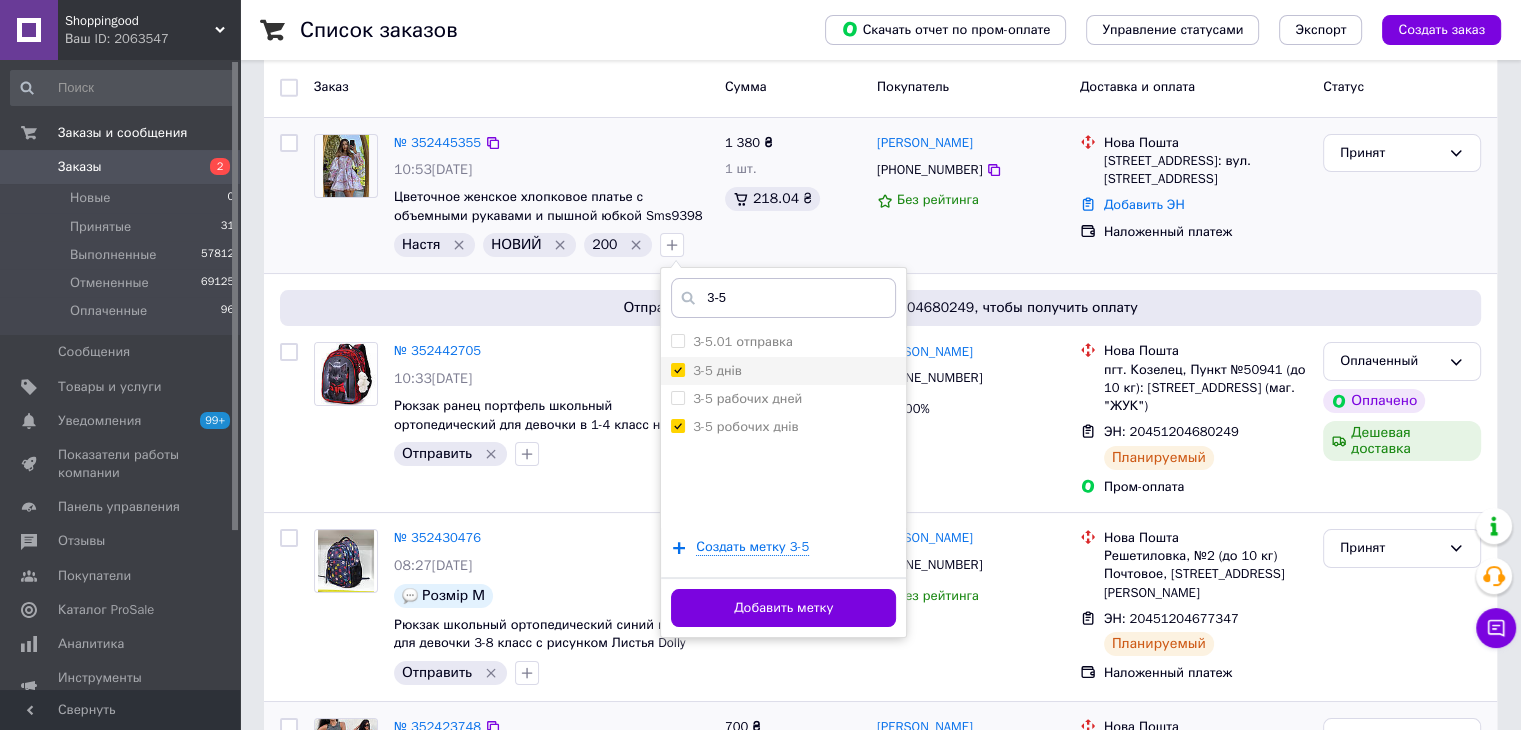 click on "3-5 днів" at bounding box center (677, 369) 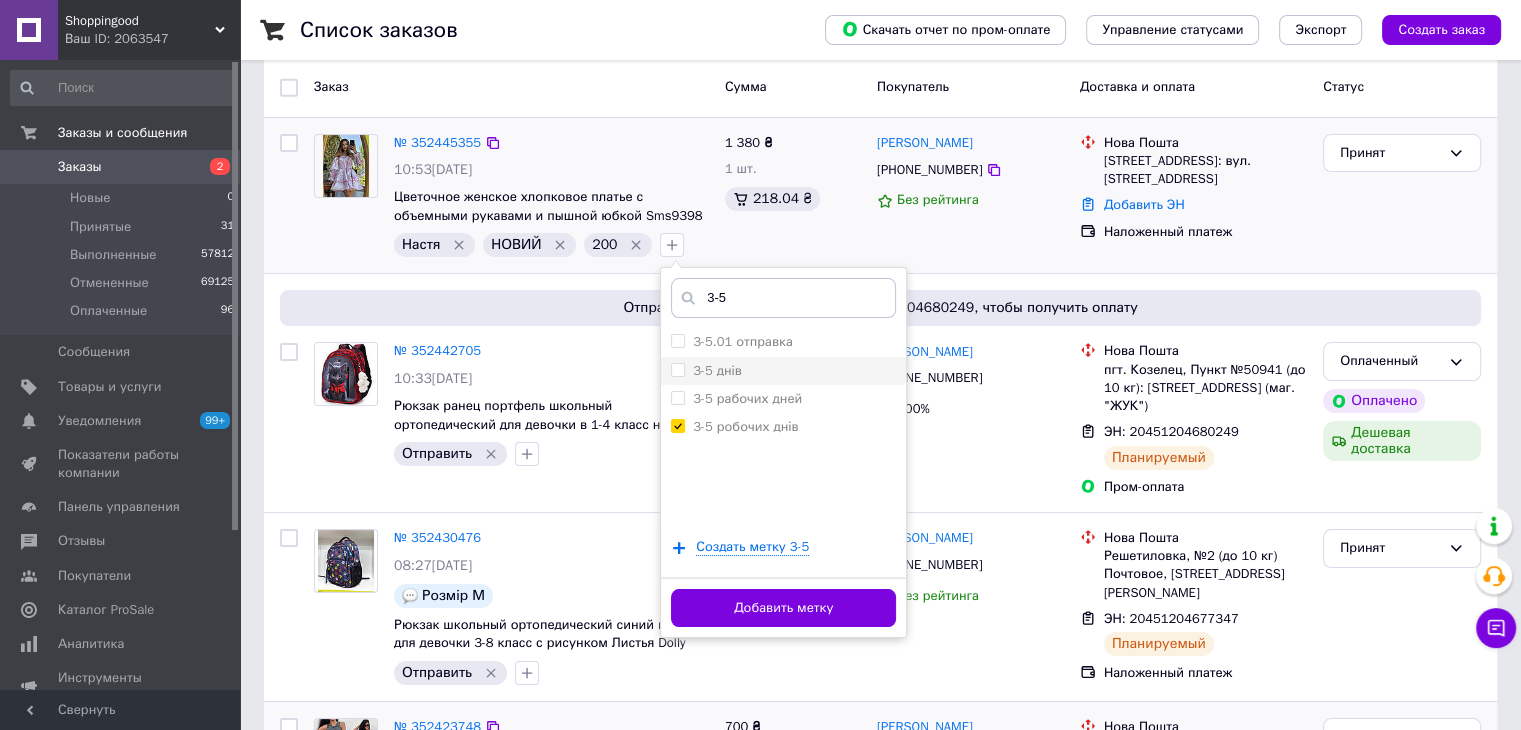 checkbox on "false" 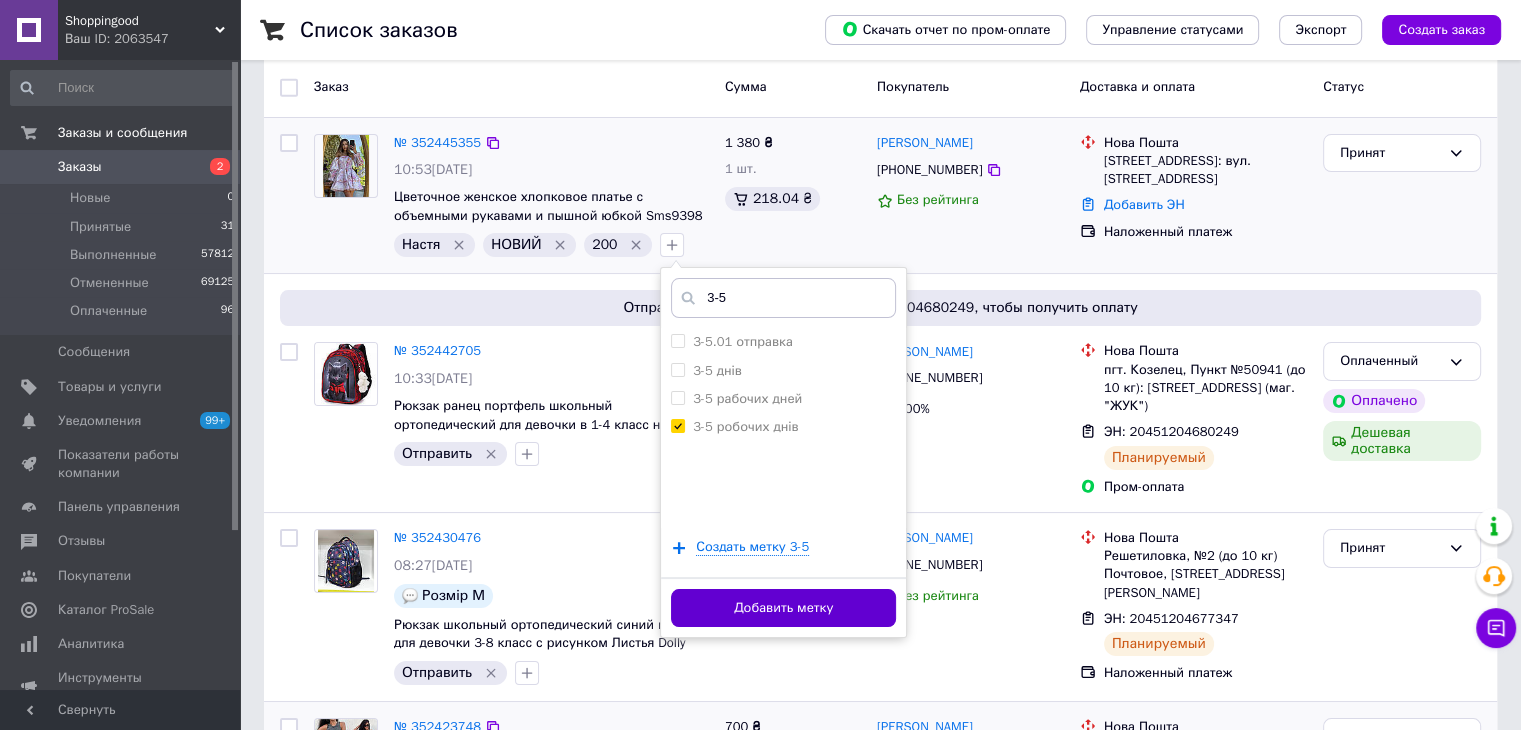 click on "Добавить метку" at bounding box center [783, 608] 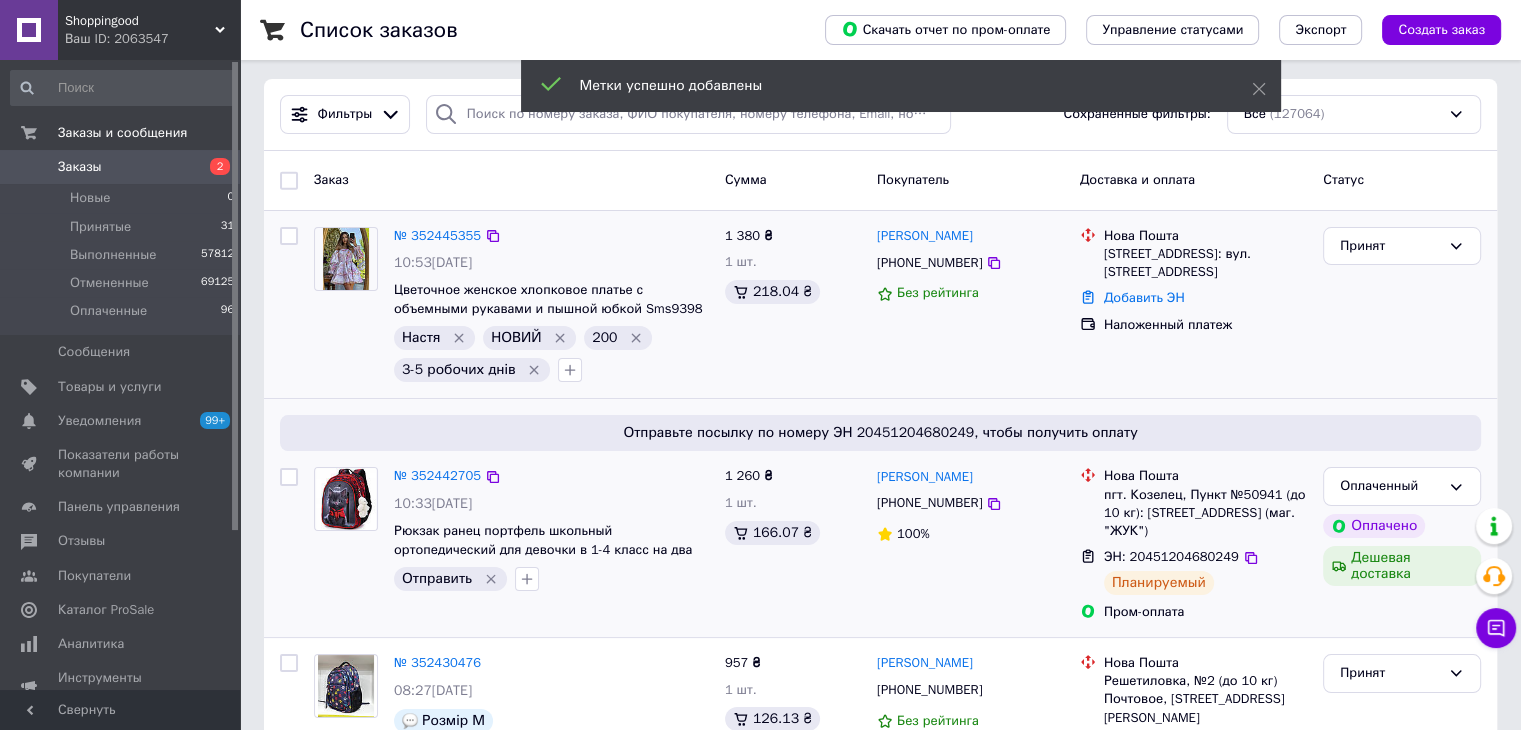 scroll, scrollTop: 0, scrollLeft: 0, axis: both 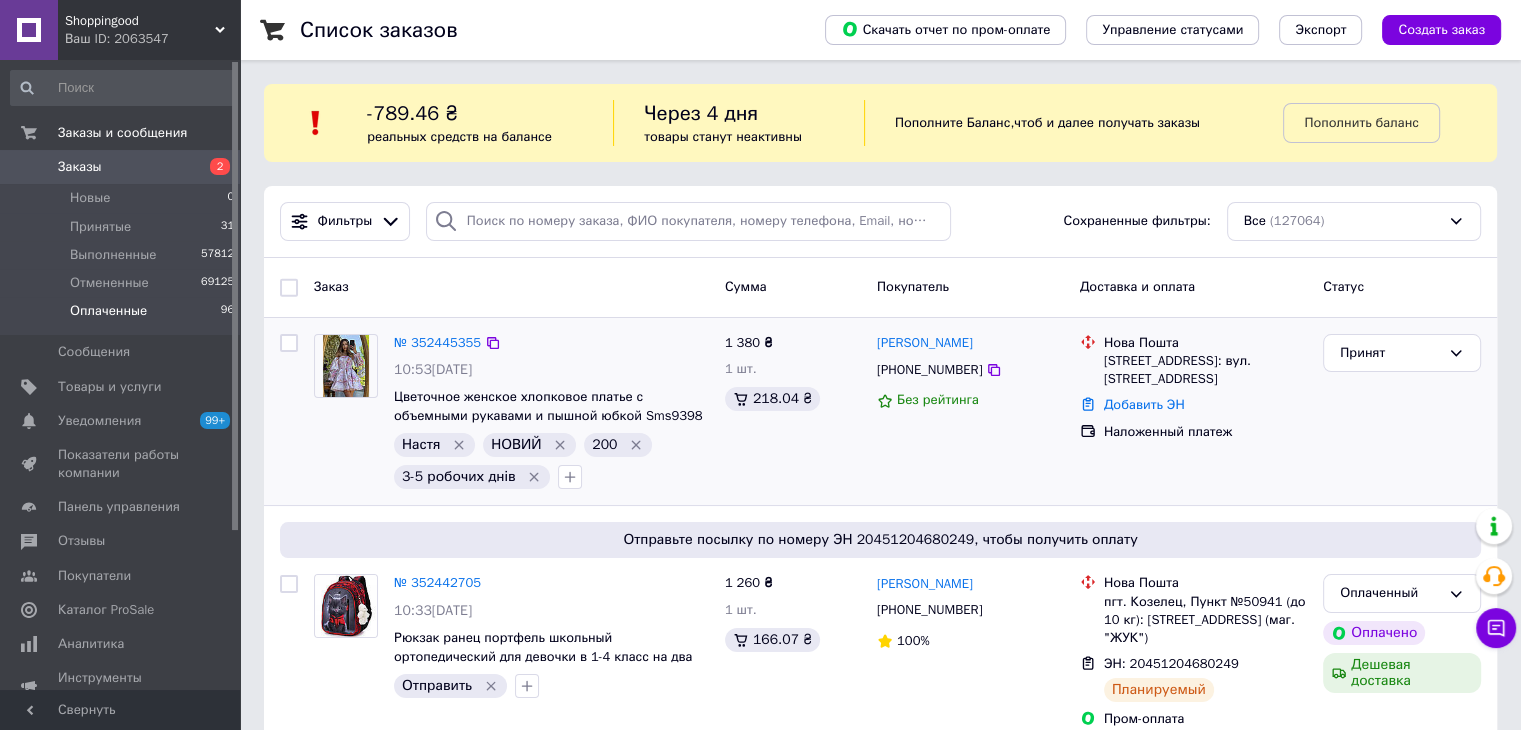 click on "Оплаченные 96" at bounding box center (123, 316) 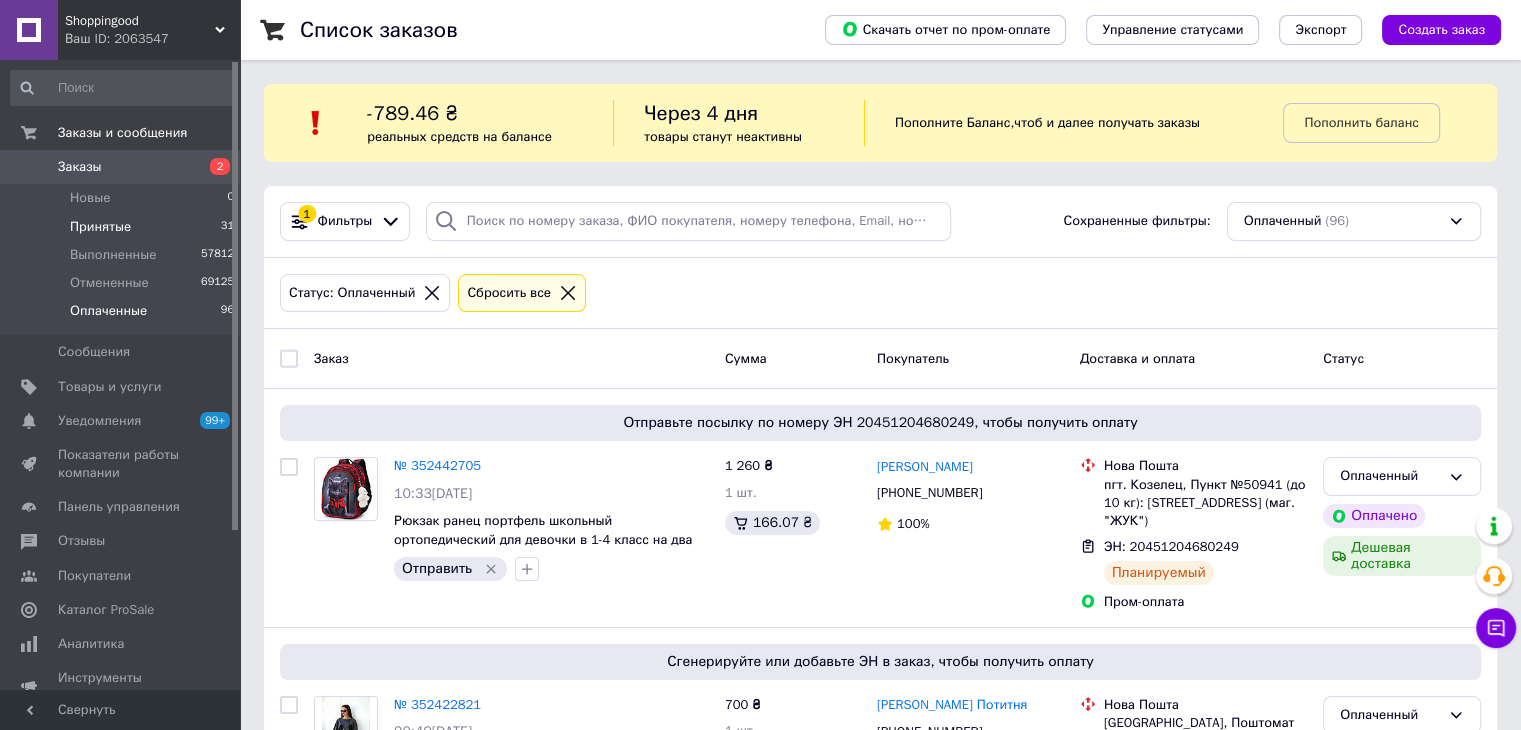 click on "Принятые 31" at bounding box center [123, 227] 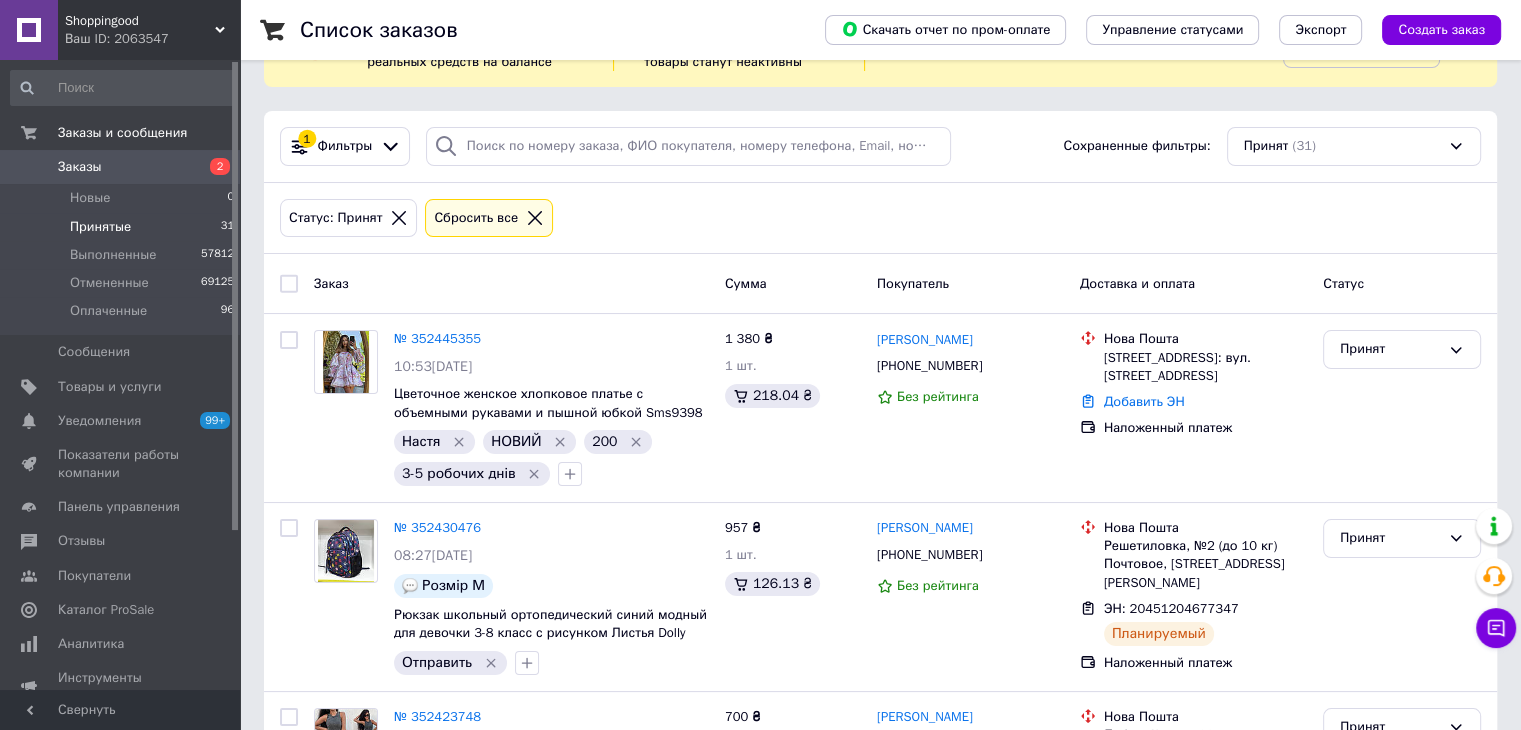 scroll, scrollTop: 0, scrollLeft: 0, axis: both 